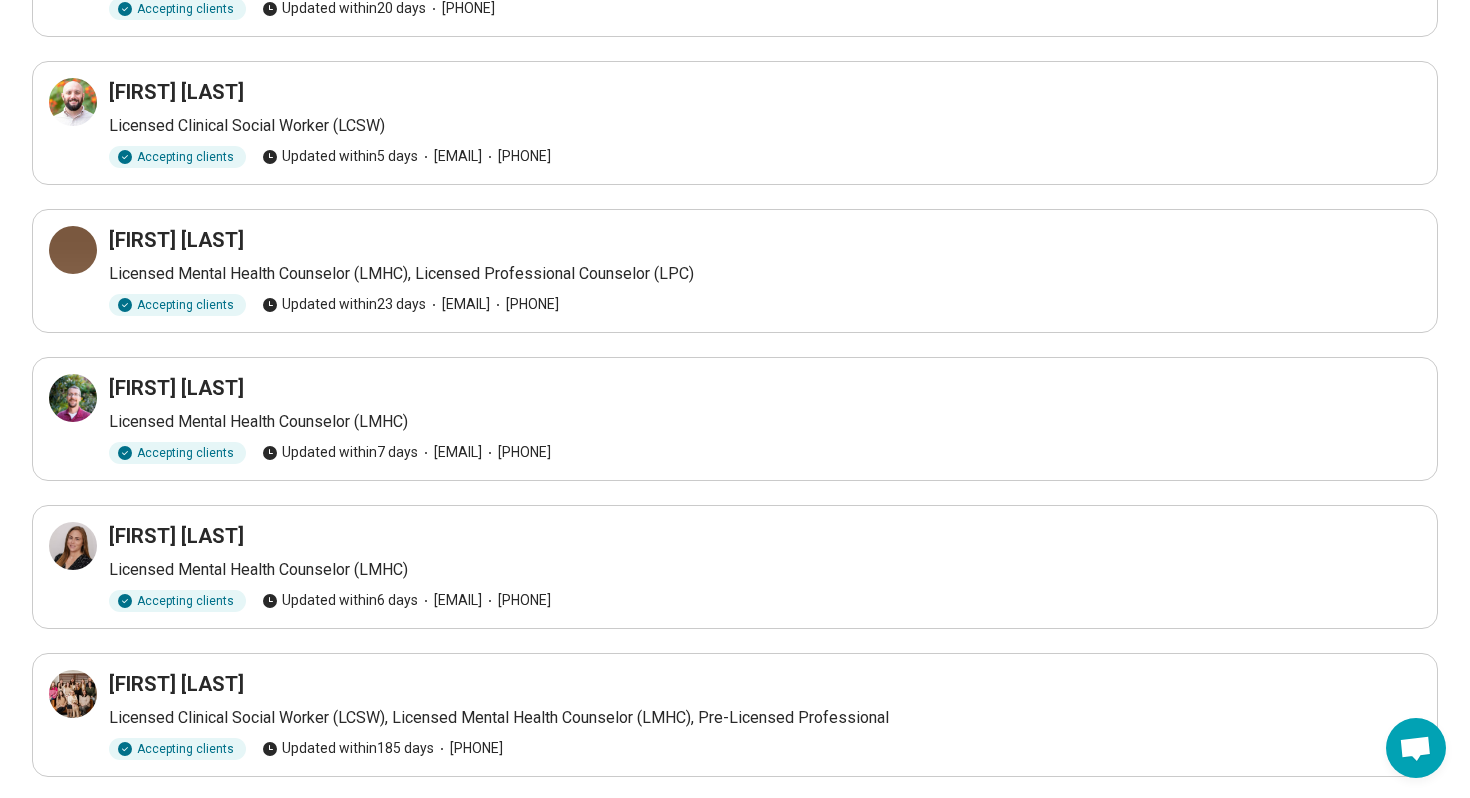 scroll, scrollTop: 307, scrollLeft: 0, axis: vertical 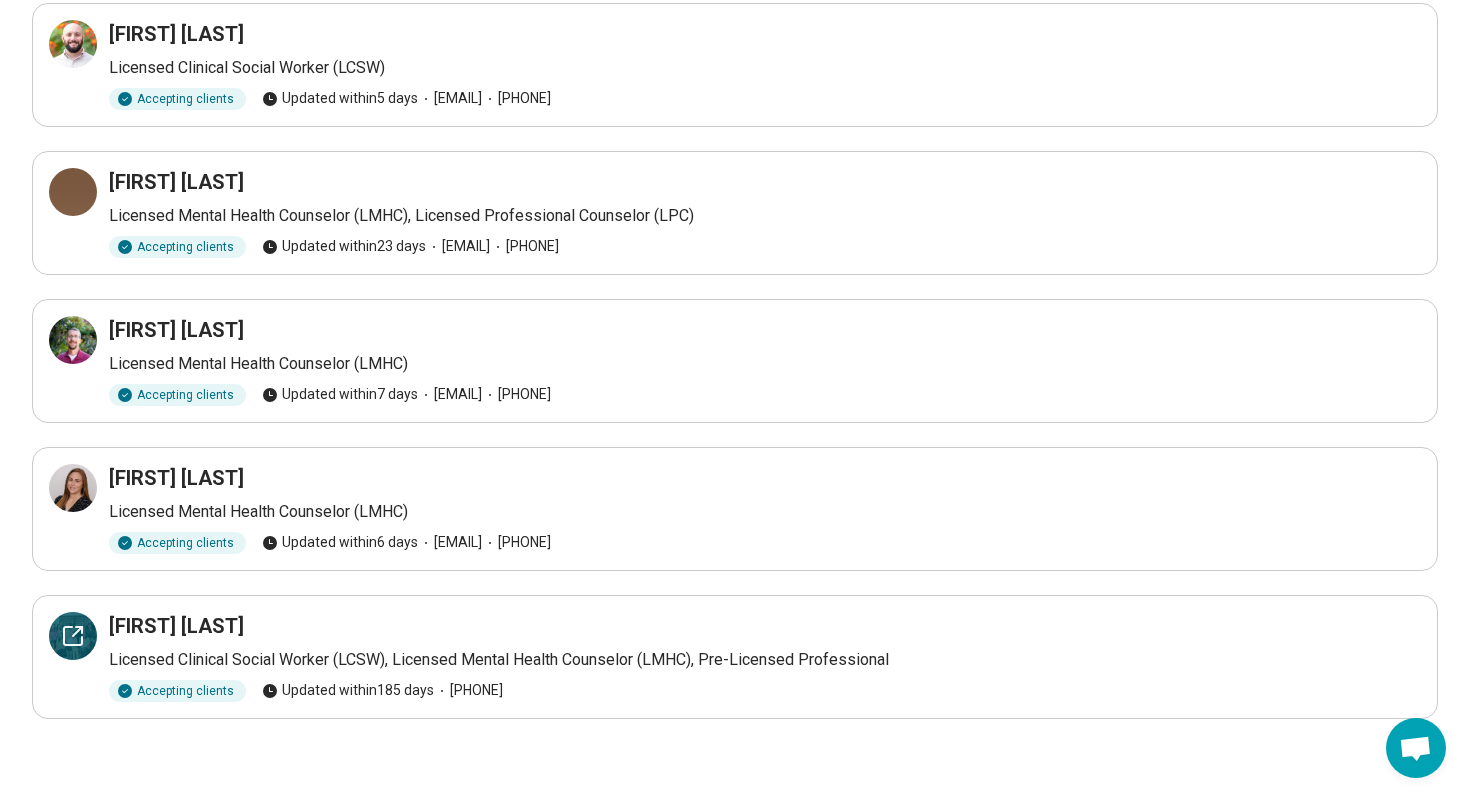click 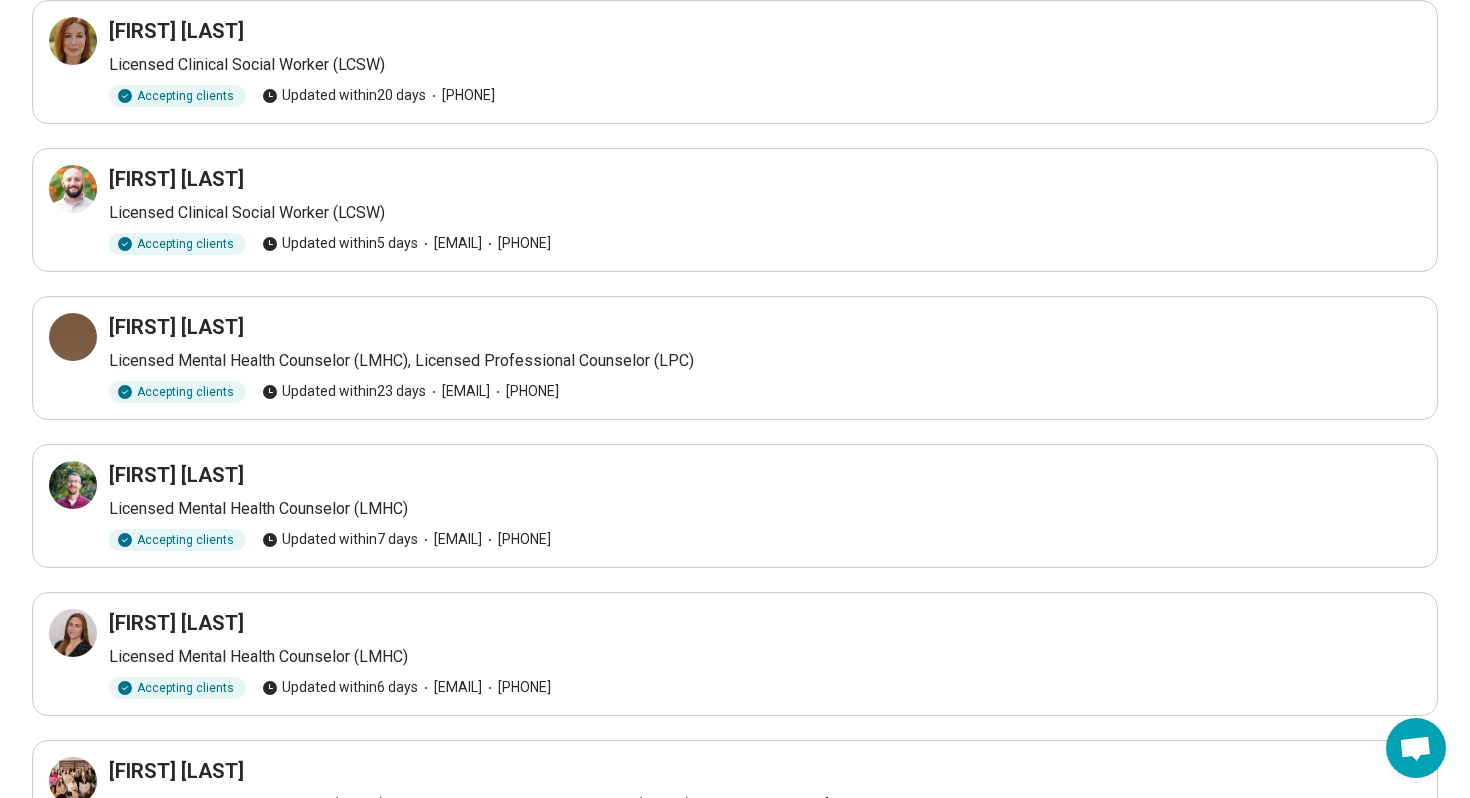 scroll, scrollTop: 160, scrollLeft: 0, axis: vertical 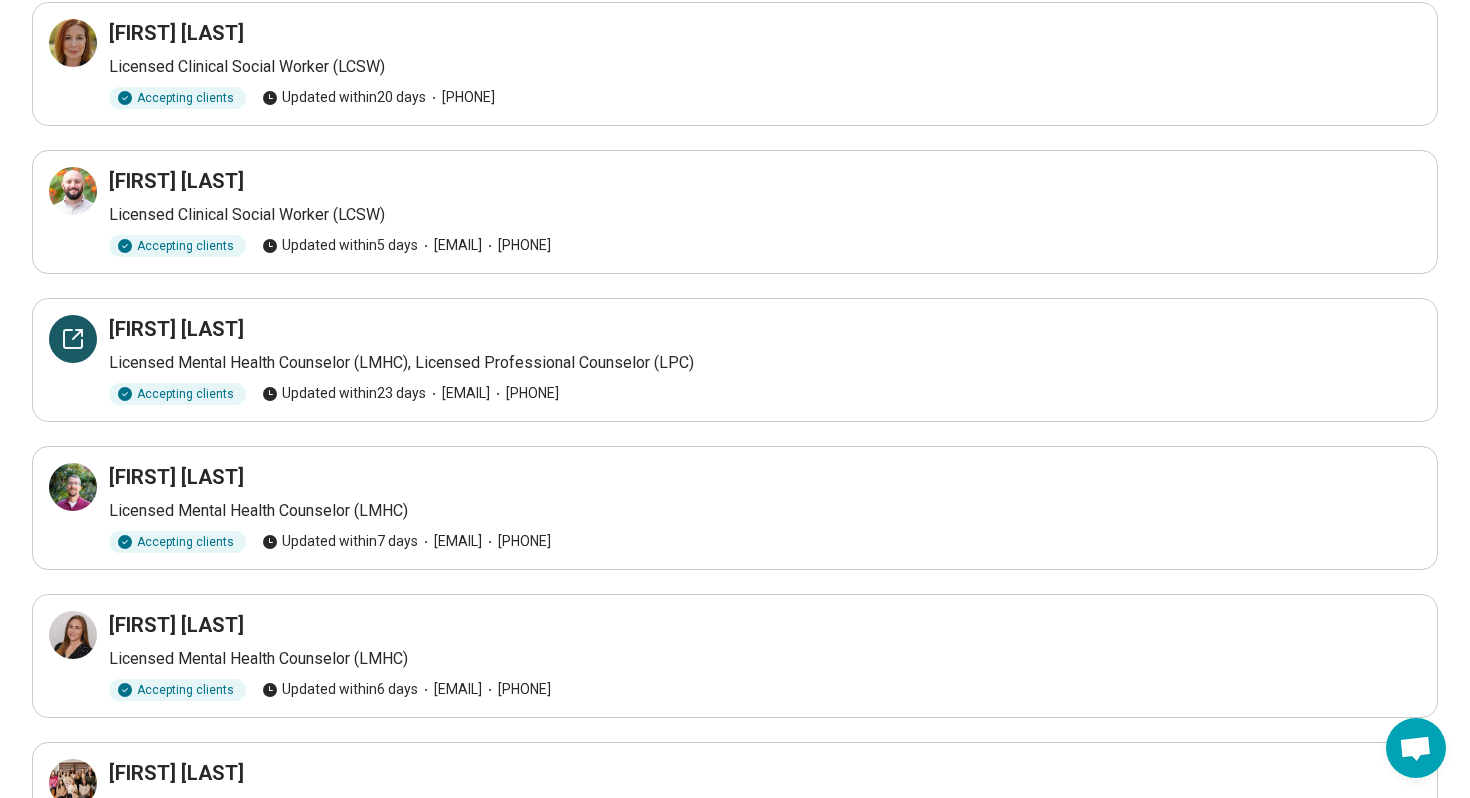 click 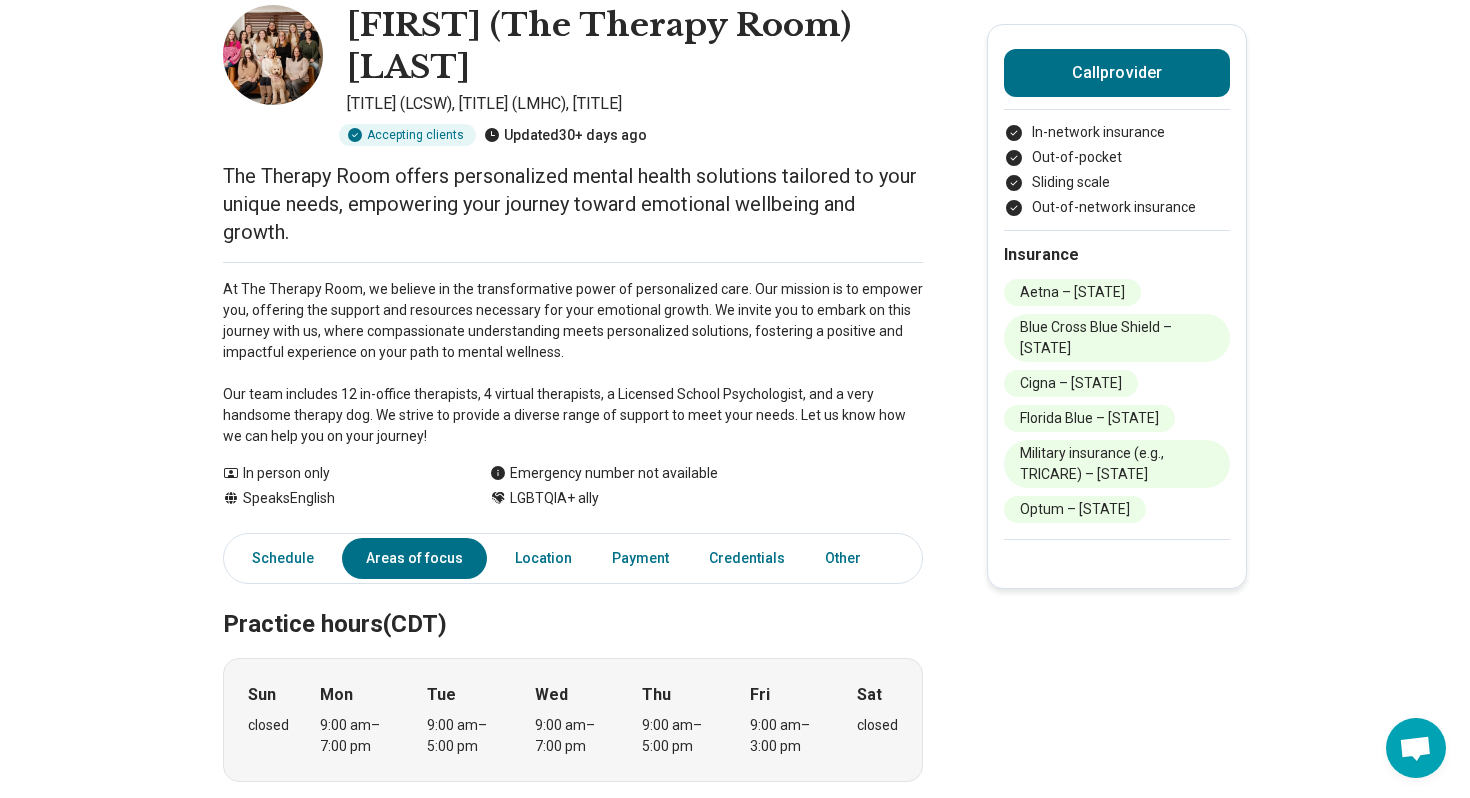 scroll, scrollTop: 0, scrollLeft: 0, axis: both 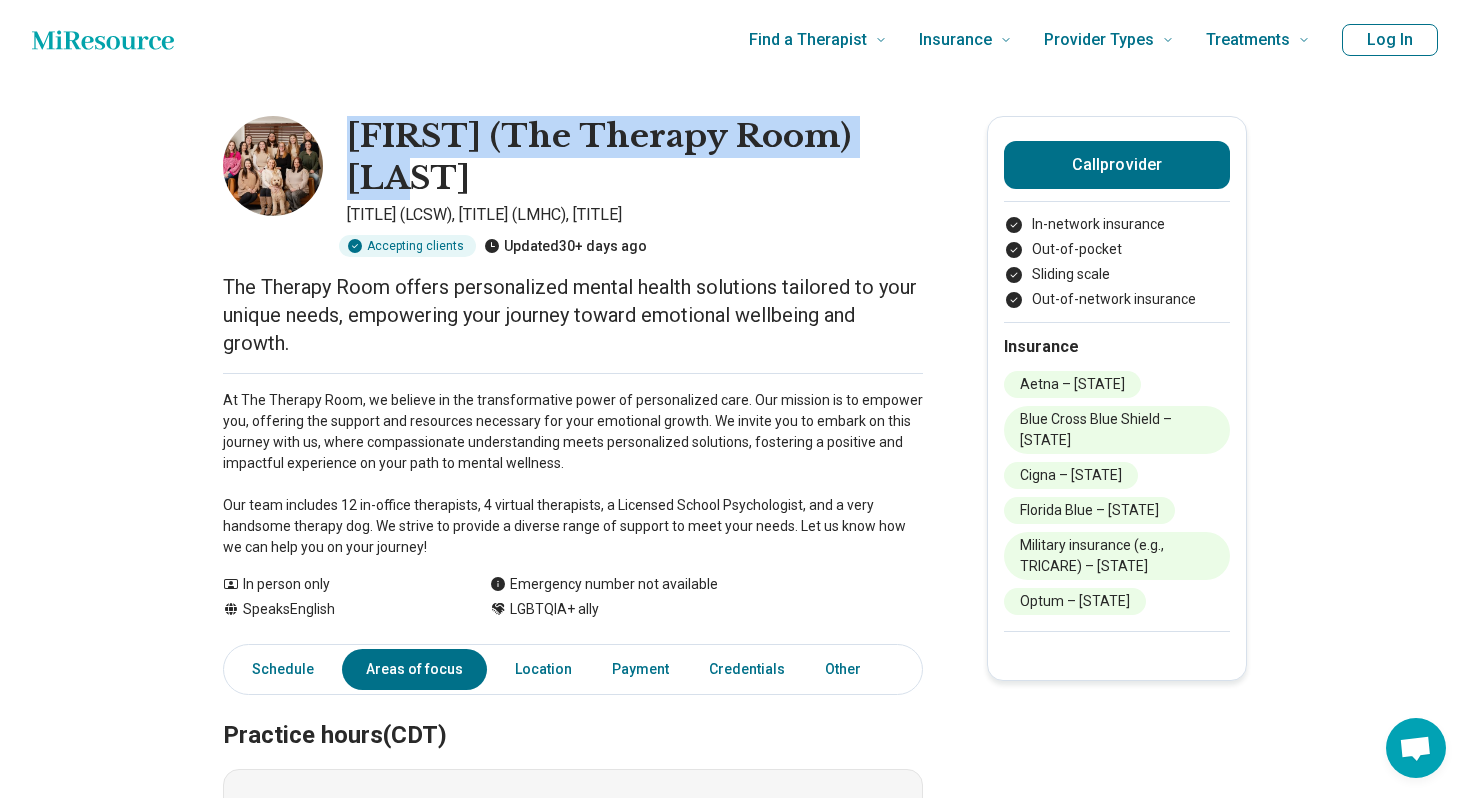 drag, startPoint x: 336, startPoint y: 136, endPoint x: 936, endPoint y: 117, distance: 600.3008 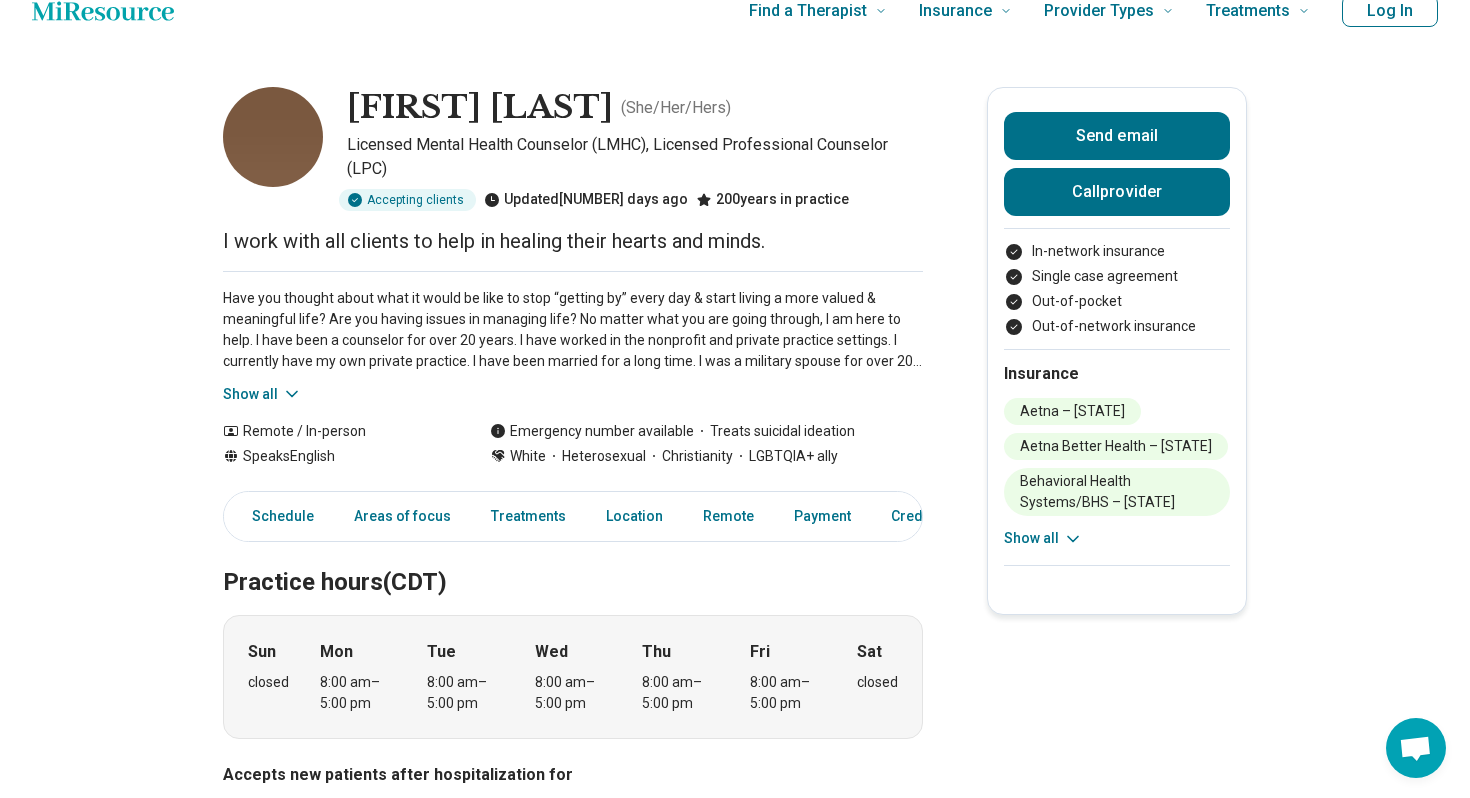 scroll, scrollTop: 36, scrollLeft: 0, axis: vertical 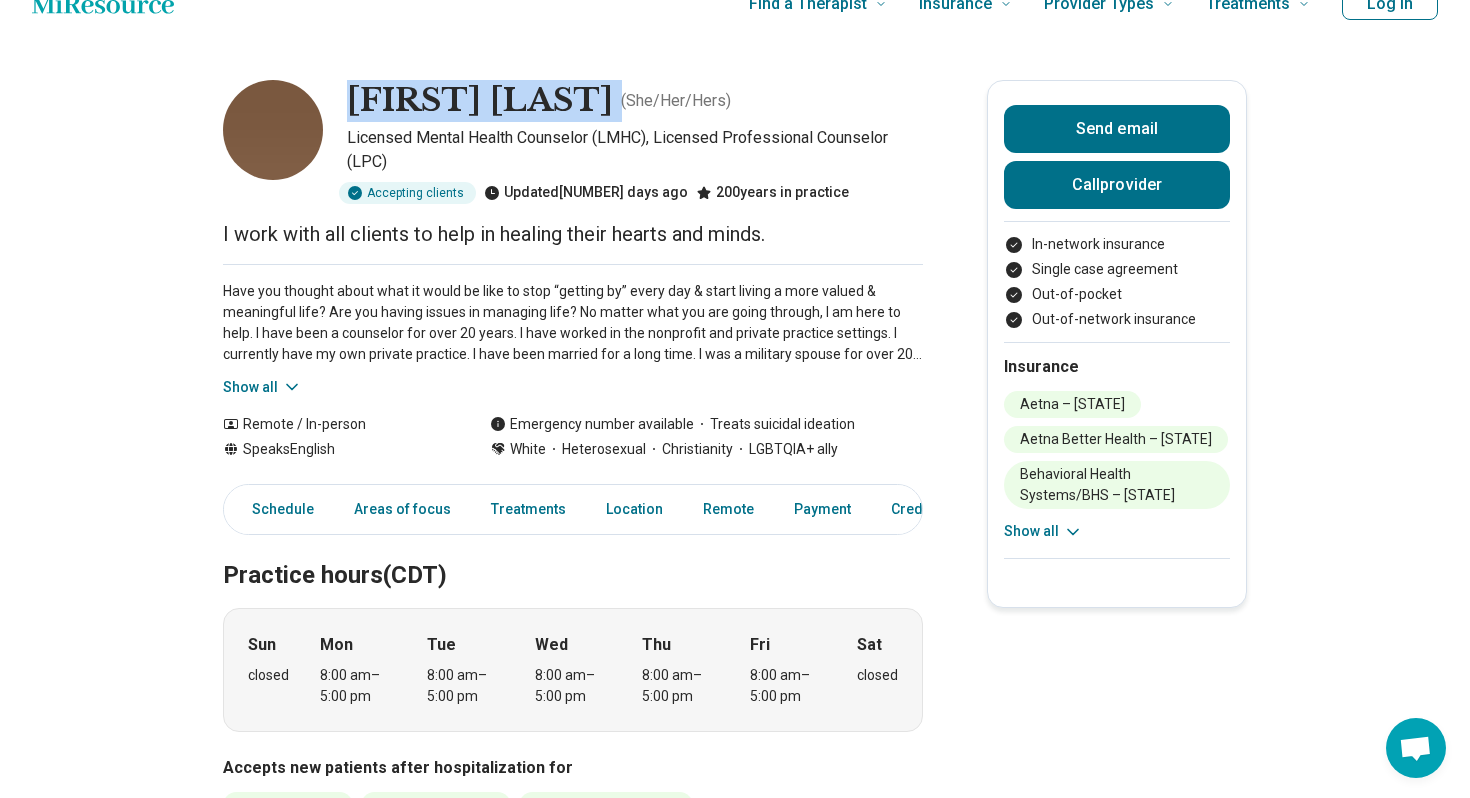 drag, startPoint x: 359, startPoint y: 98, endPoint x: 555, endPoint y: 110, distance: 196.367 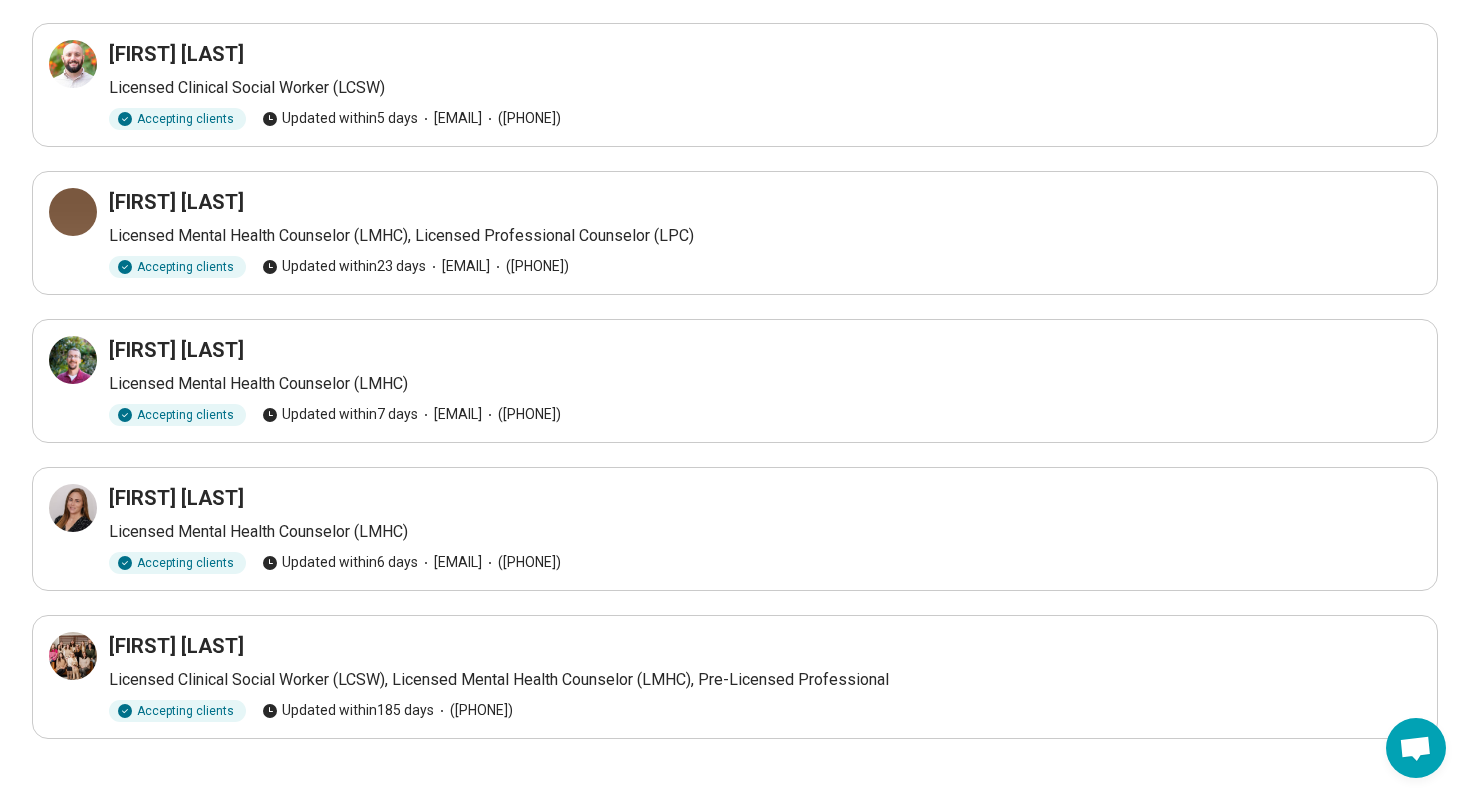 scroll, scrollTop: 307, scrollLeft: 0, axis: vertical 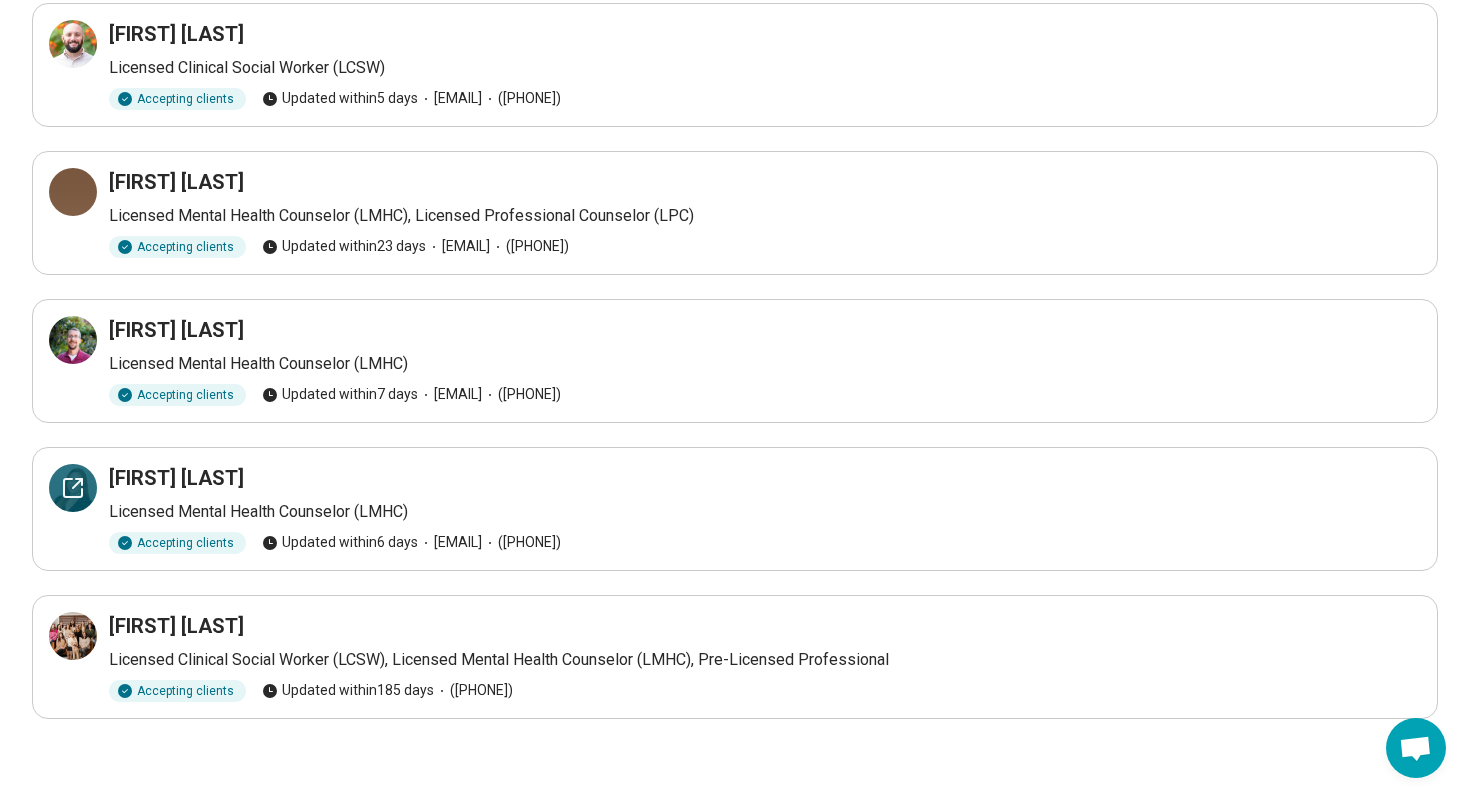 click 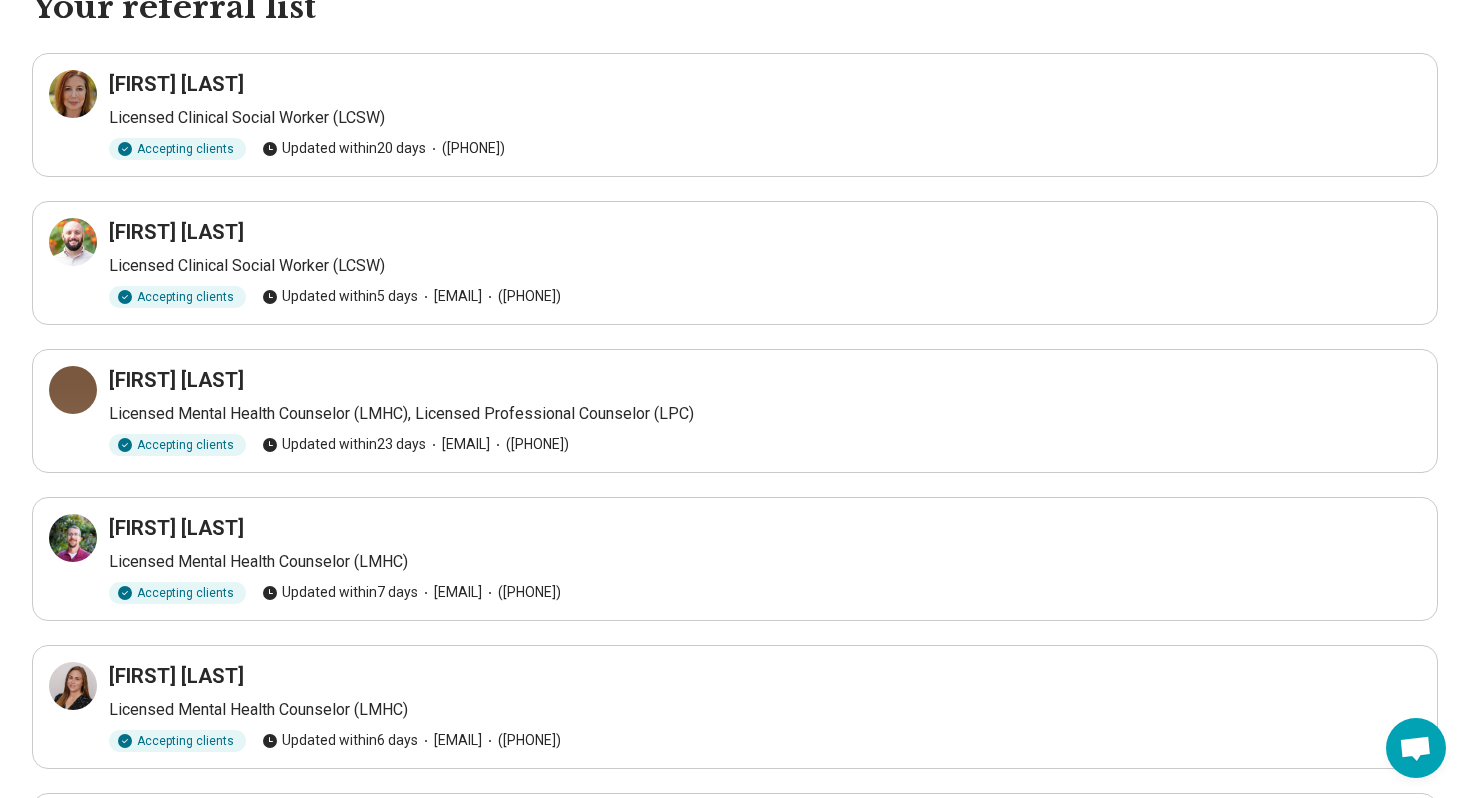 scroll, scrollTop: 94, scrollLeft: 0, axis: vertical 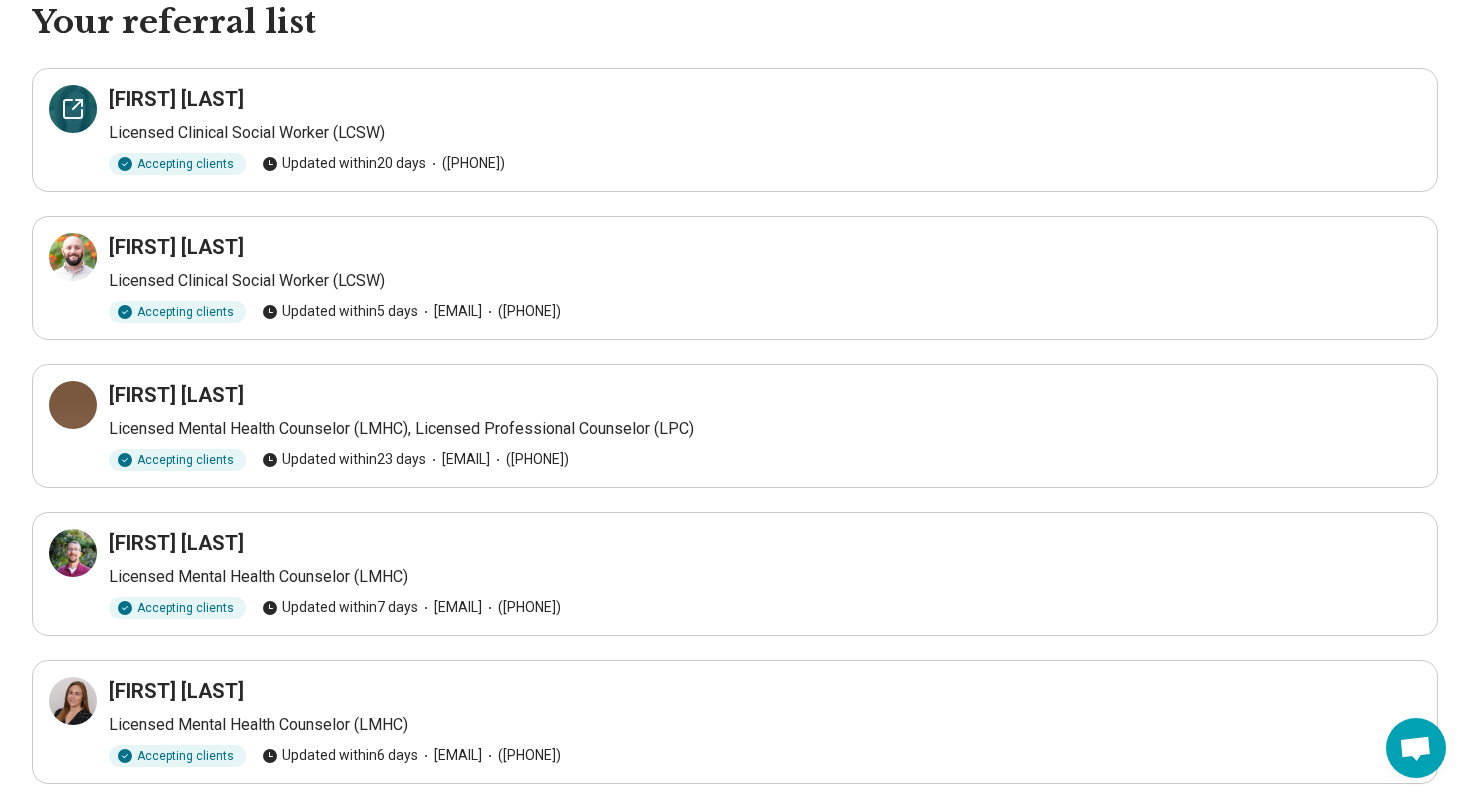 click 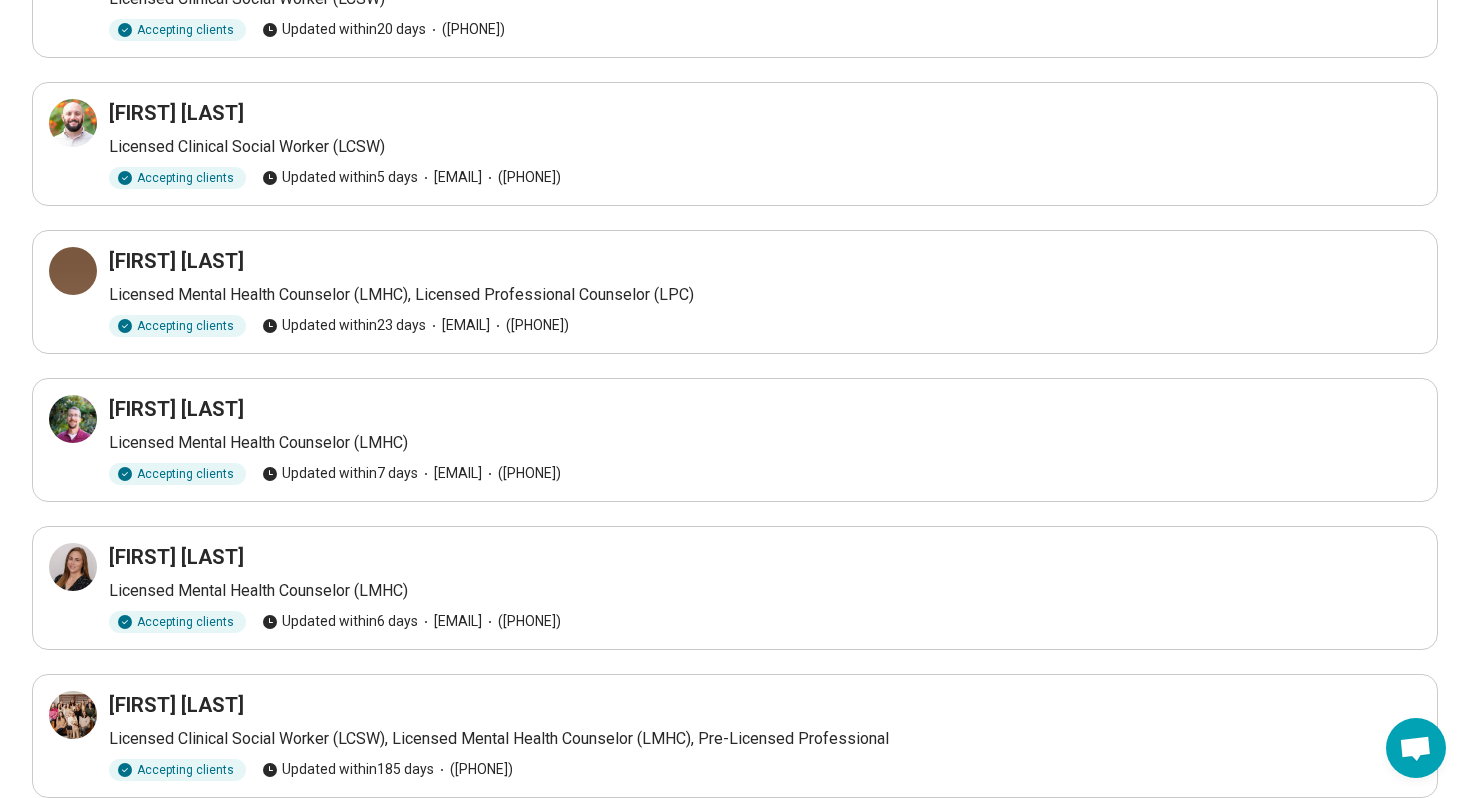 scroll, scrollTop: 307, scrollLeft: 0, axis: vertical 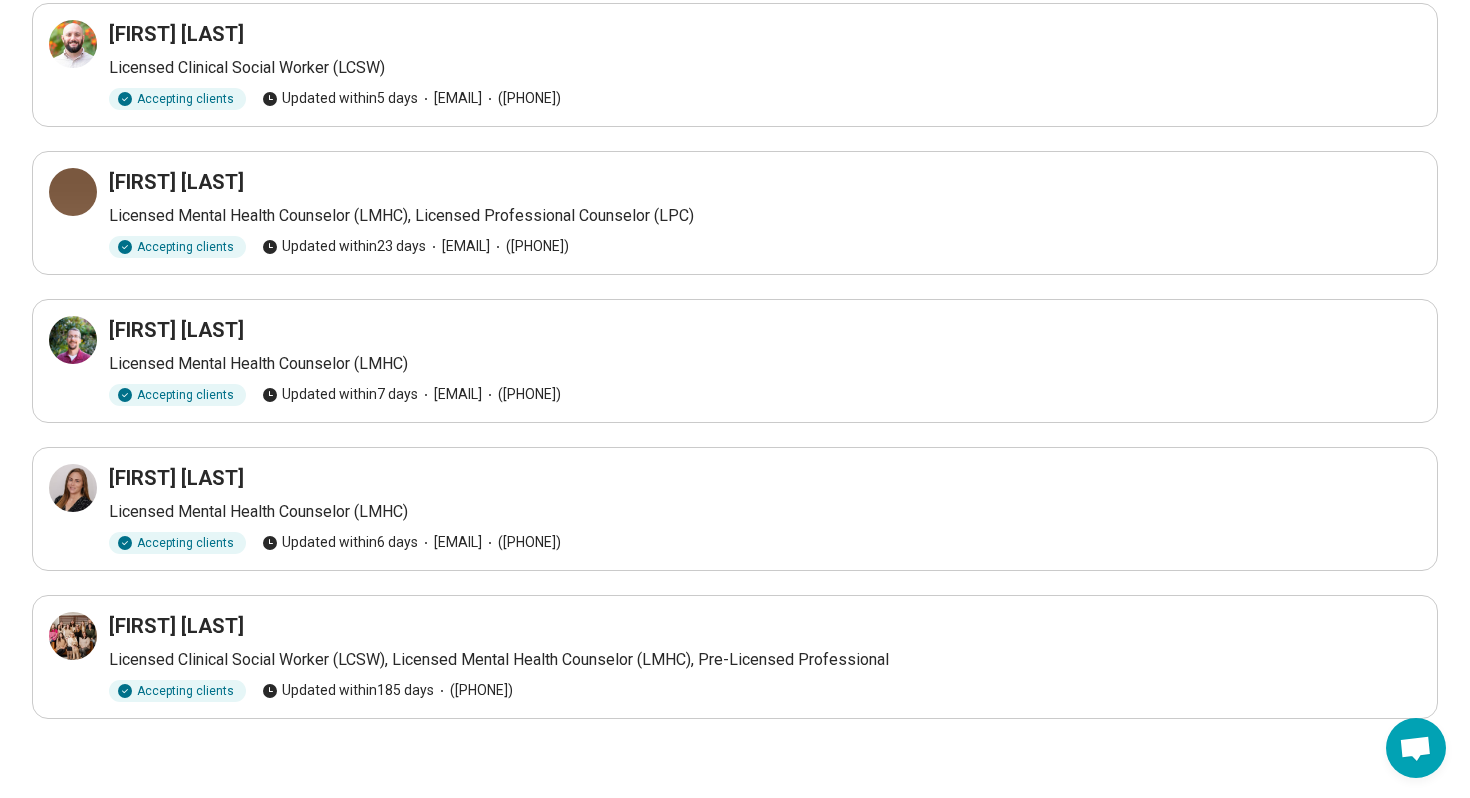 click on "Erin Bruner" at bounding box center (176, 626) 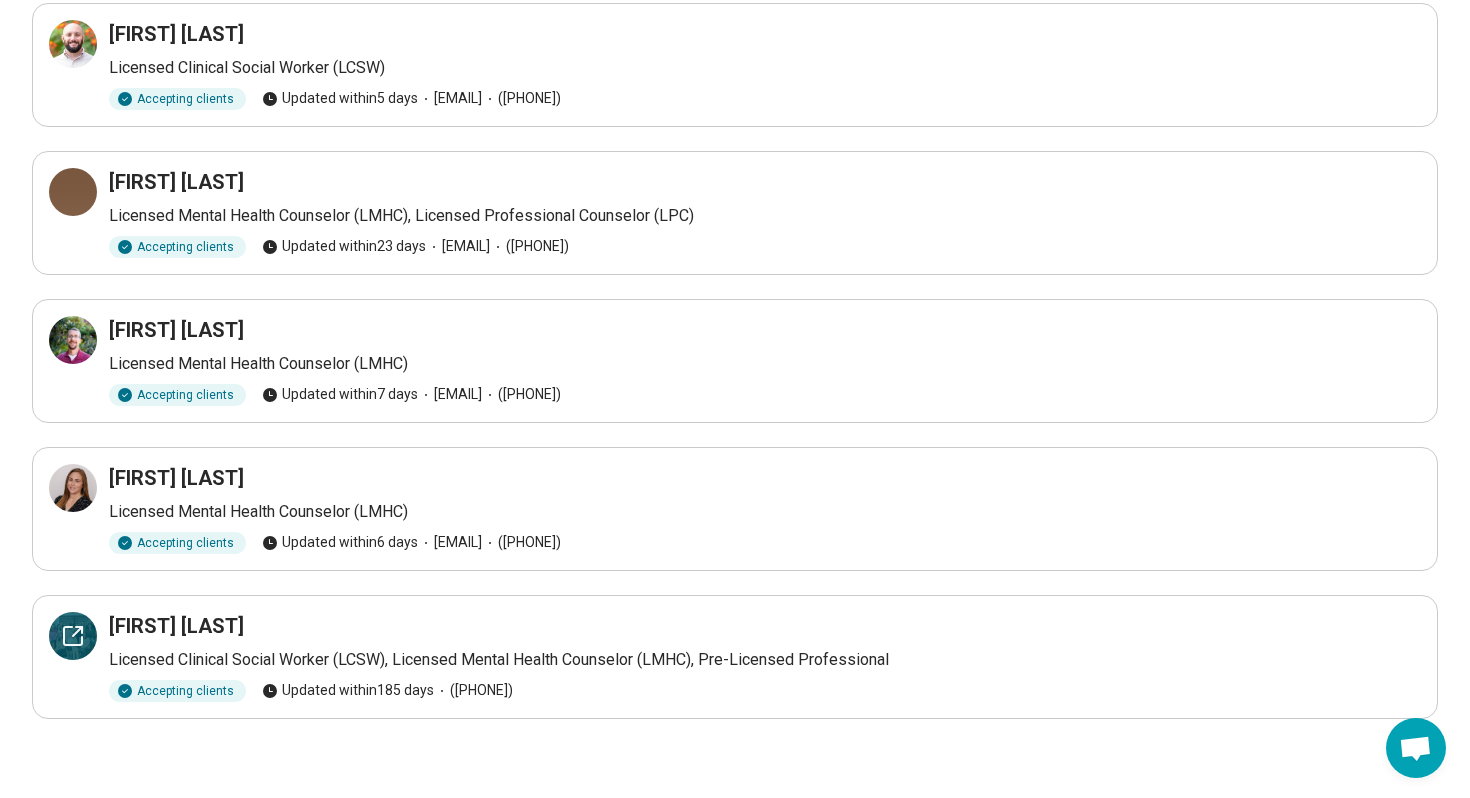 click 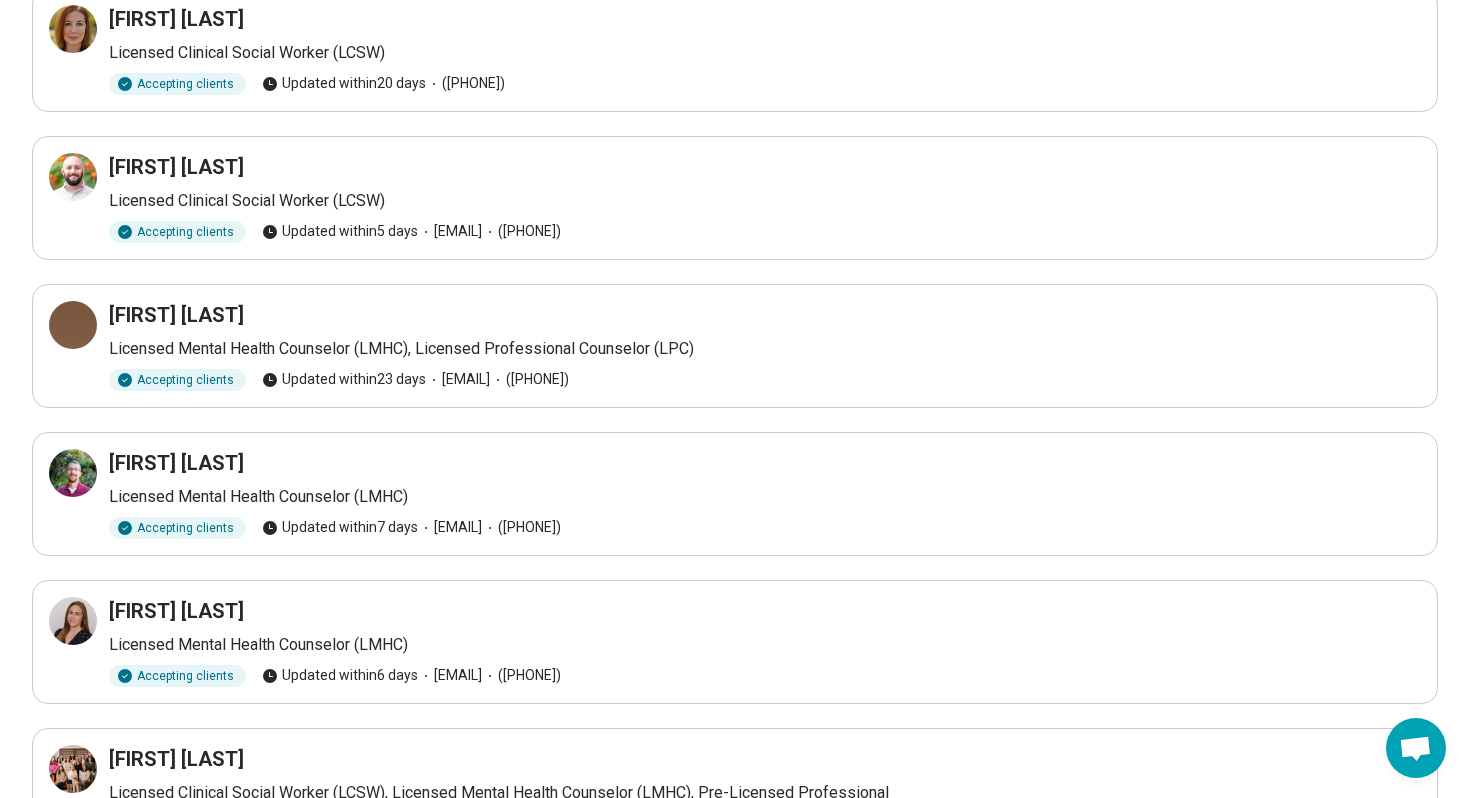 scroll, scrollTop: 101, scrollLeft: 0, axis: vertical 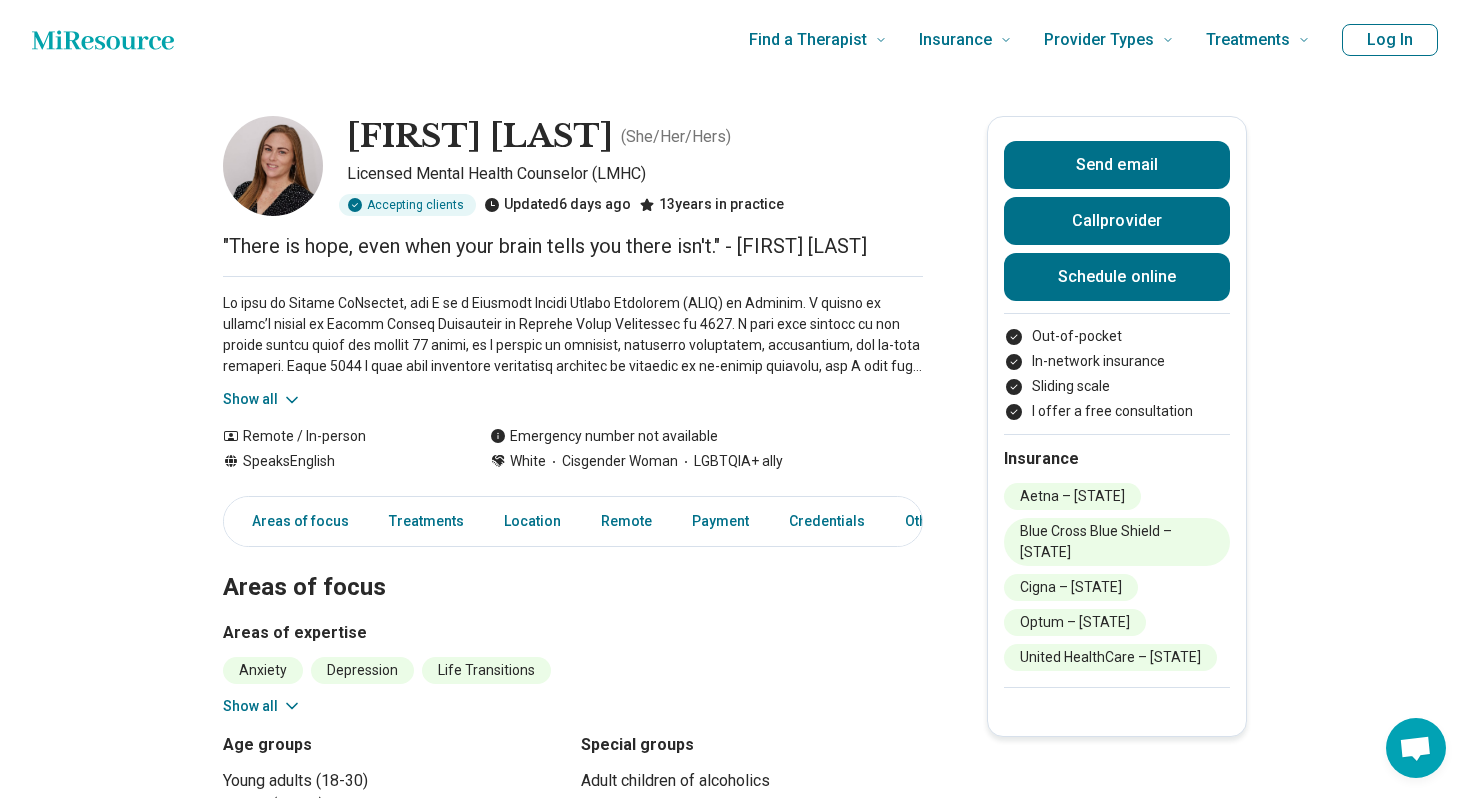 click at bounding box center [573, 335] 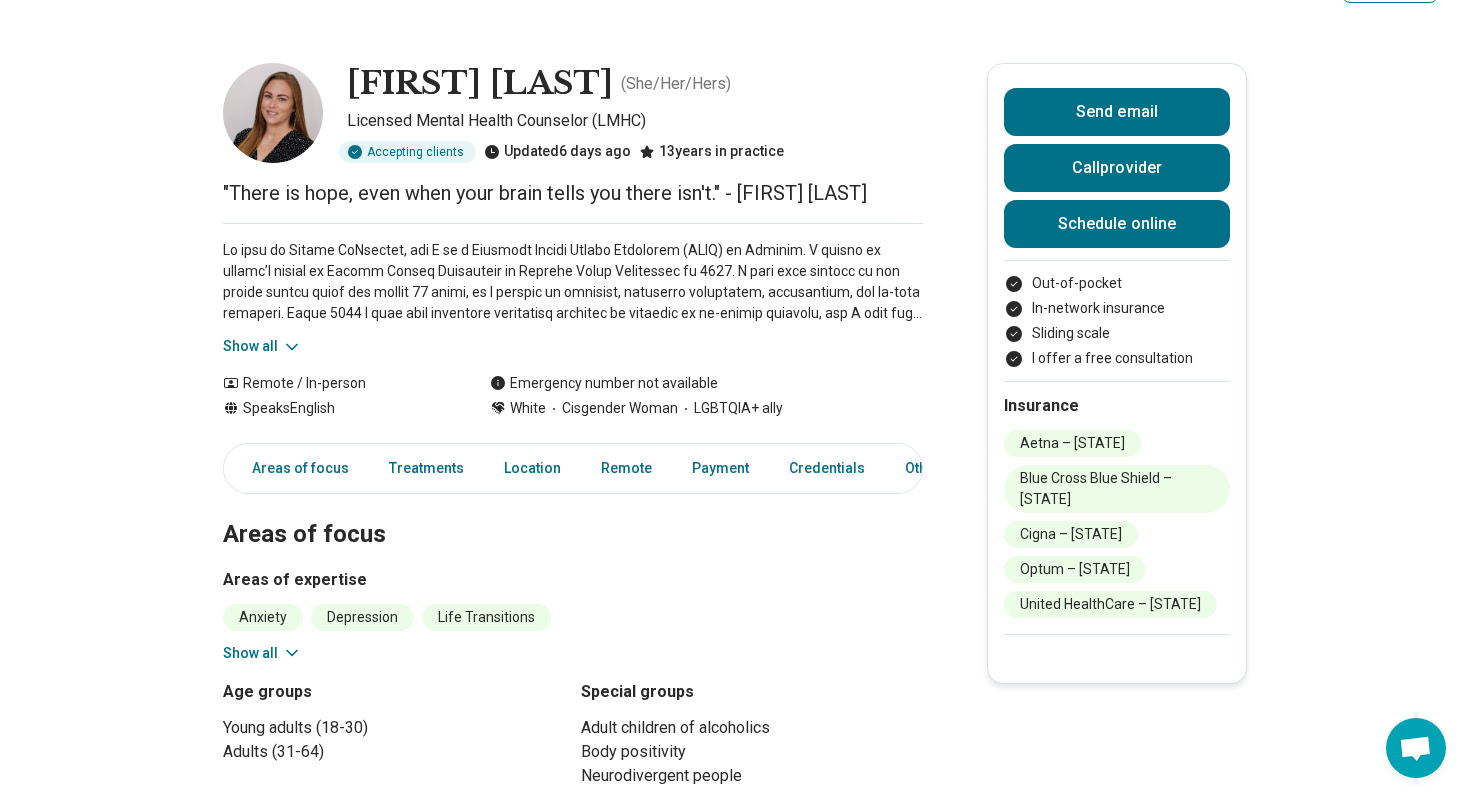 scroll, scrollTop: 56, scrollLeft: 0, axis: vertical 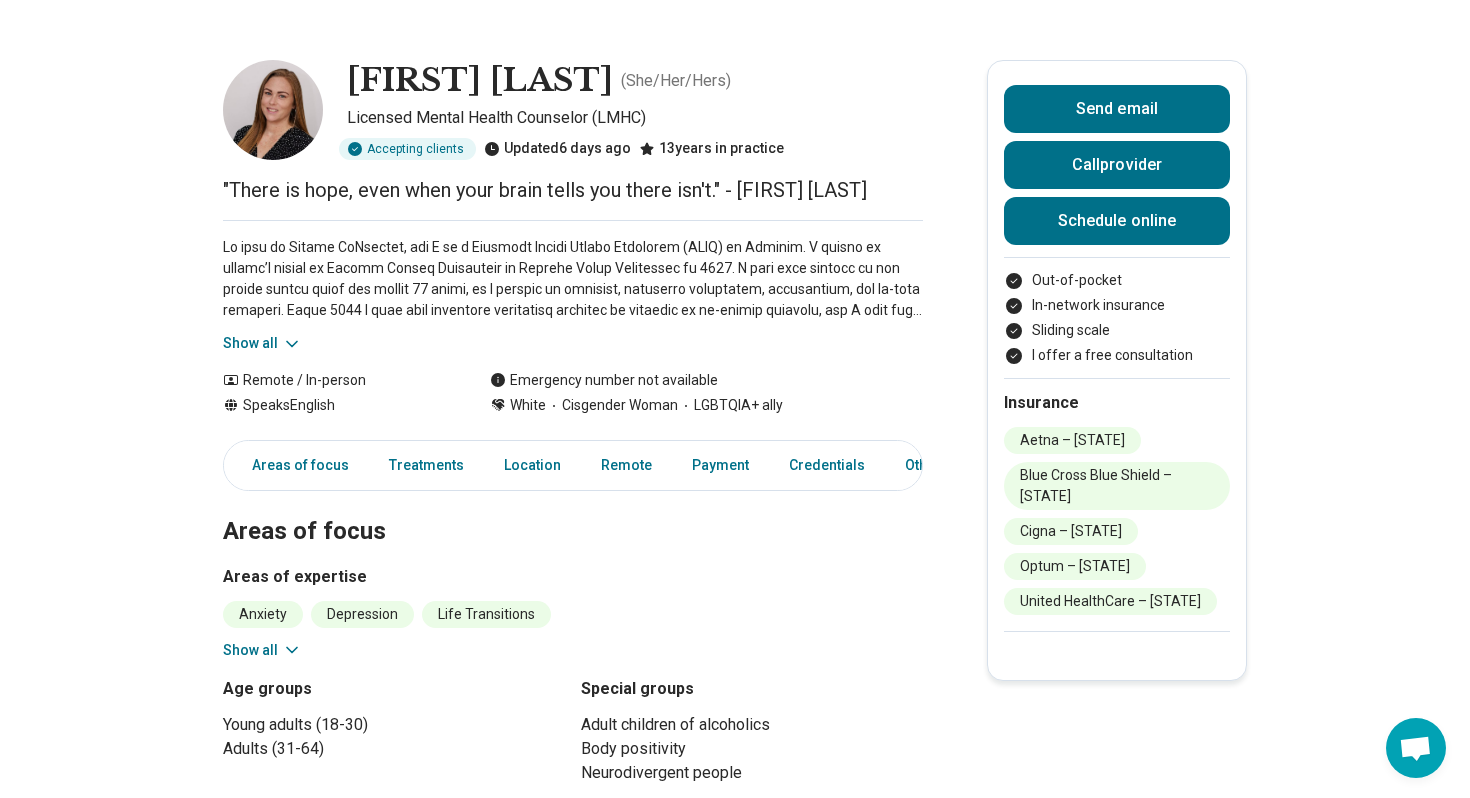 click on "Show all" at bounding box center (262, 343) 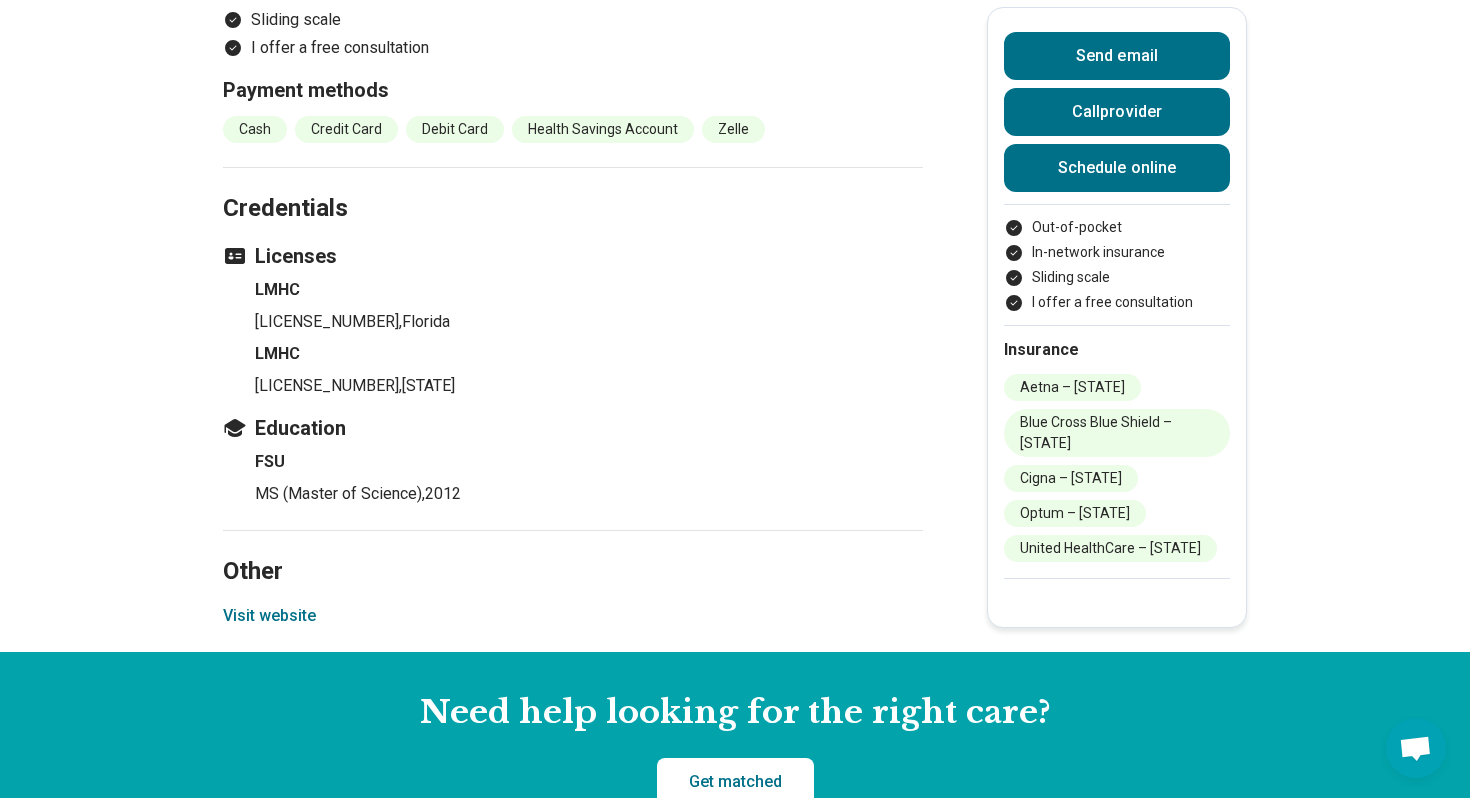 scroll, scrollTop: 2125, scrollLeft: 0, axis: vertical 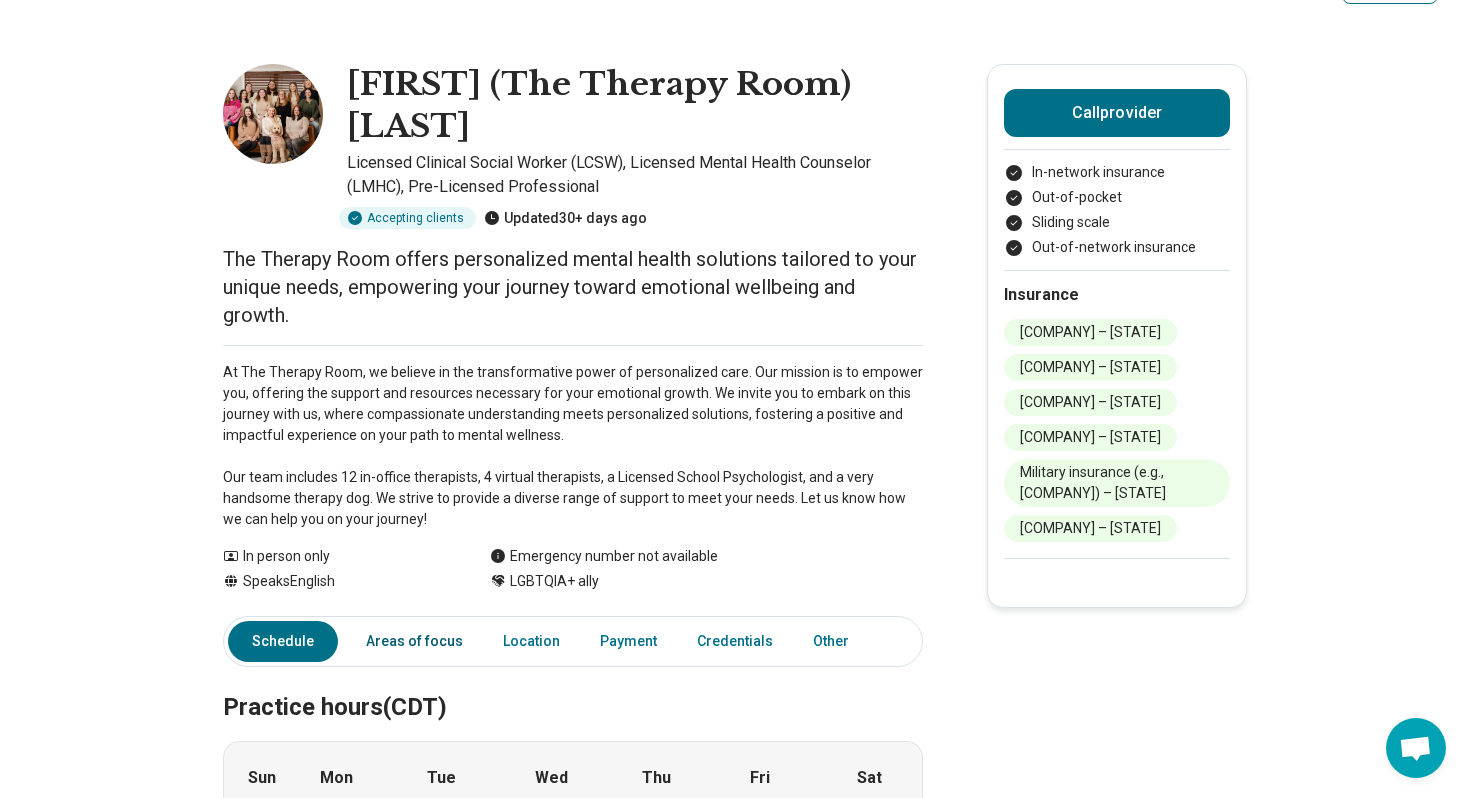 click on "Areas of focus" at bounding box center (414, 641) 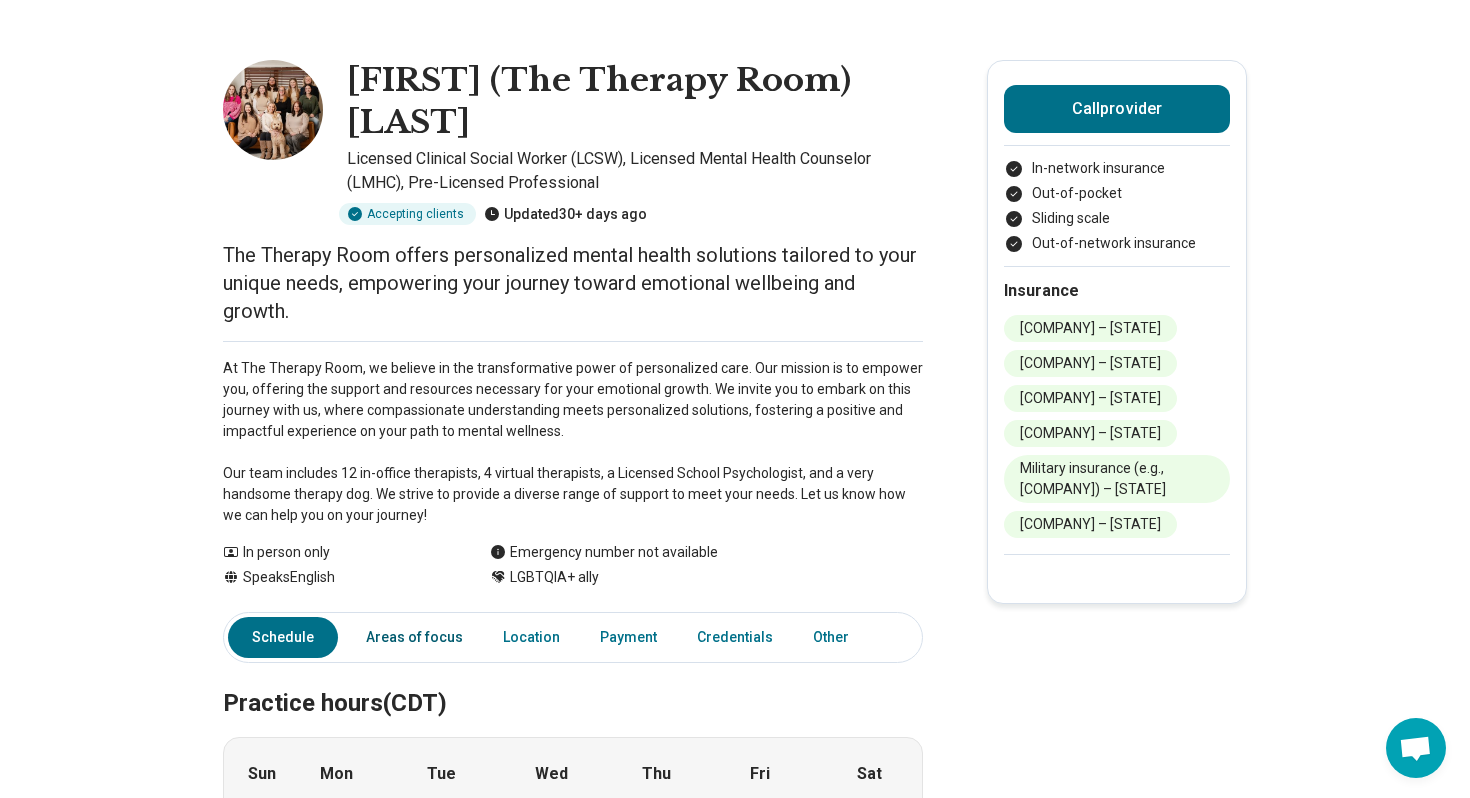 scroll, scrollTop: 0, scrollLeft: 0, axis: both 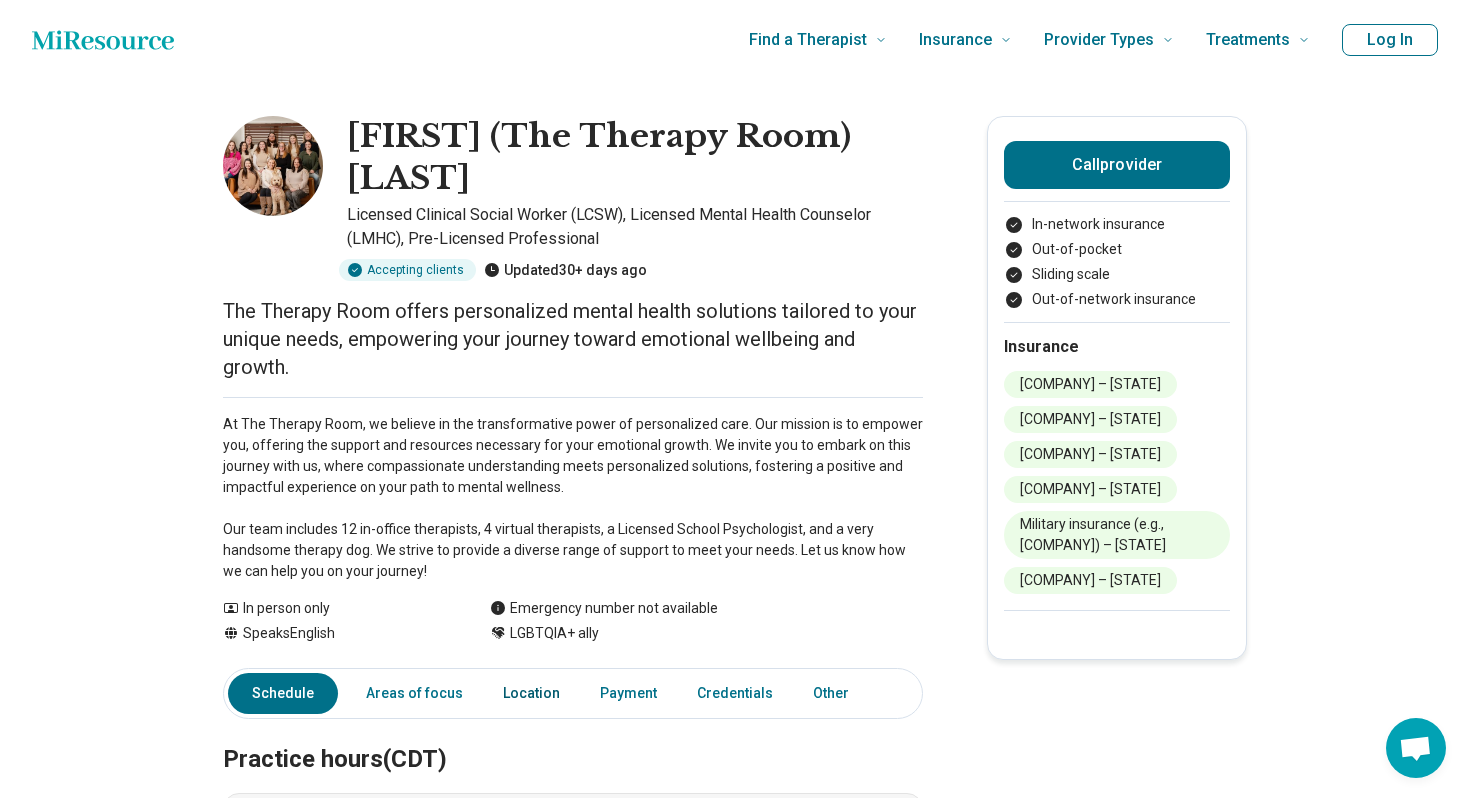 click on "Location" at bounding box center [531, 693] 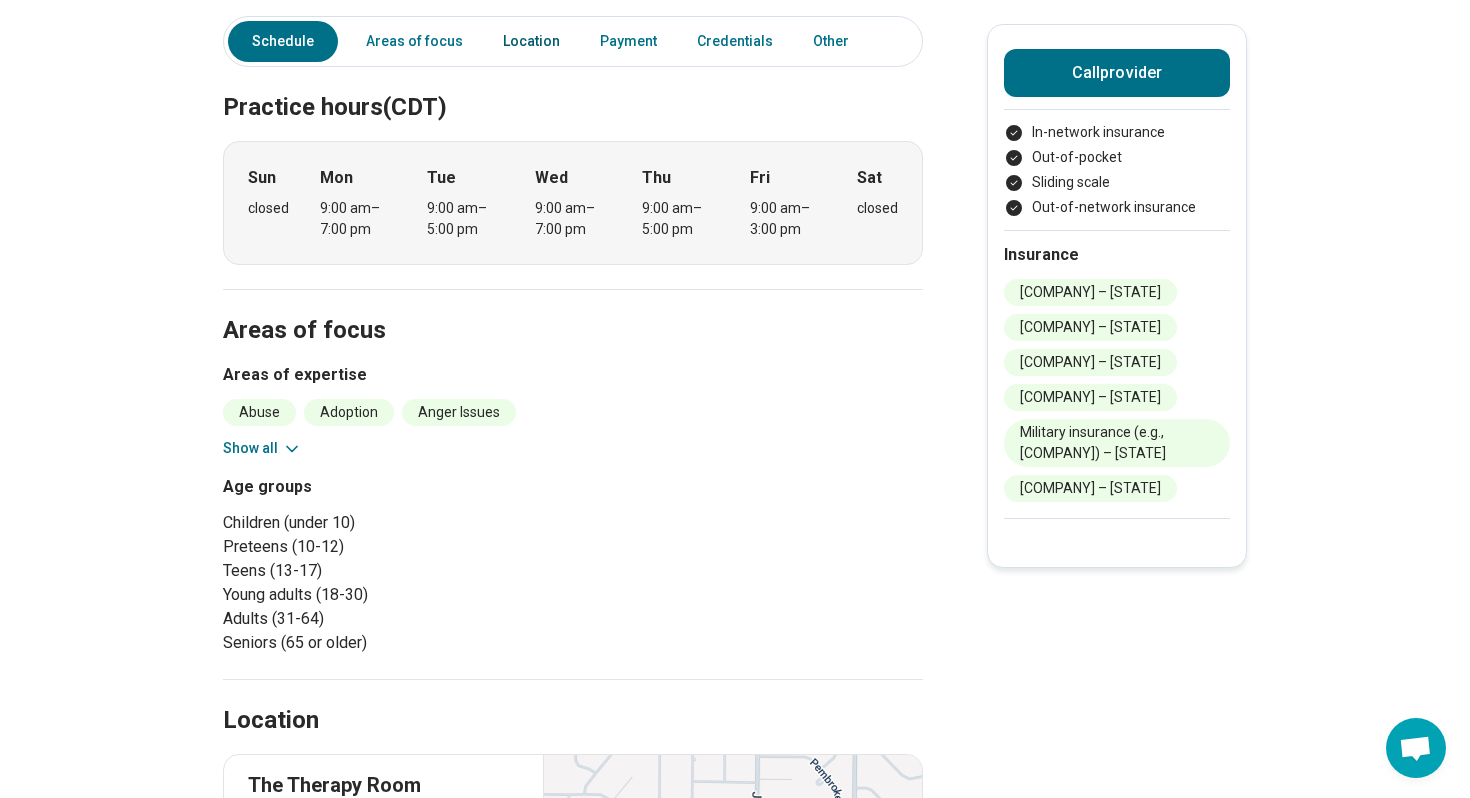 scroll, scrollTop: 0, scrollLeft: 0, axis: both 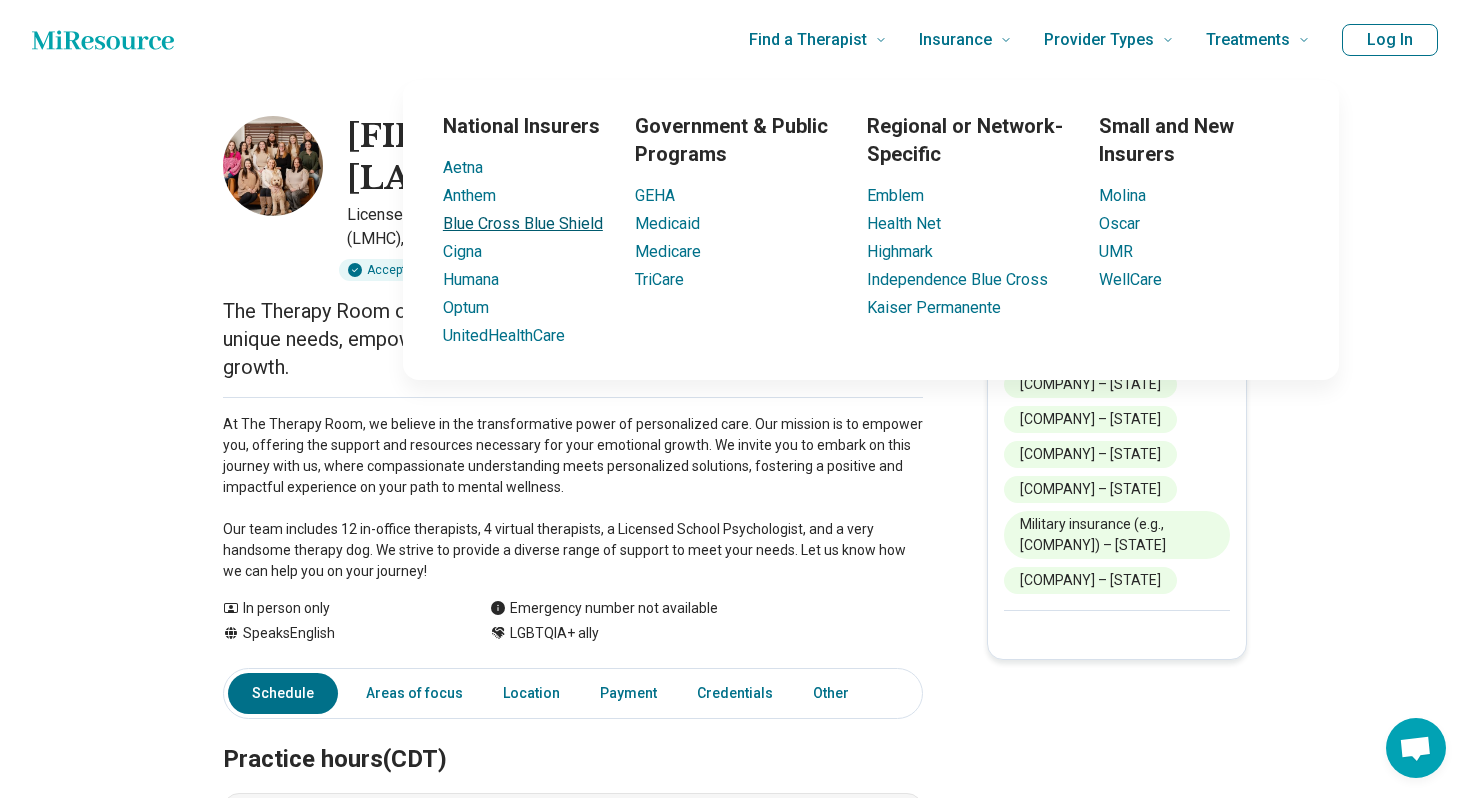 click on "Blue Cross Blue Shield" at bounding box center [523, 223] 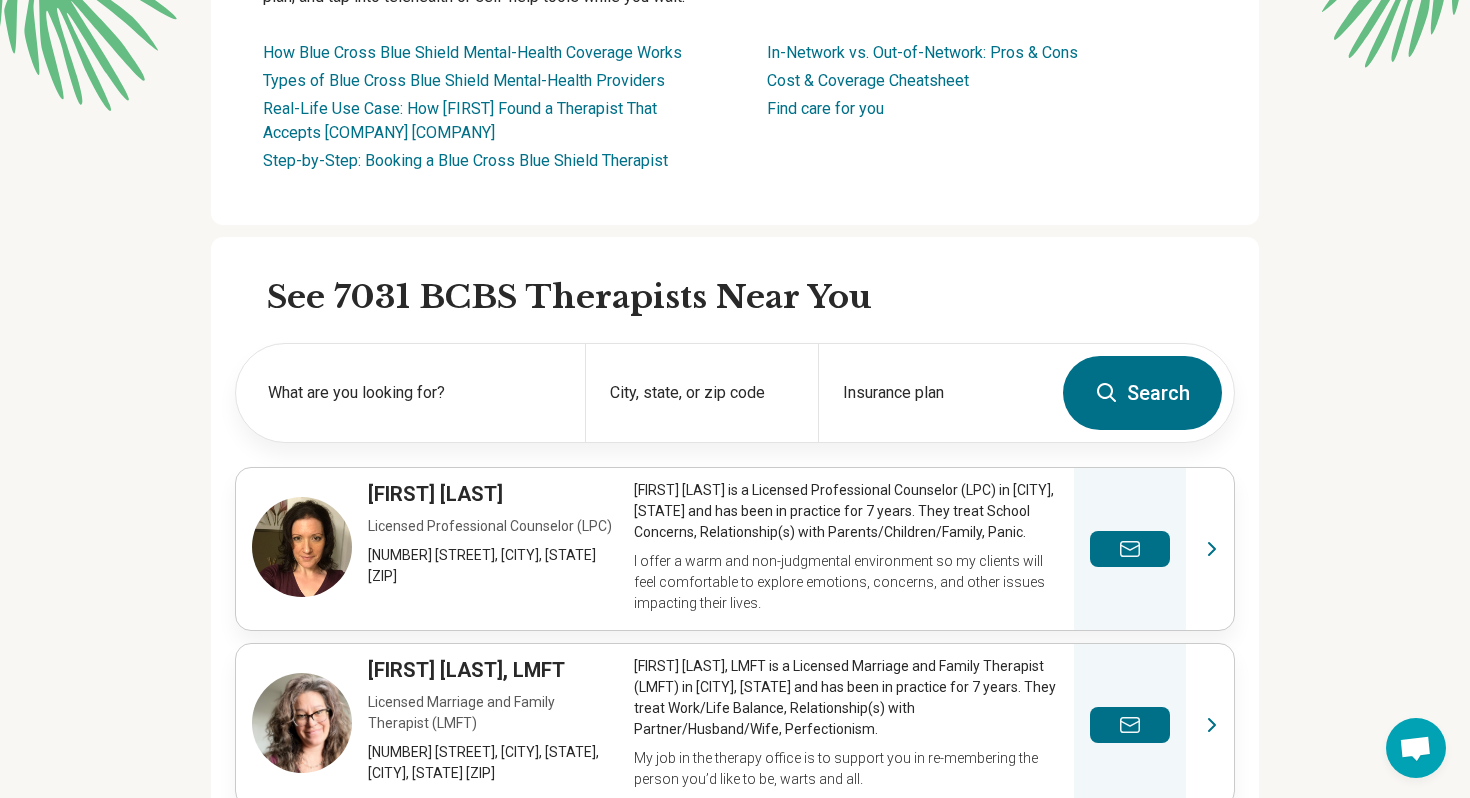 scroll, scrollTop: 421, scrollLeft: 0, axis: vertical 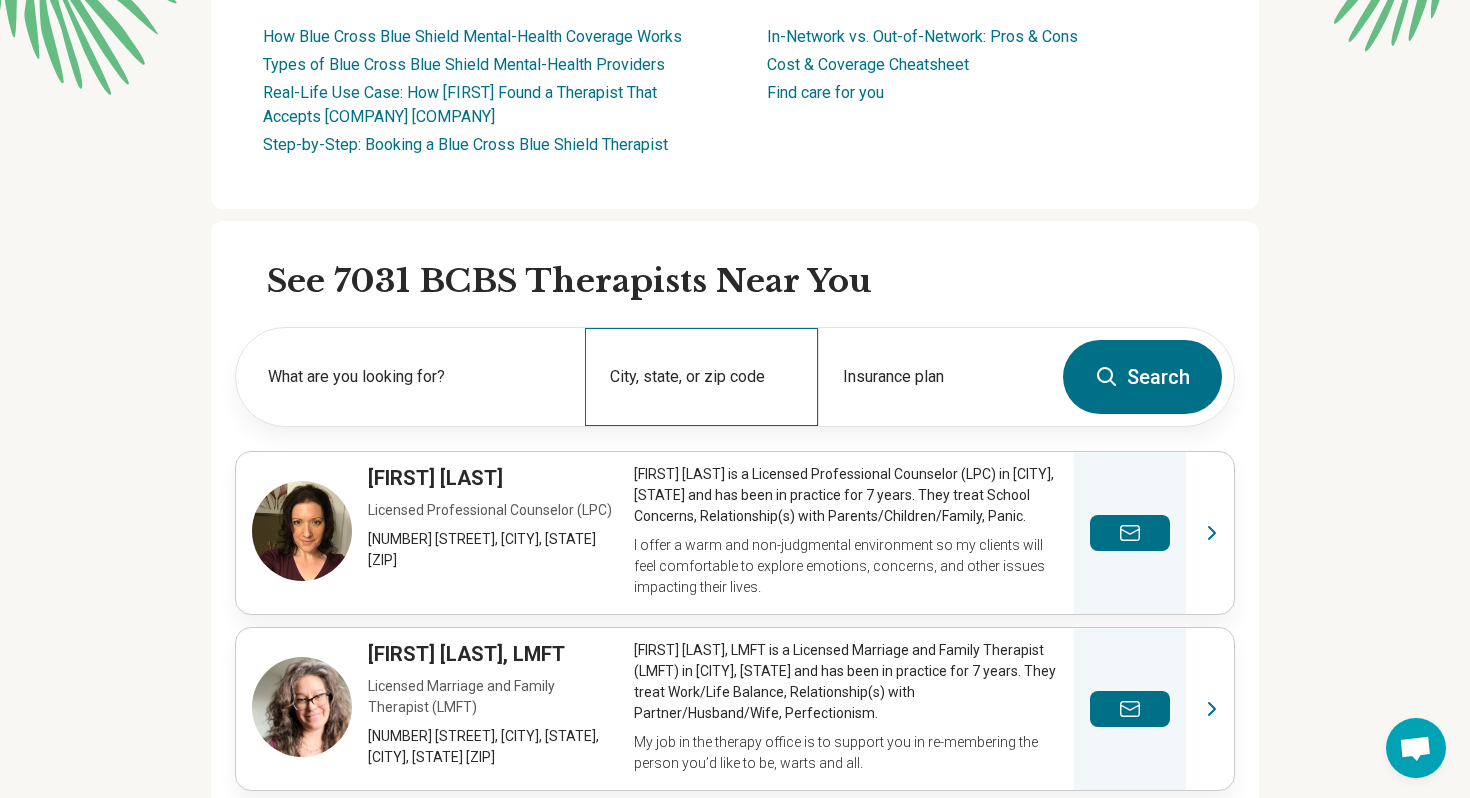 click on "City, state, or zip code" at bounding box center (701, 377) 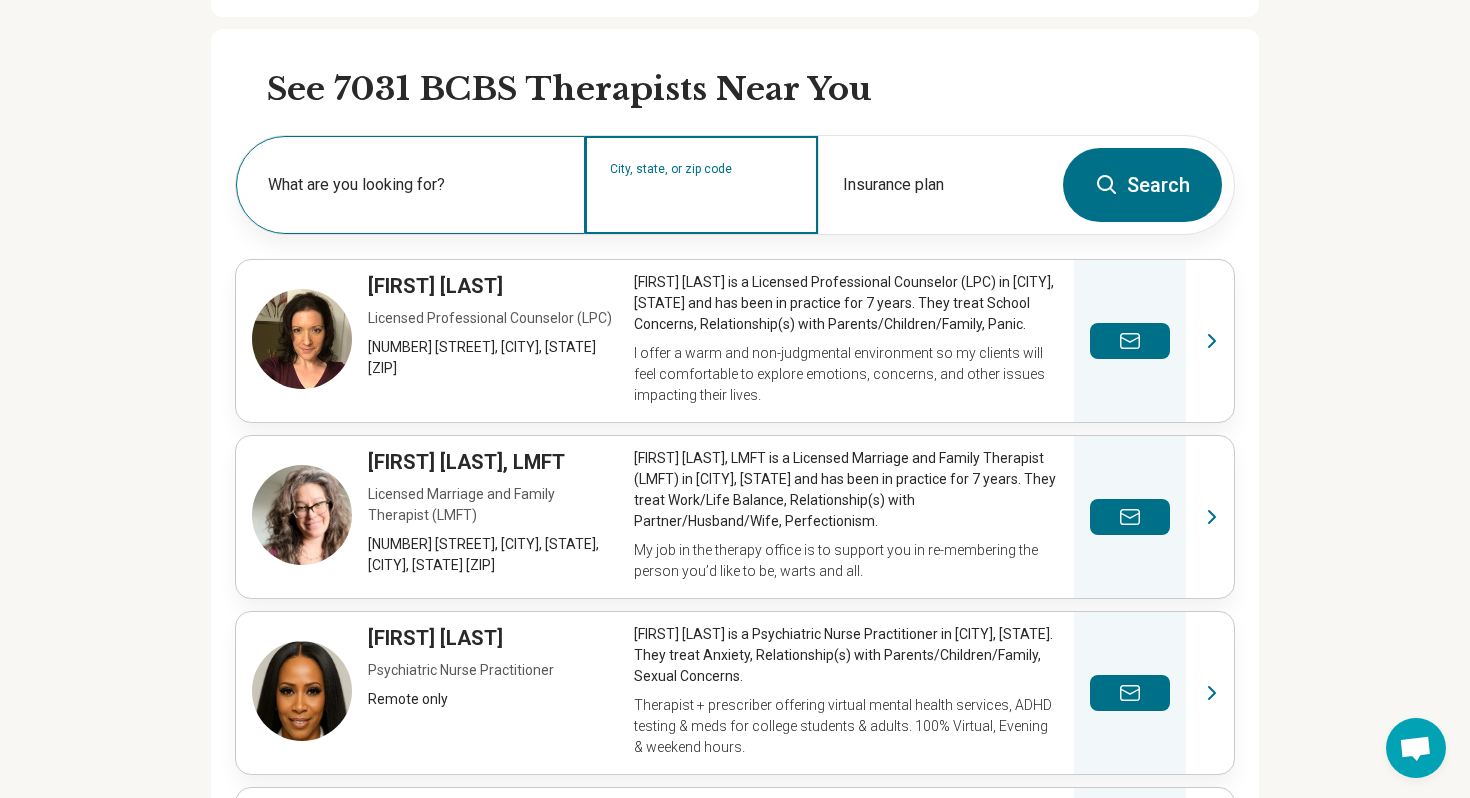 scroll, scrollTop: 599, scrollLeft: 0, axis: vertical 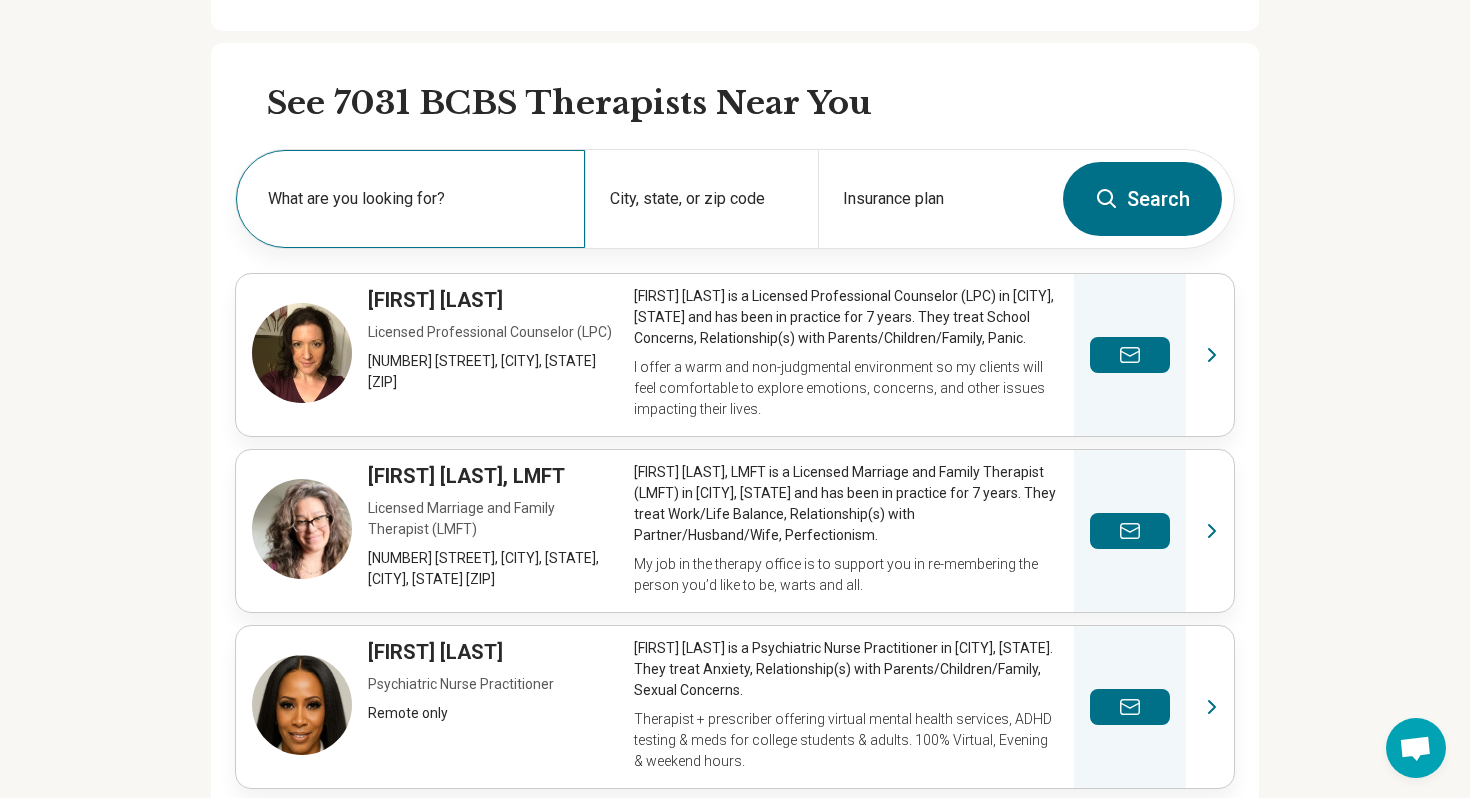 click on "What are you looking for?" at bounding box center [414, 199] 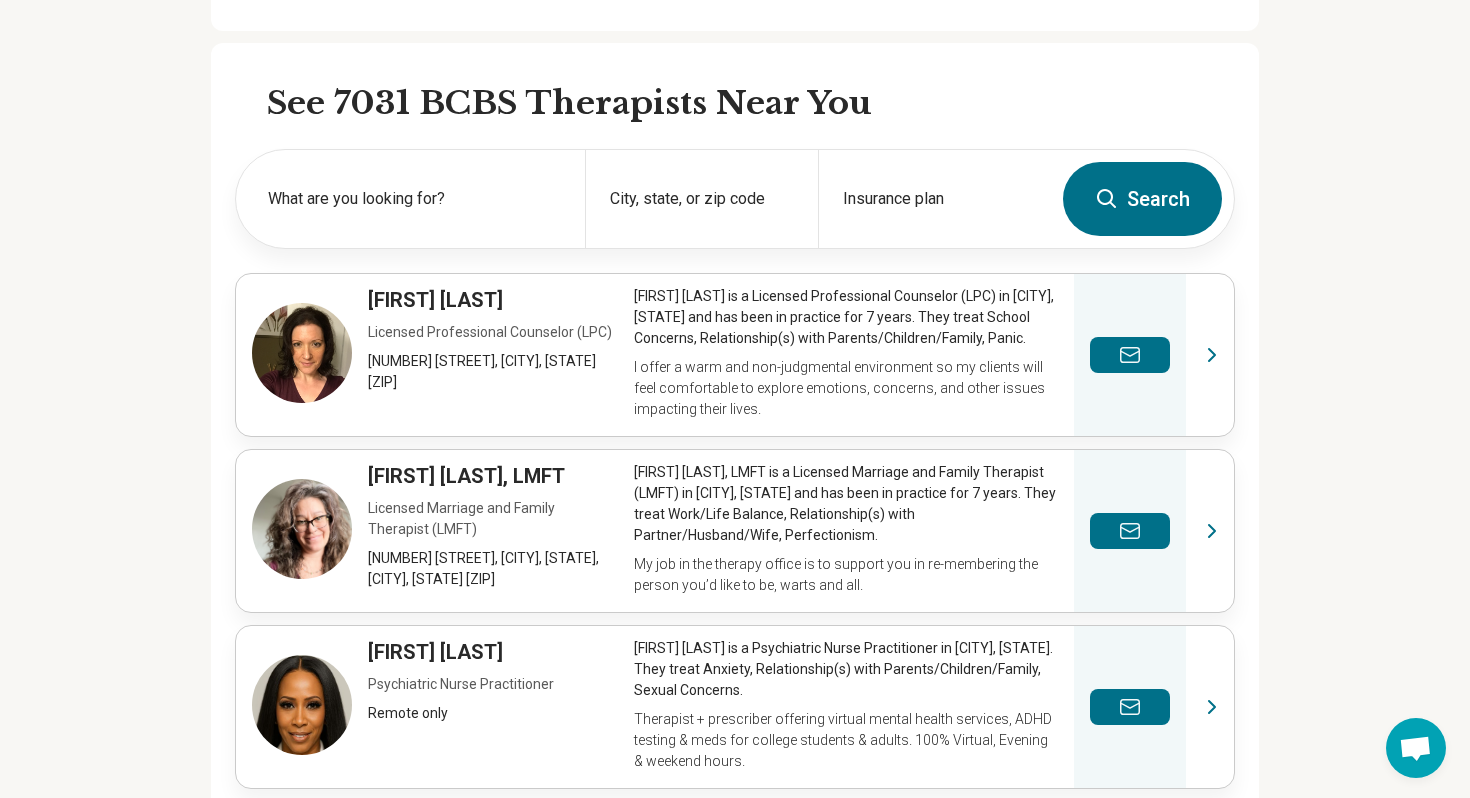 click on "Find a Blue Cross Blue Shield Therapist Medically reviewed by   Gabriela Asturias, MD  on  May 23, 2025 Written by the   MiResource team When looking for an in-network Blue Cross and Blue Shield Therapist, it is imporatnt to keep in mind
that each Blue Cross and Blue Shield member card points to a local company such as Anthem Blue Cross, Blue Shield of California, or
Blue Cross Blue Shield of Texas. Those regional plans all belong to the Blue Cross Blue Shield Association, but they set their own
networks, copays, and digital-health partnerships.
In this guide we will help you find and connect with a Blue Cross Blue Shield therapist covered by your relevant plan, and tap into
telehealth or self-help tools while you wait. How Blue Cross Blue Shield Mental-Health Coverage Works Types of Blue Cross Blue Shield Mental-Health Providers Real-Life Use Case: How Sam Found a Therapist That Accepts Blue Cross Blue Shield Step-by-Step: Booking a Blue Cross Blue Shield Therapist In-Network vs. Out-of-Network: Pros & Cons" at bounding box center [735, 2215] 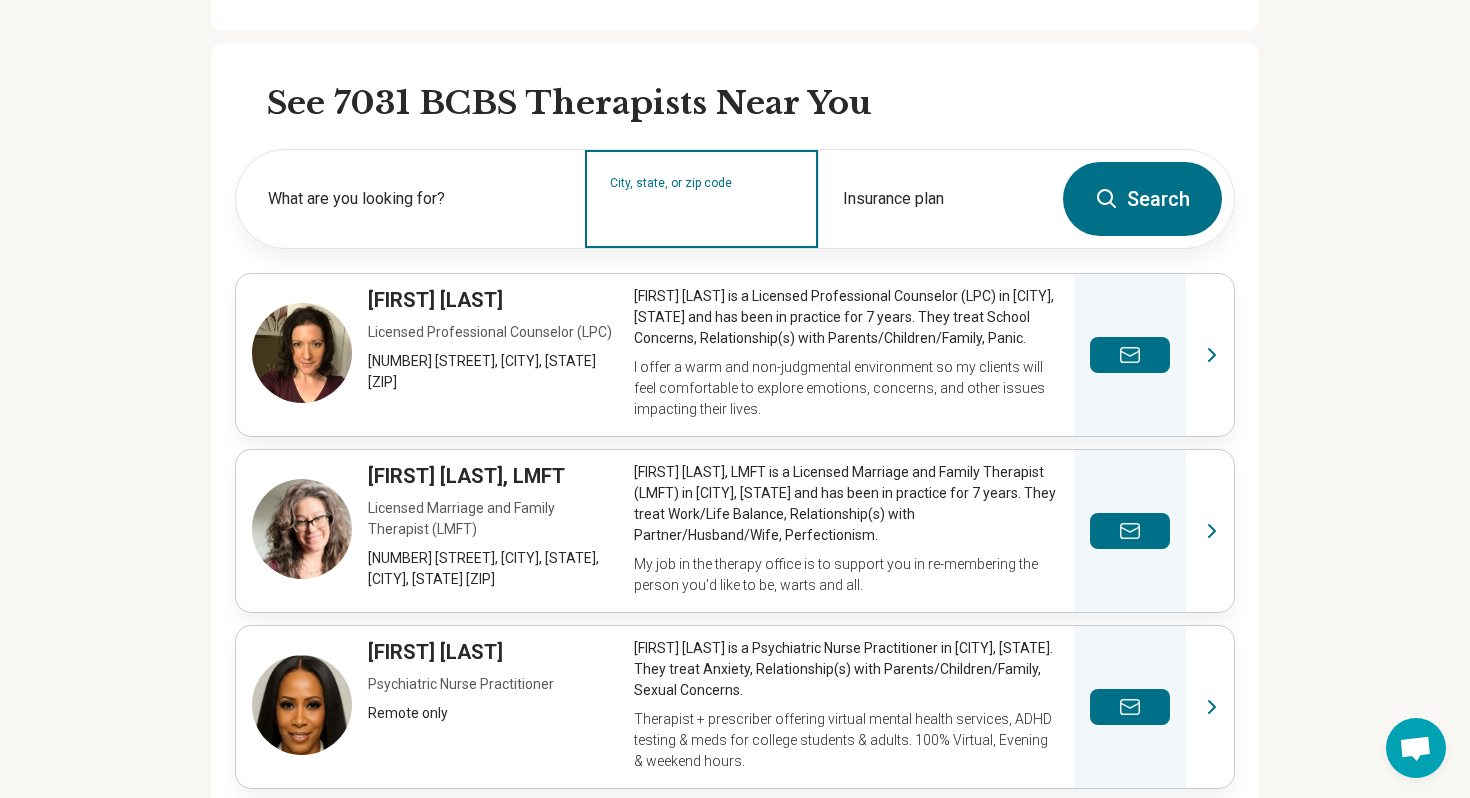 click on "City, state, or zip code" at bounding box center (702, 212) 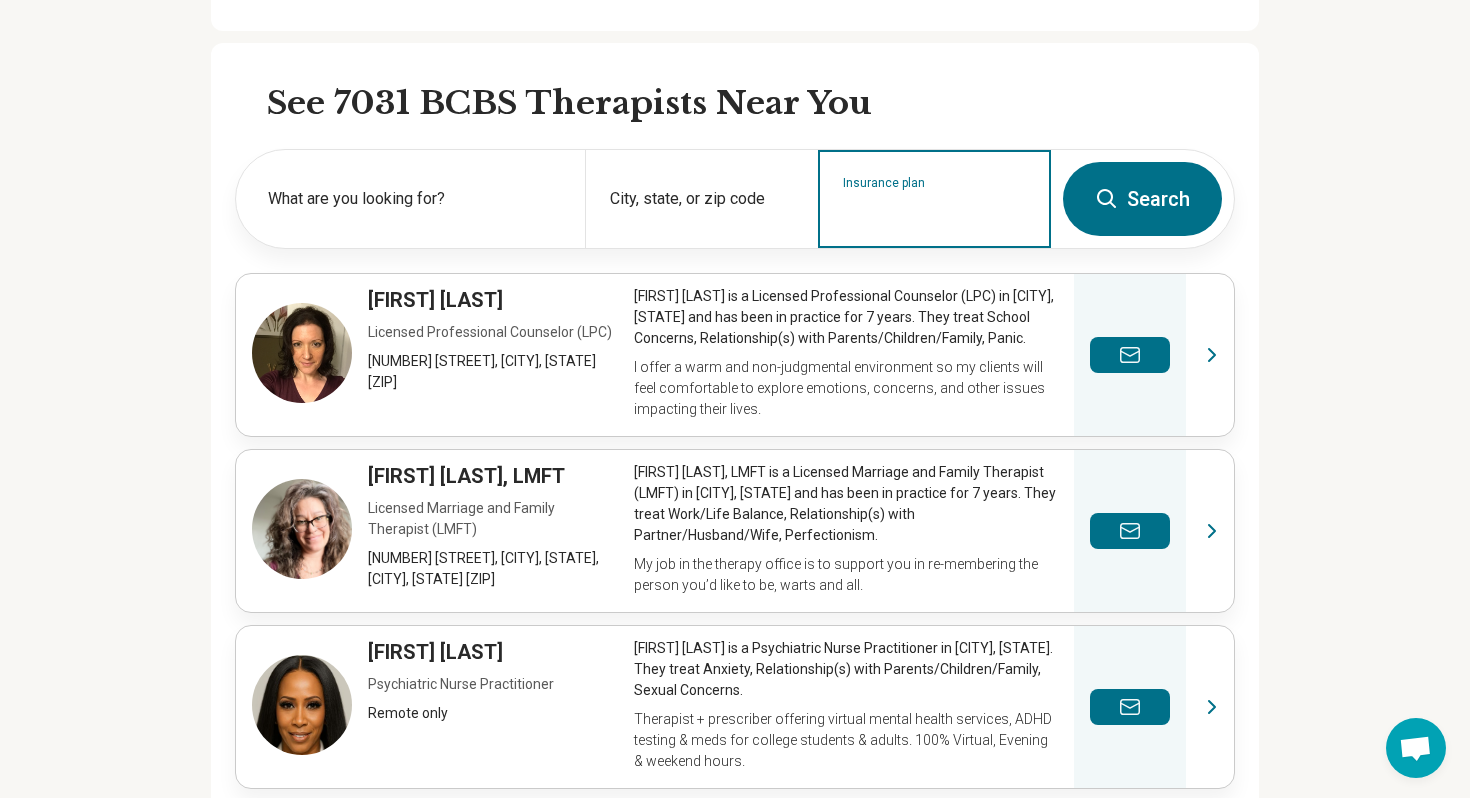 click on "Insurance plan" at bounding box center (935, 212) 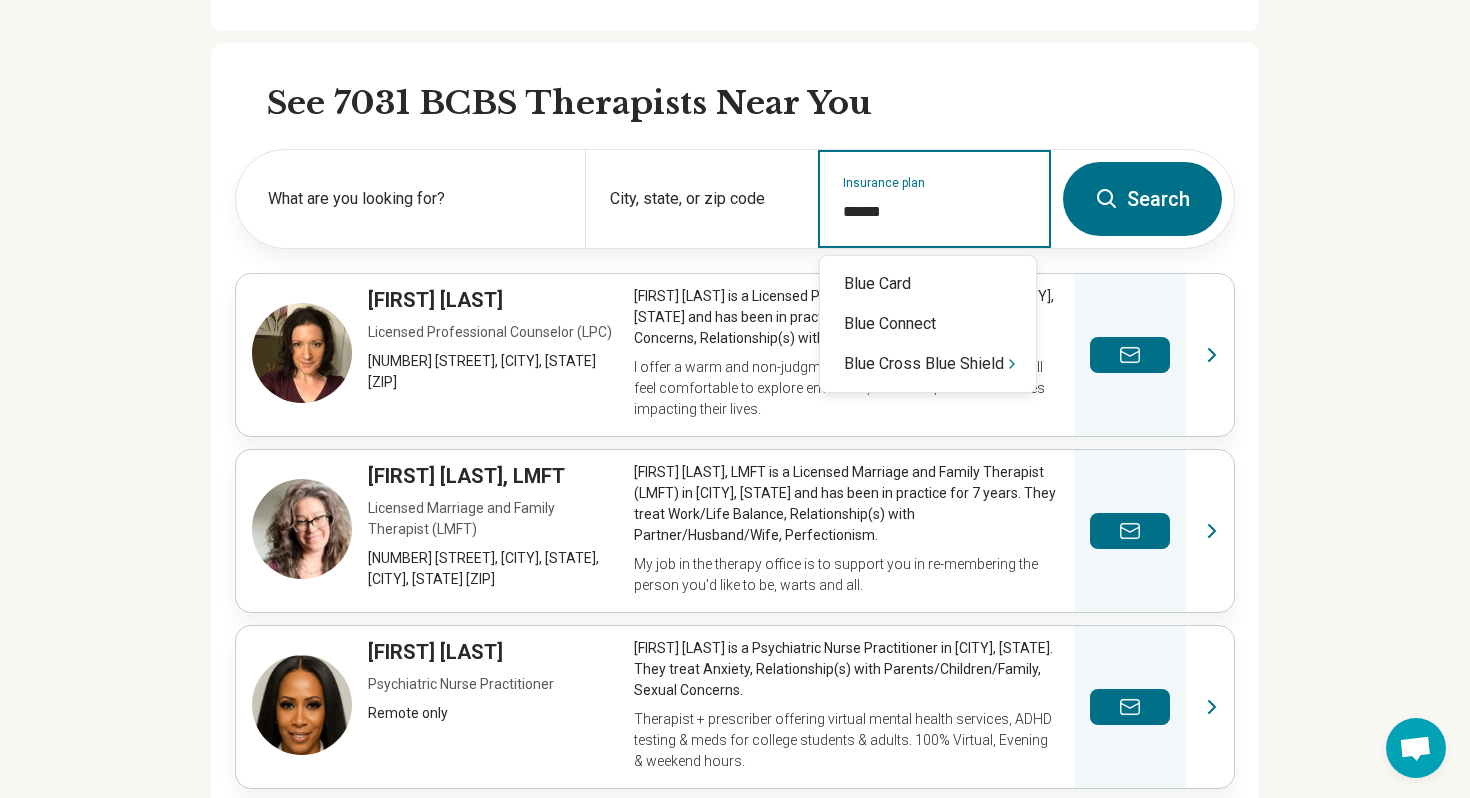 type on "*******" 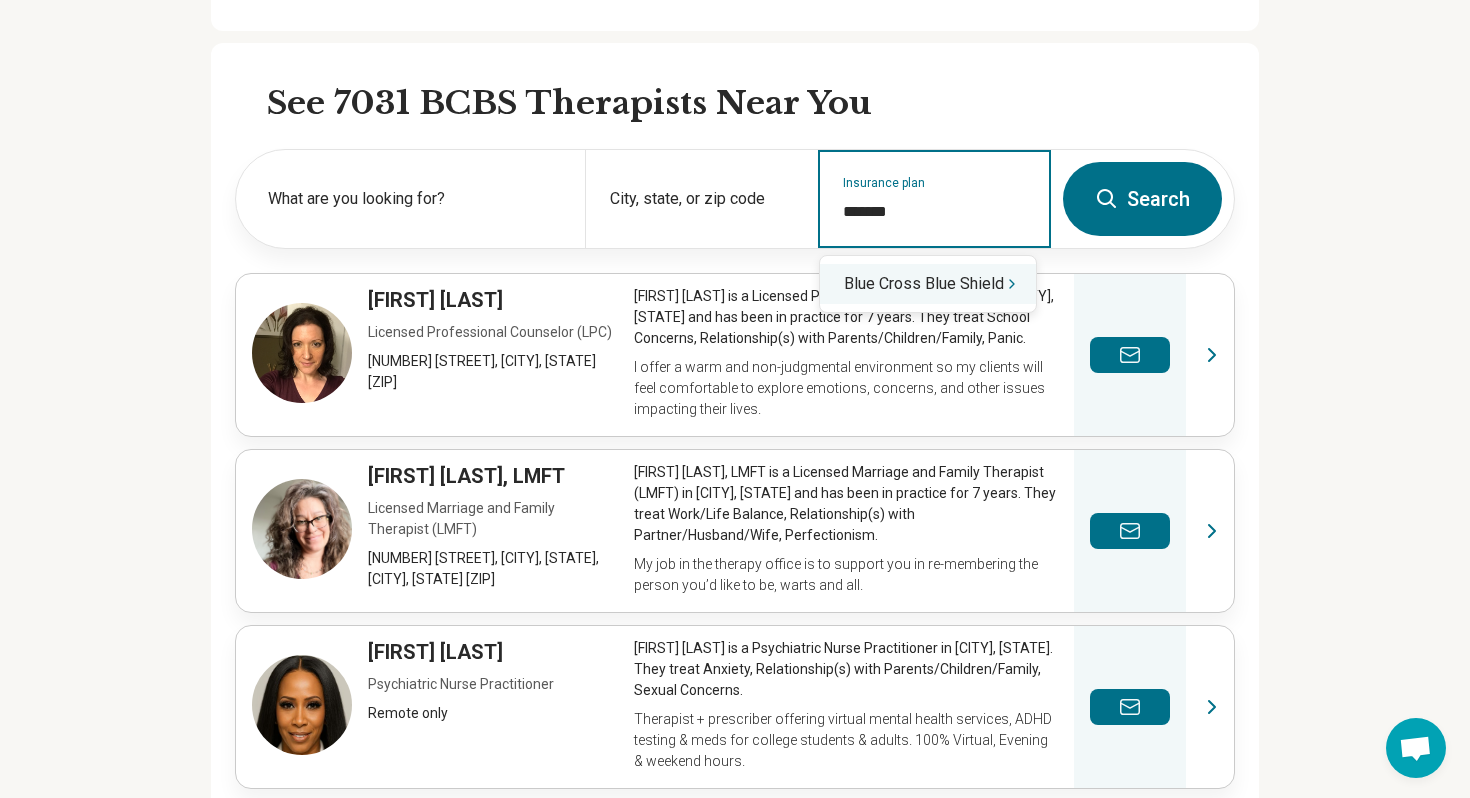 click on "Blue Cross Blue Shield" at bounding box center [928, 284] 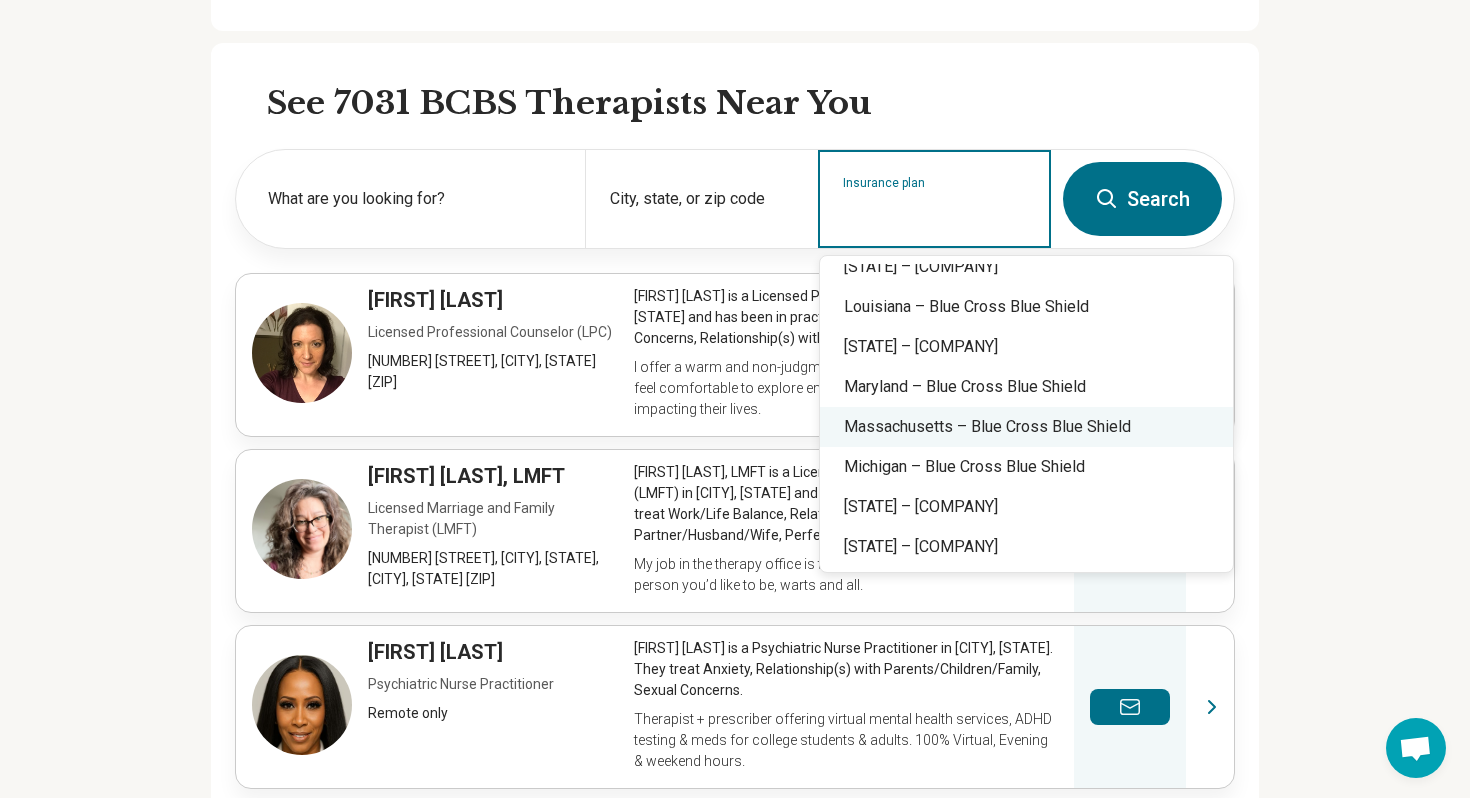 scroll, scrollTop: 656, scrollLeft: 0, axis: vertical 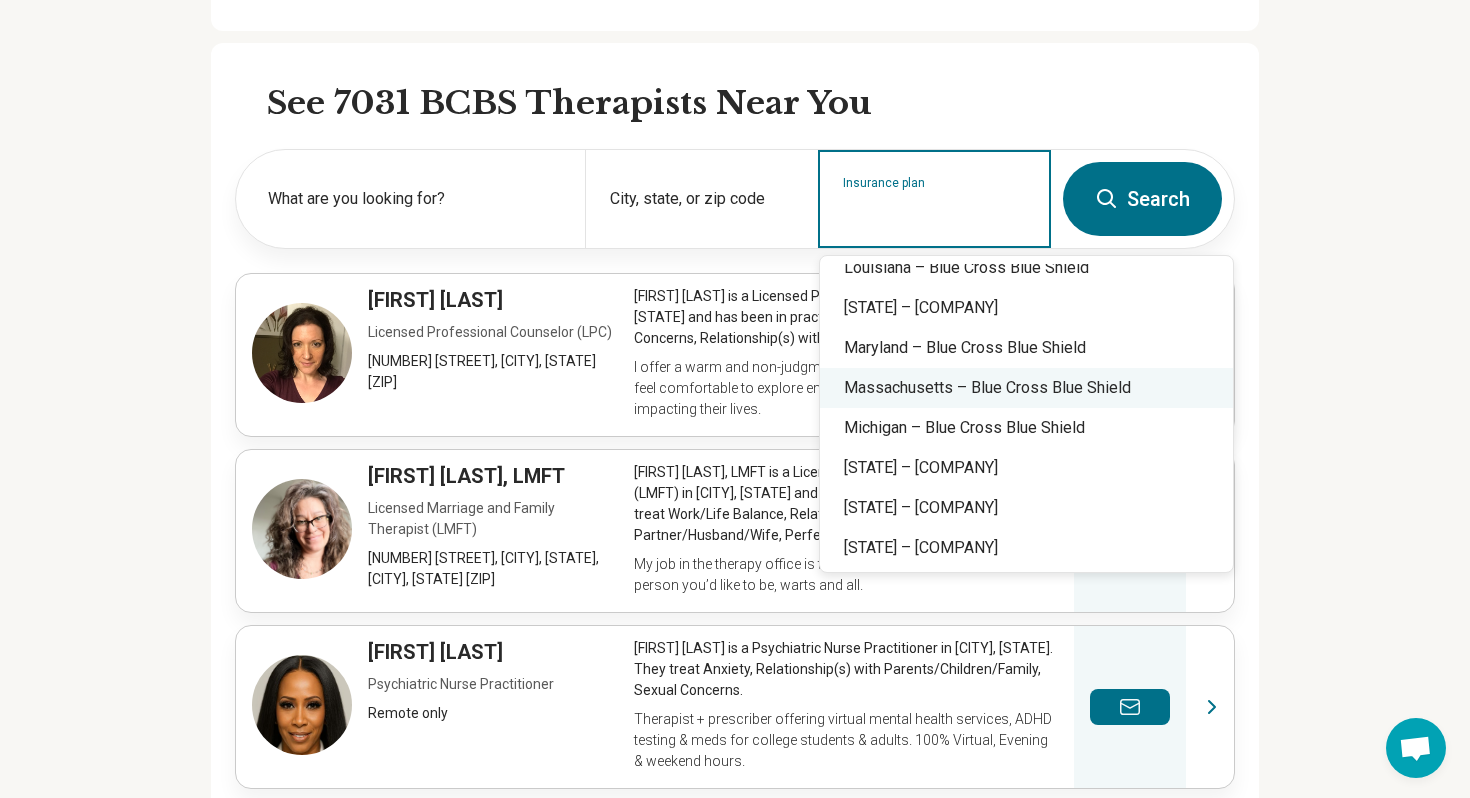 click on "Massachusetts – Blue Cross Blue Shield" at bounding box center (1026, 388) 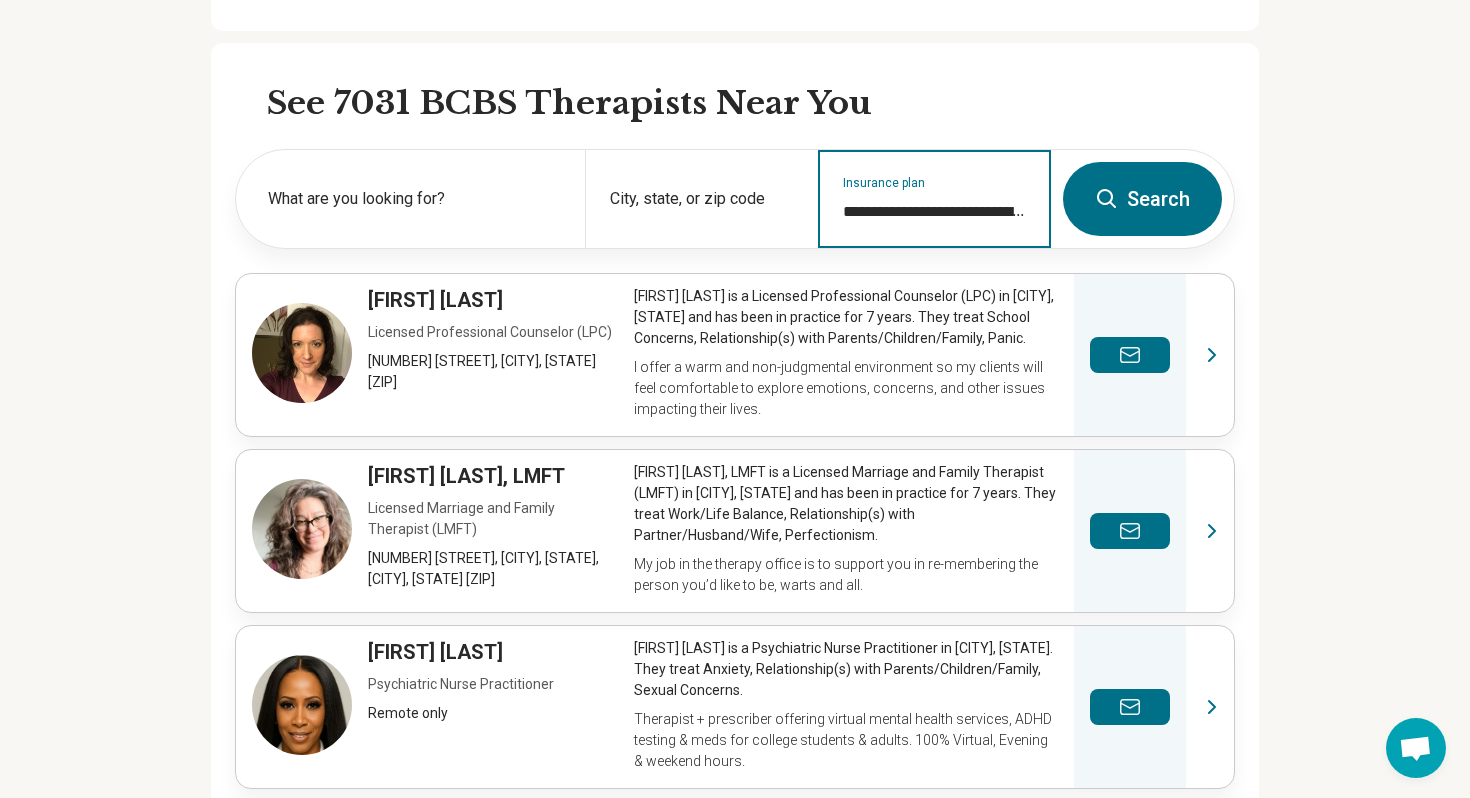 type on "**********" 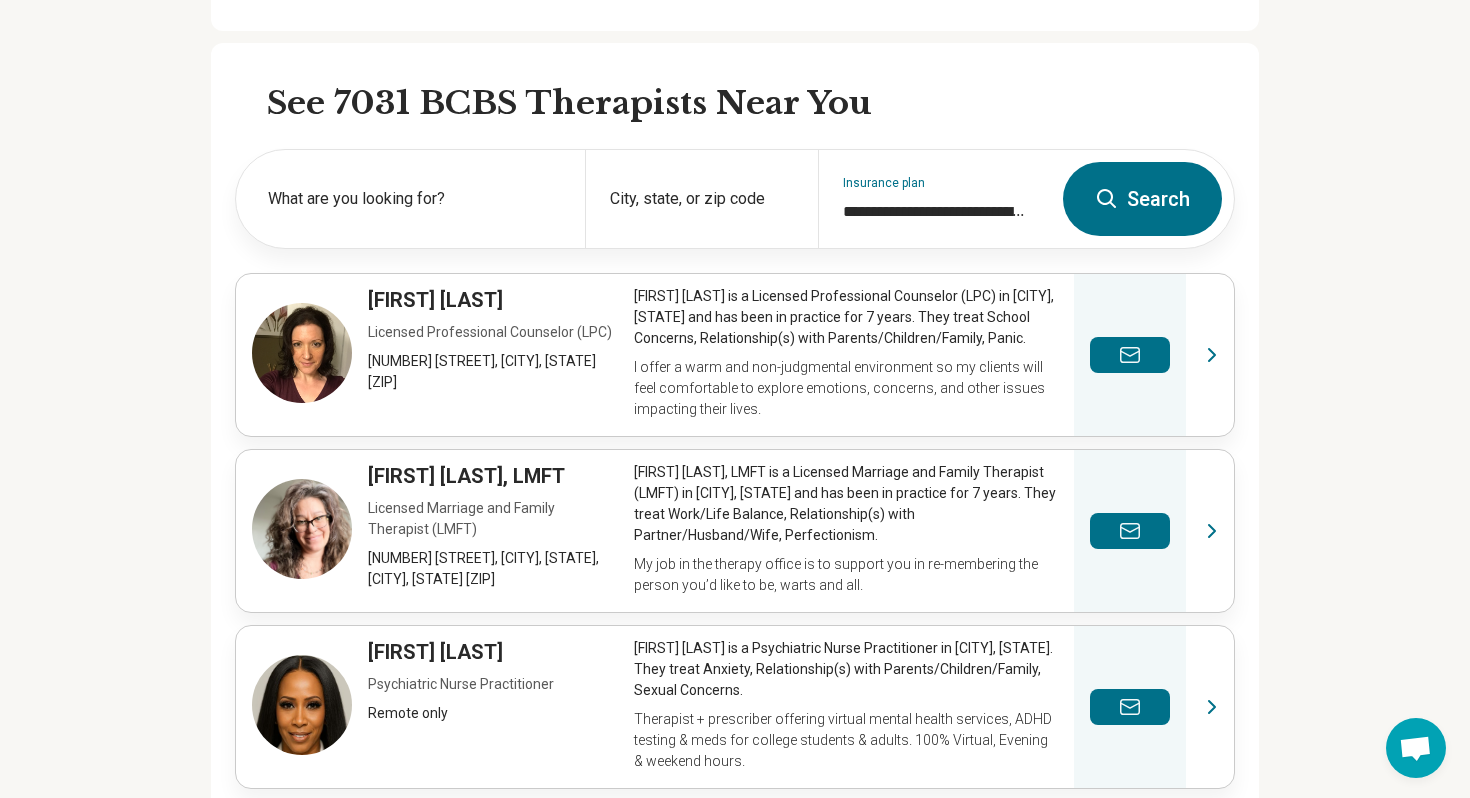 click on "Search" at bounding box center [1142, 199] 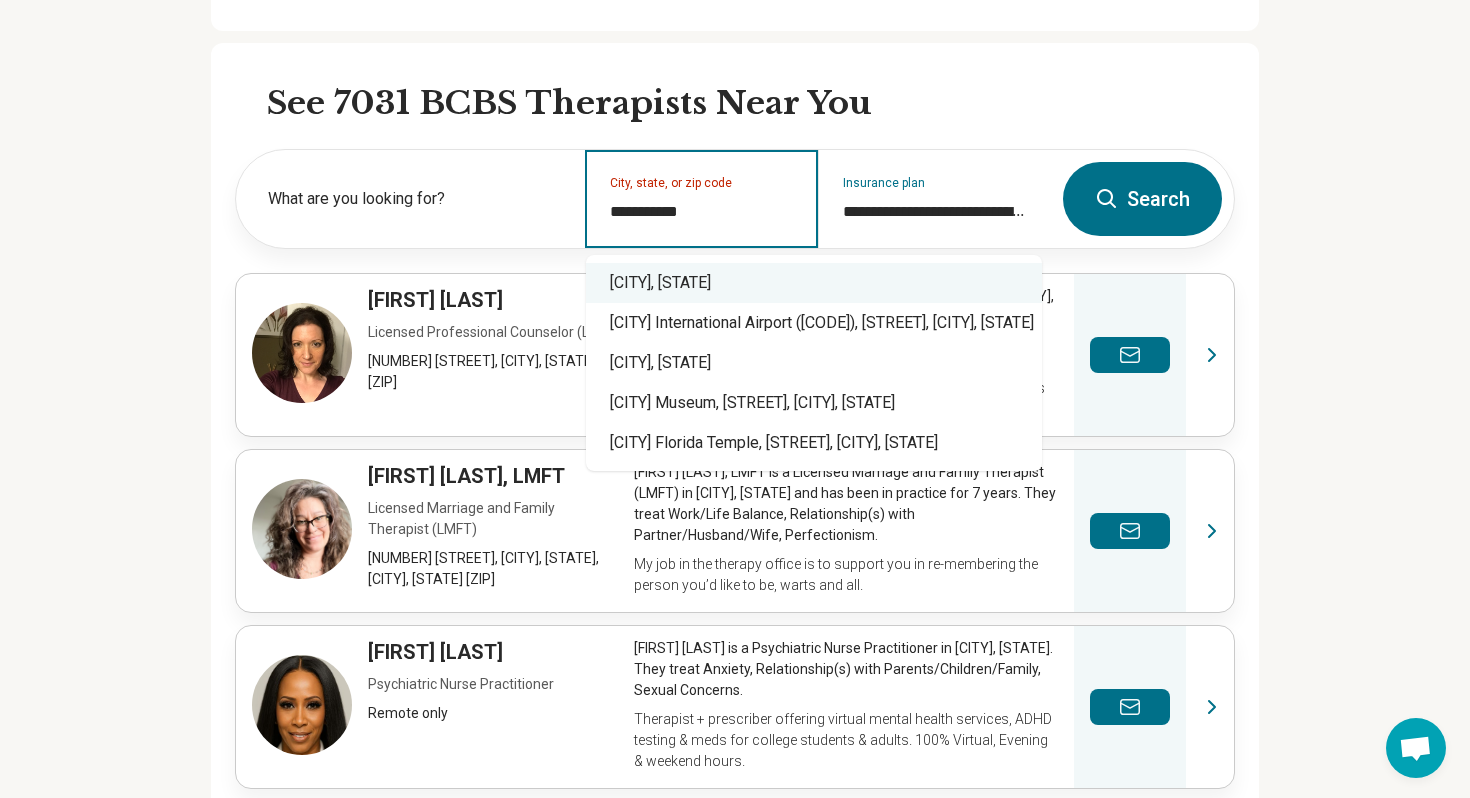 click on "Tallahassee, FL" at bounding box center [814, 283] 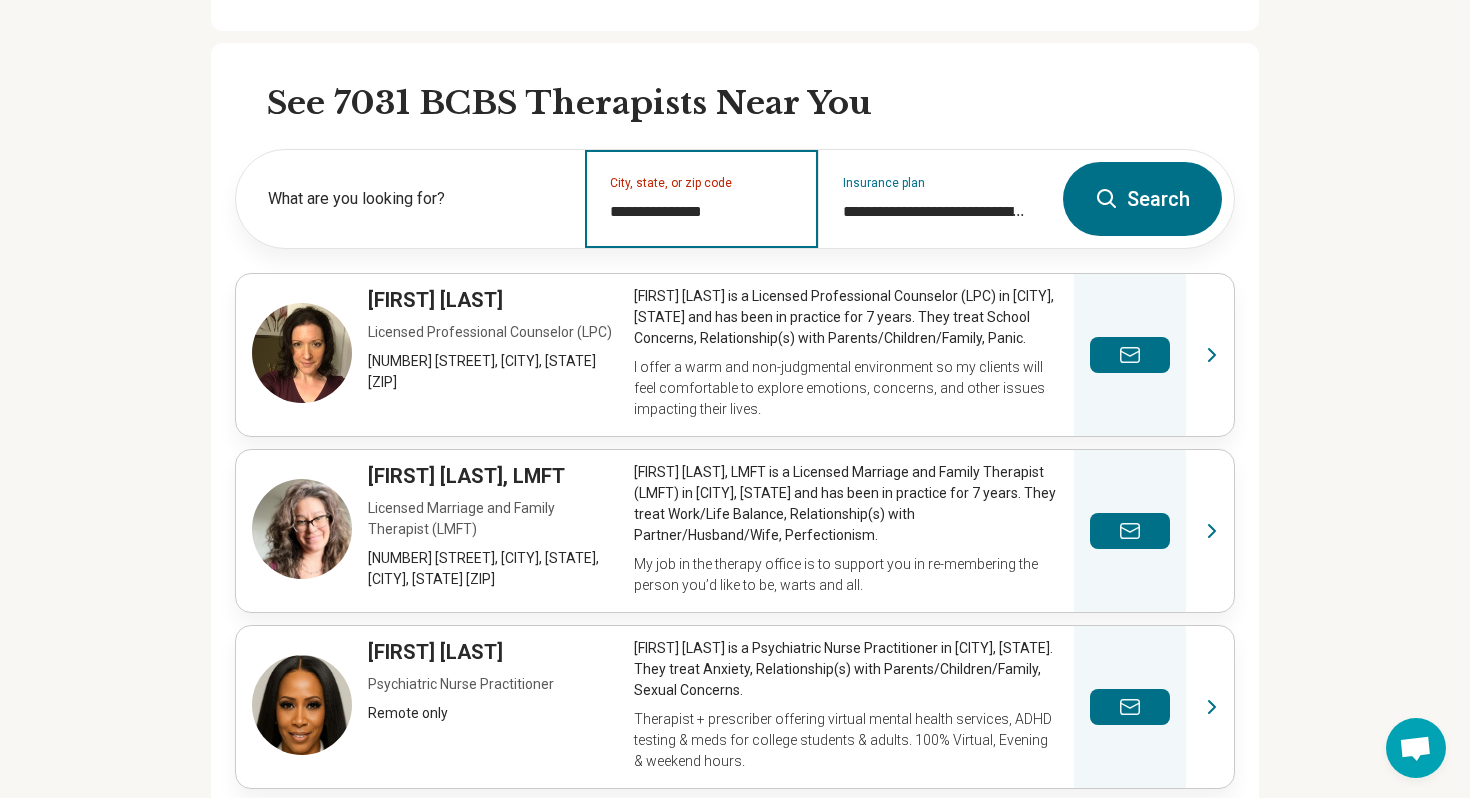 type on "**********" 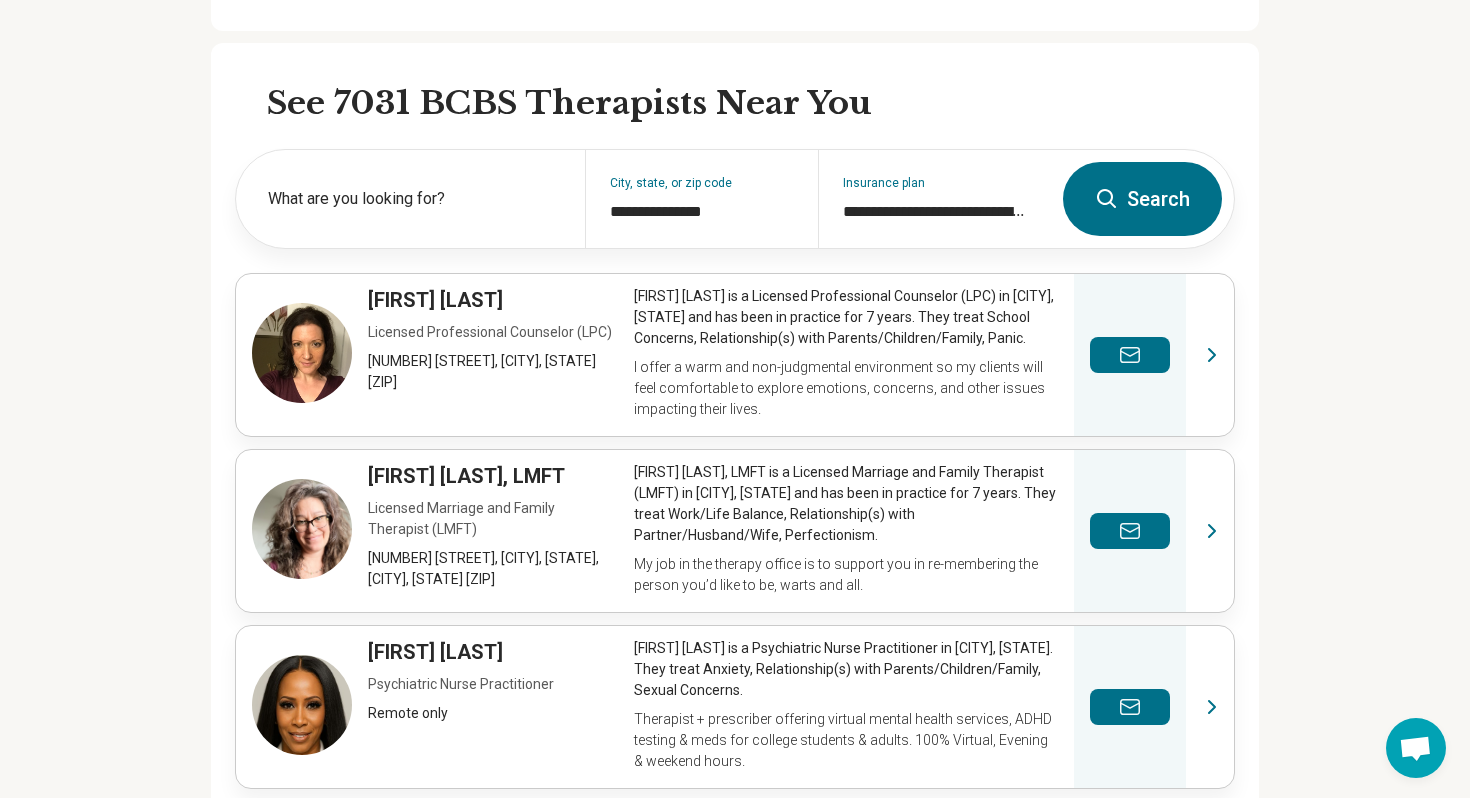 click on "Search" at bounding box center (1142, 199) 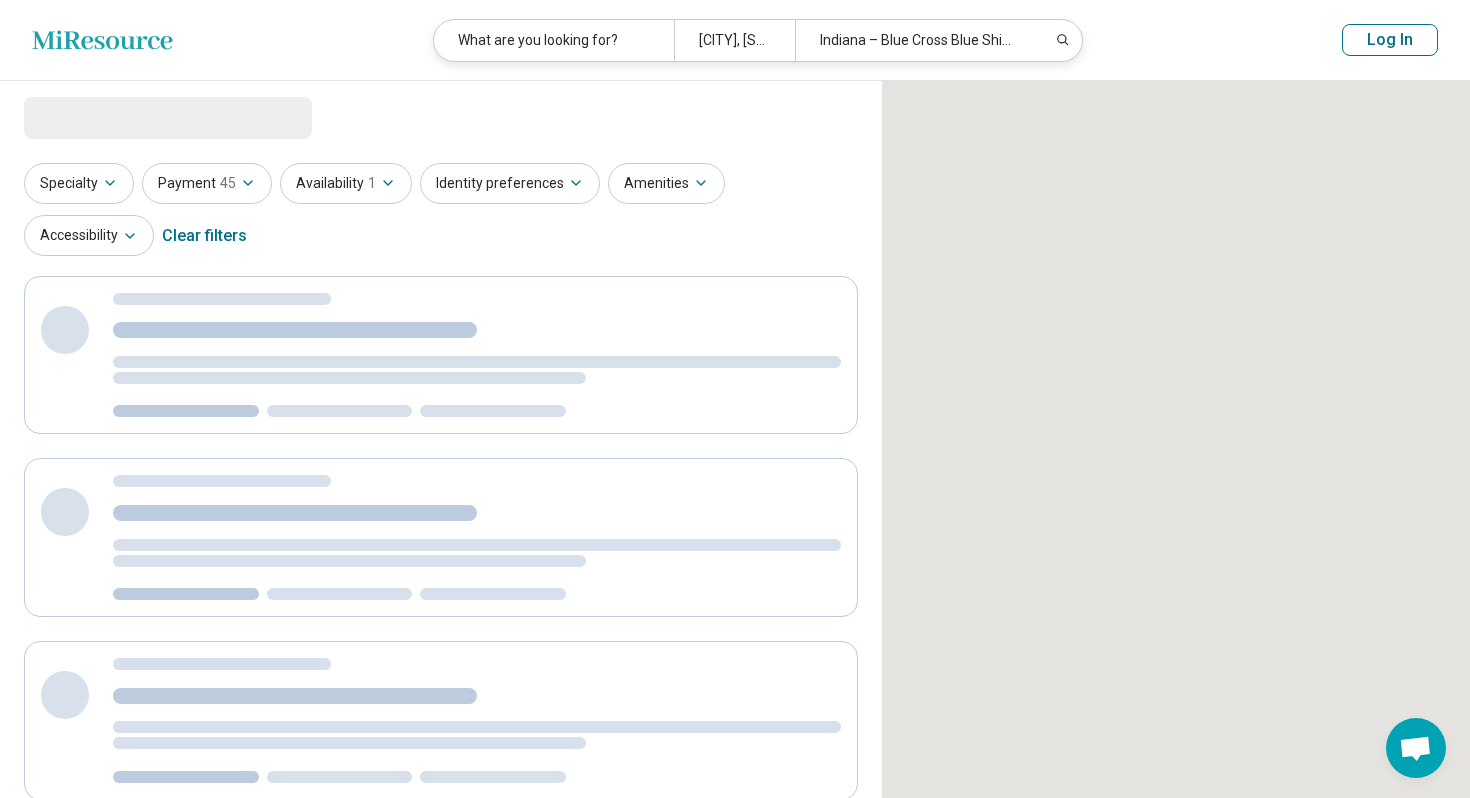 select on "***" 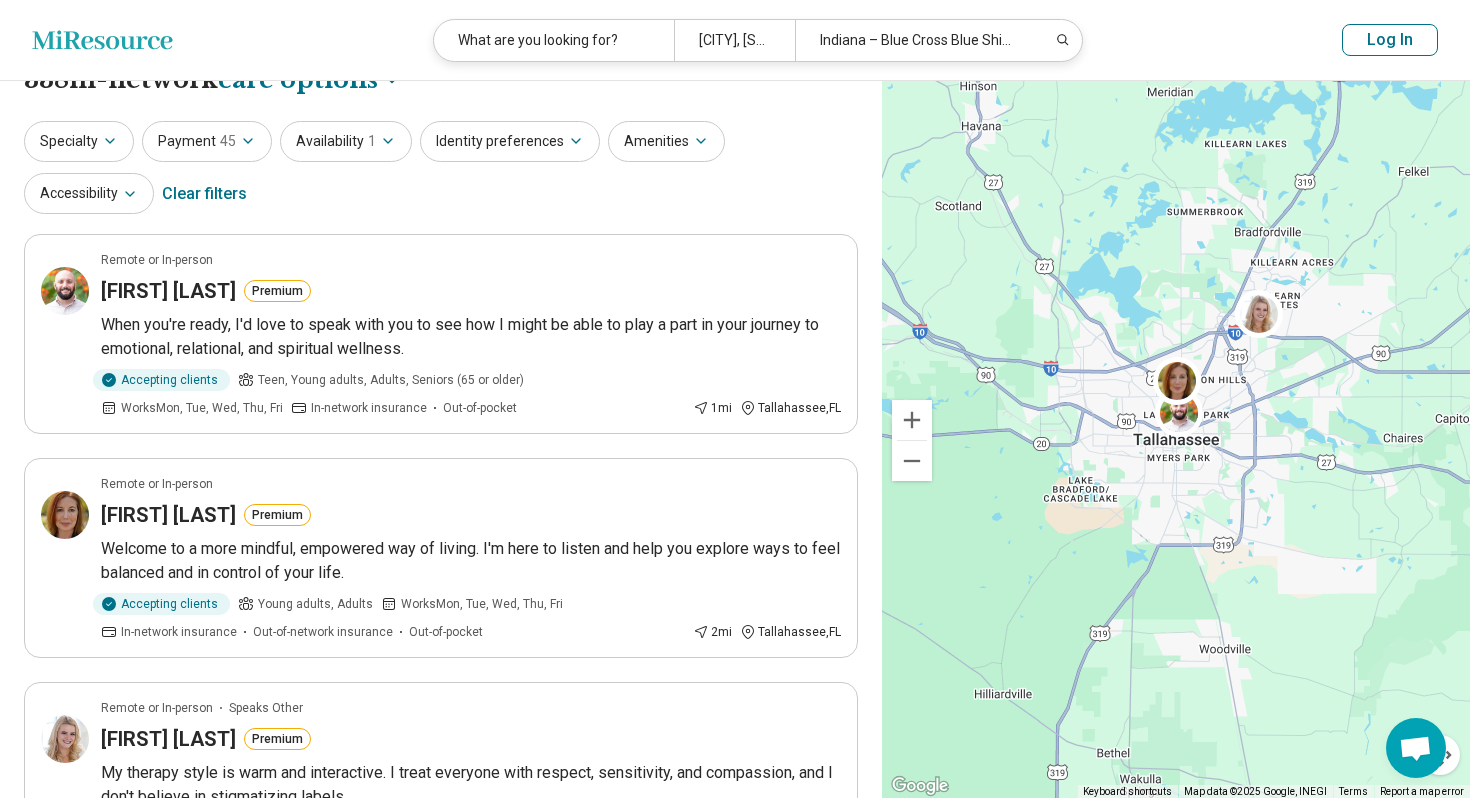 scroll, scrollTop: 0, scrollLeft: 0, axis: both 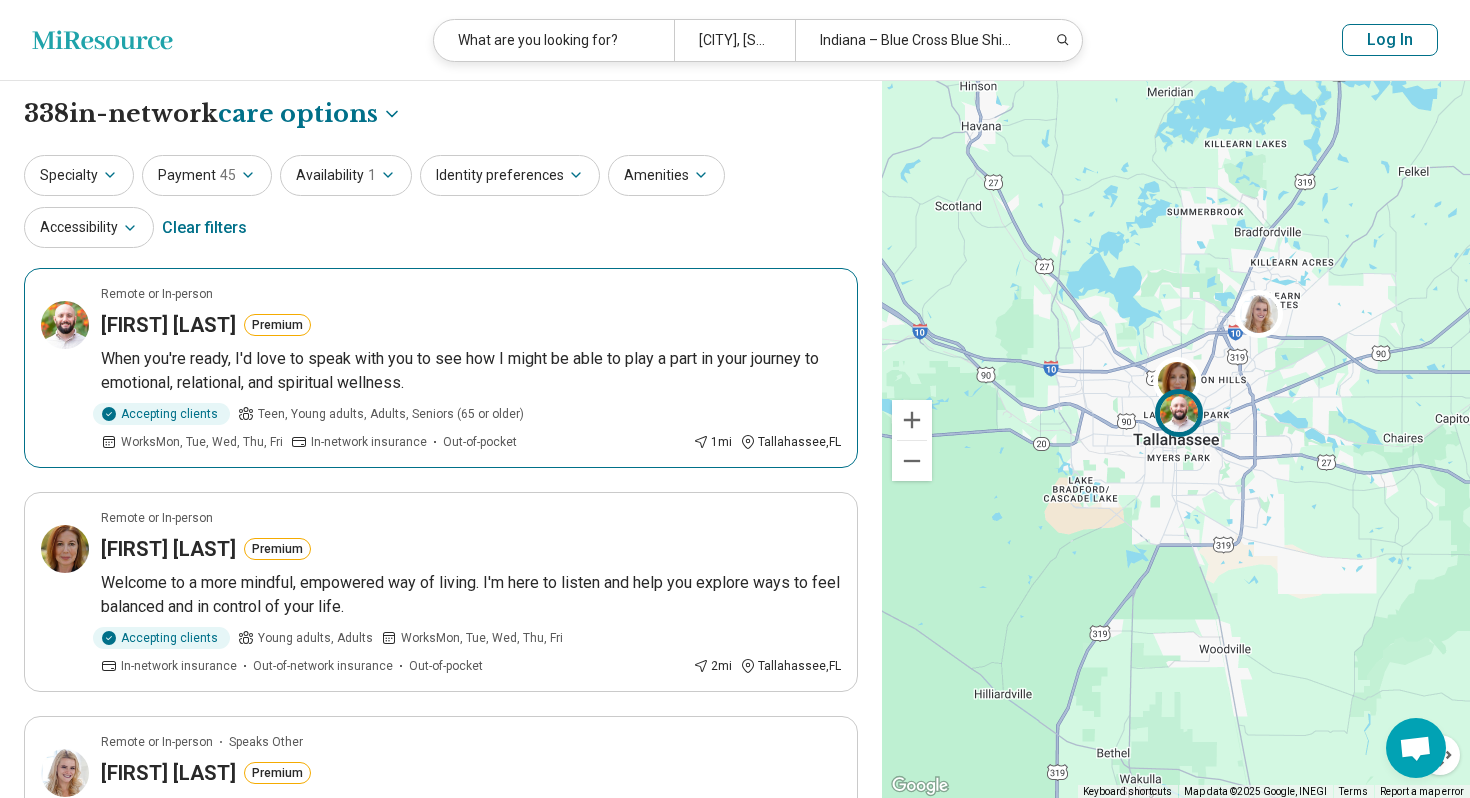 click on "Premium" at bounding box center (277, 325) 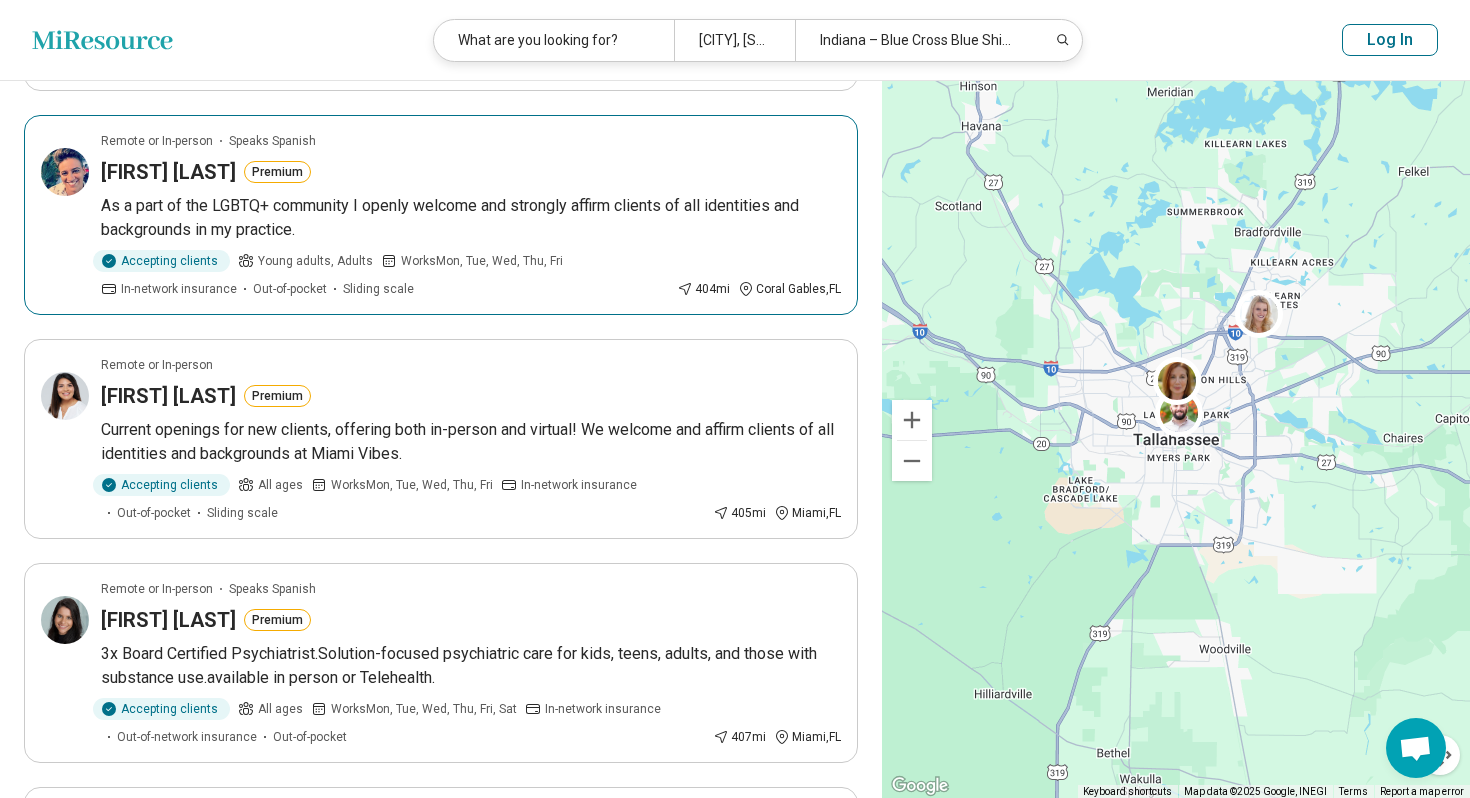 scroll, scrollTop: 876, scrollLeft: 0, axis: vertical 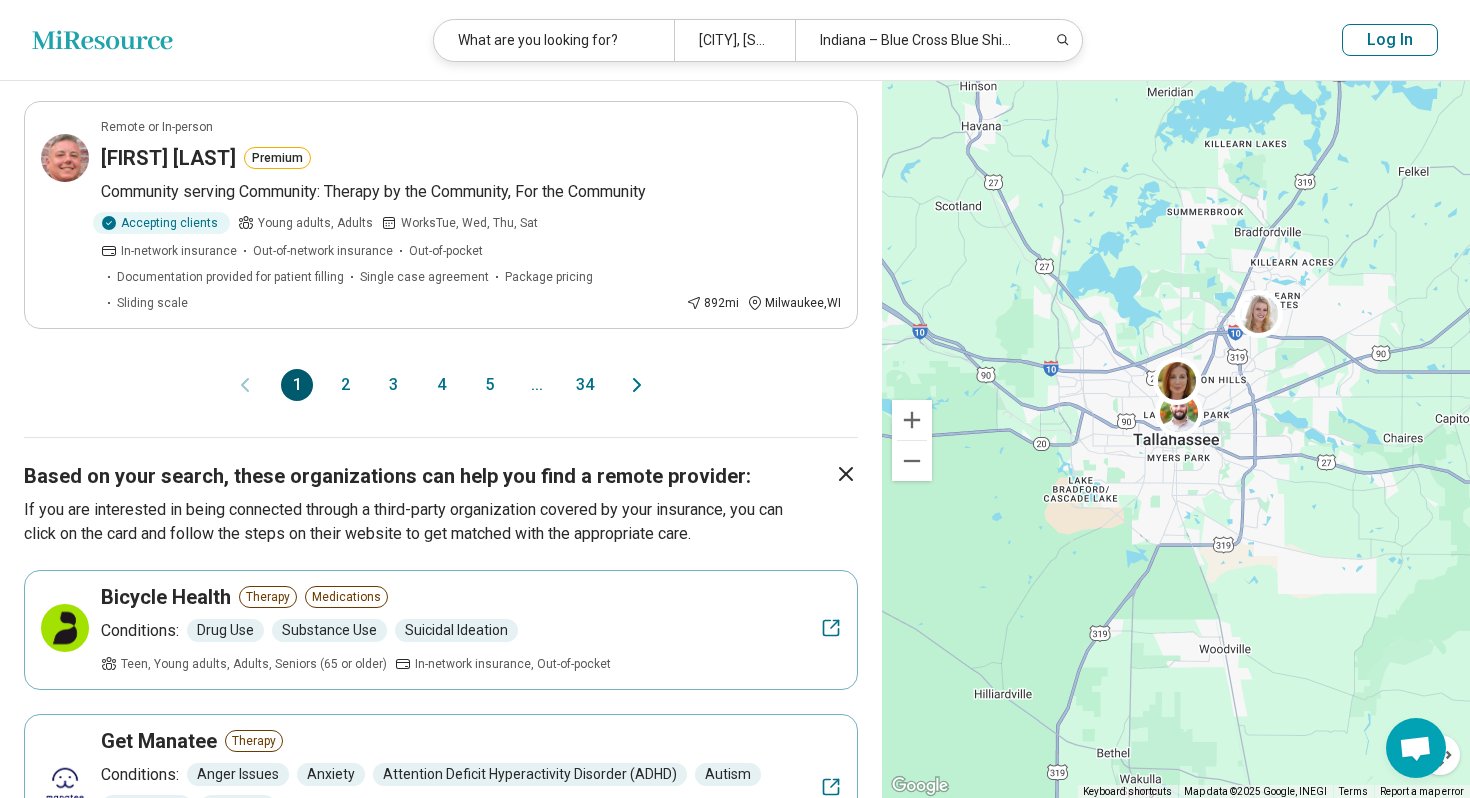 click on "2" at bounding box center (345, 385) 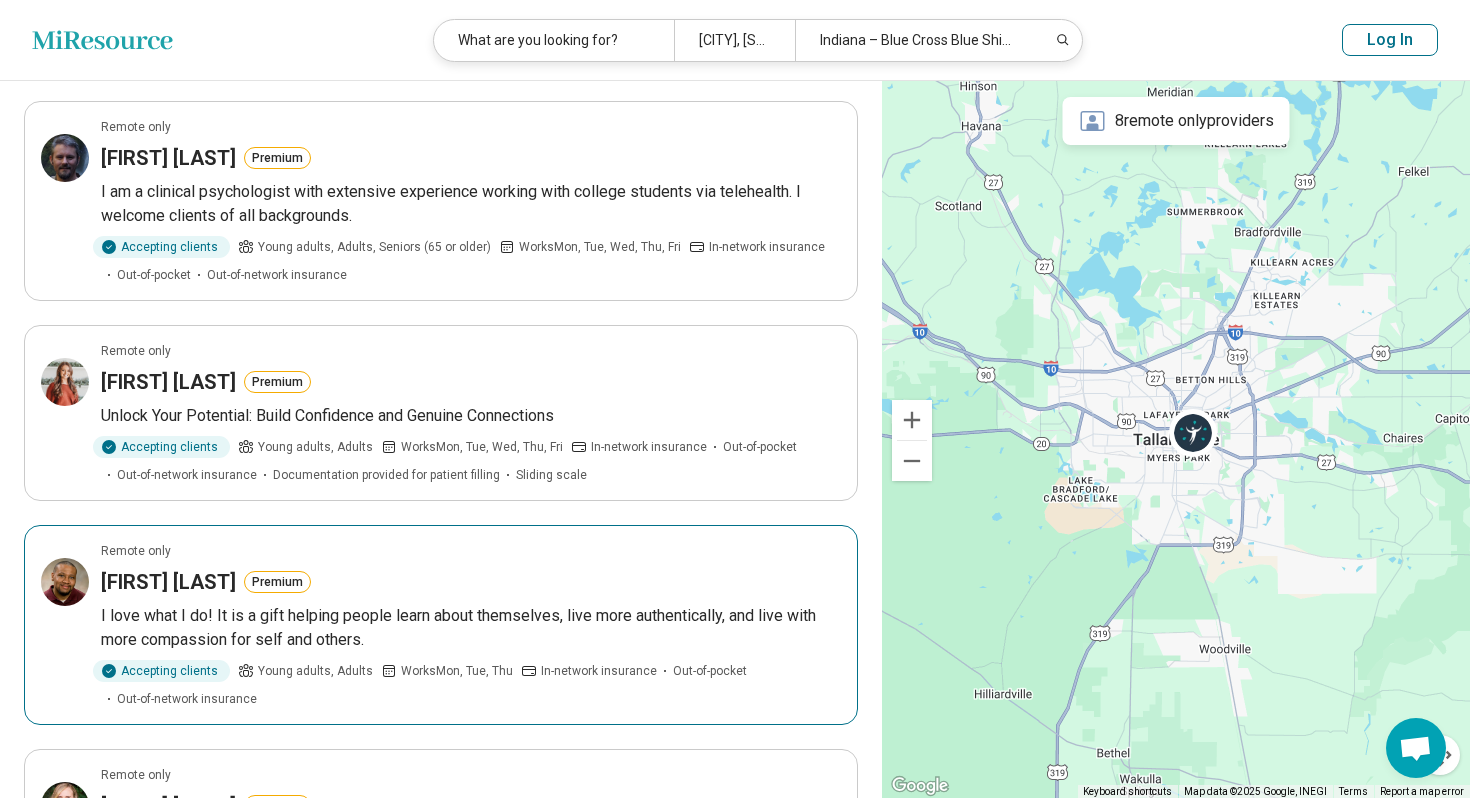 scroll, scrollTop: 619, scrollLeft: 0, axis: vertical 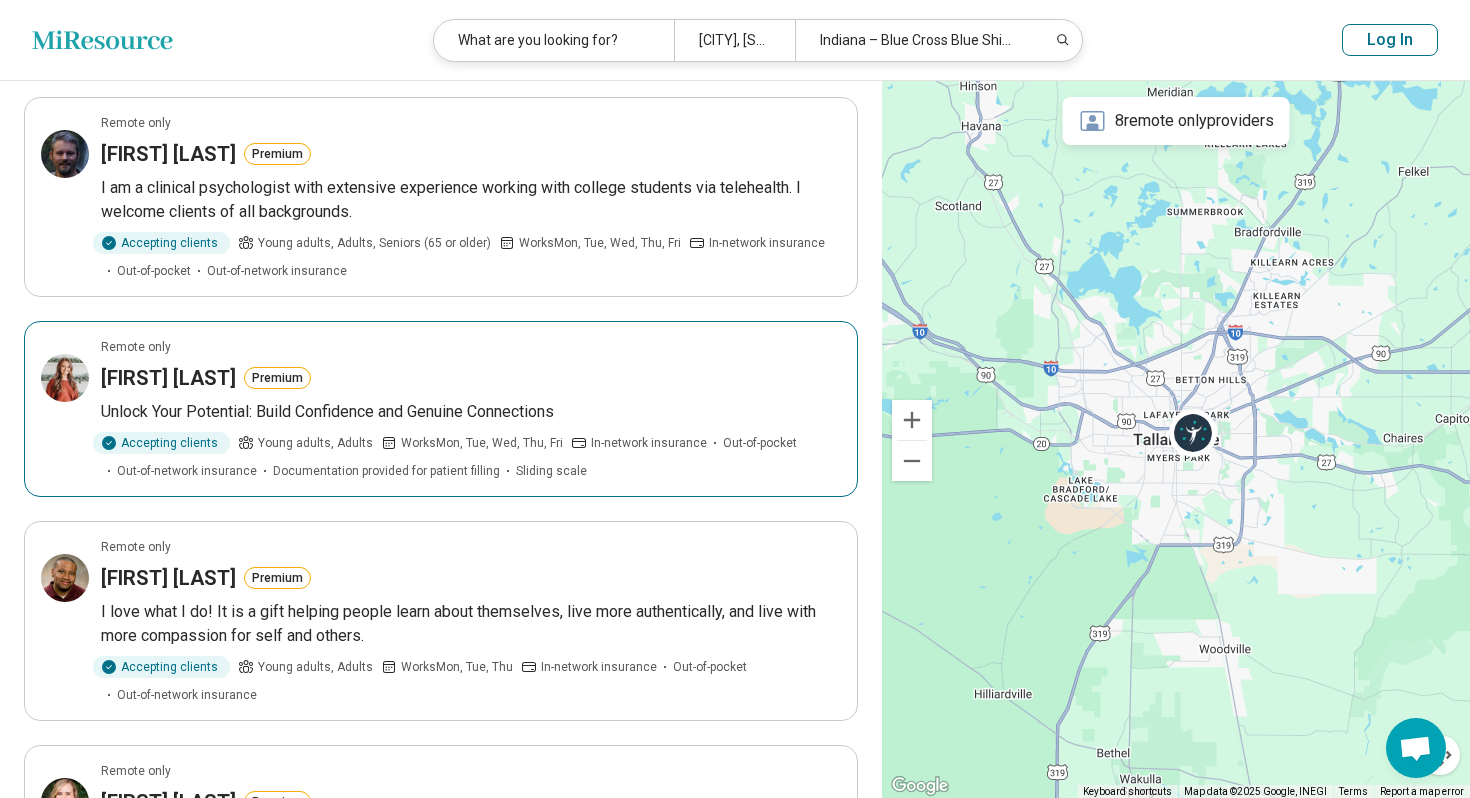 click on "Unlock Your Potential: Build Confidence and Genuine Connections" at bounding box center [471, 412] 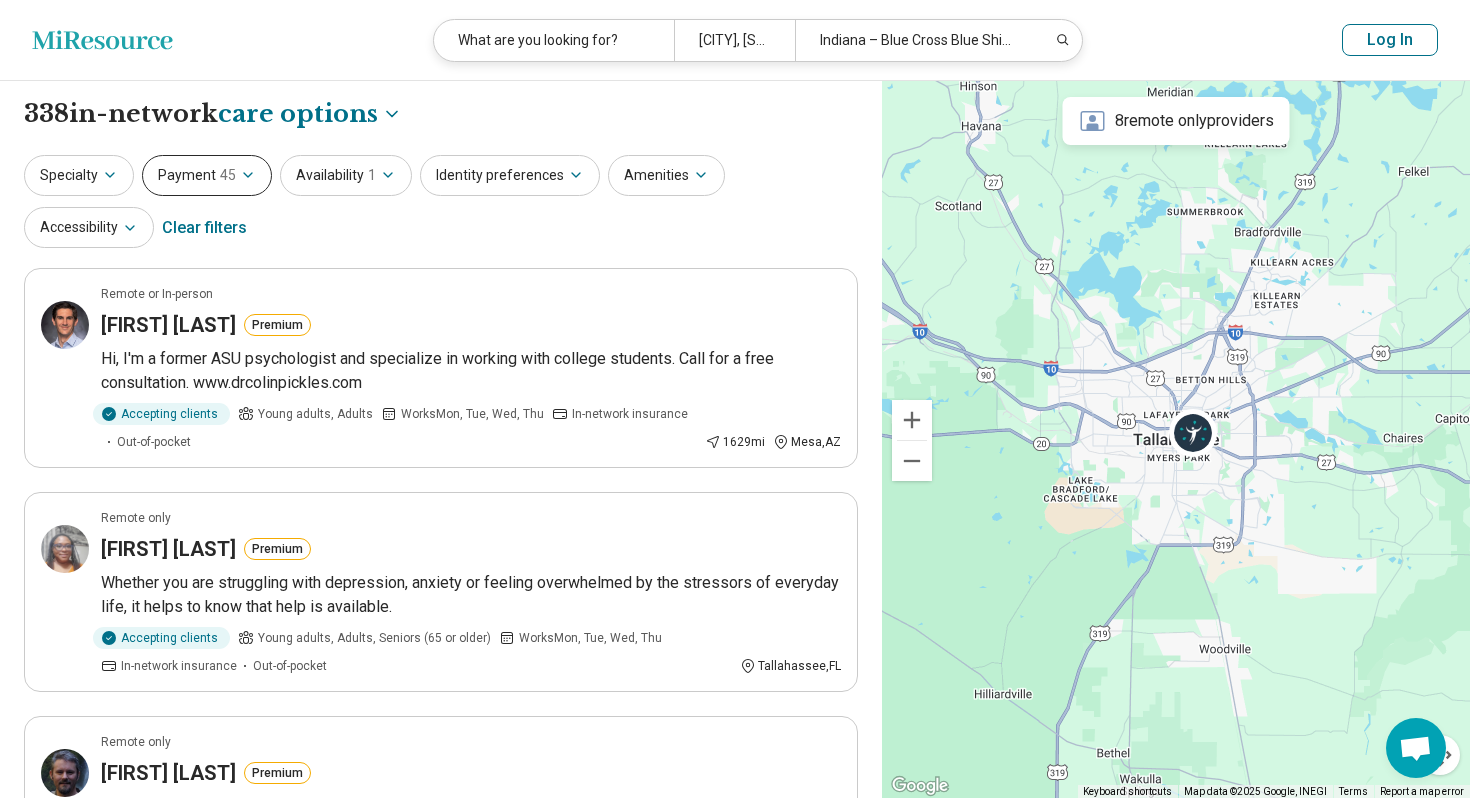 click on "Payment 45" at bounding box center [207, 175] 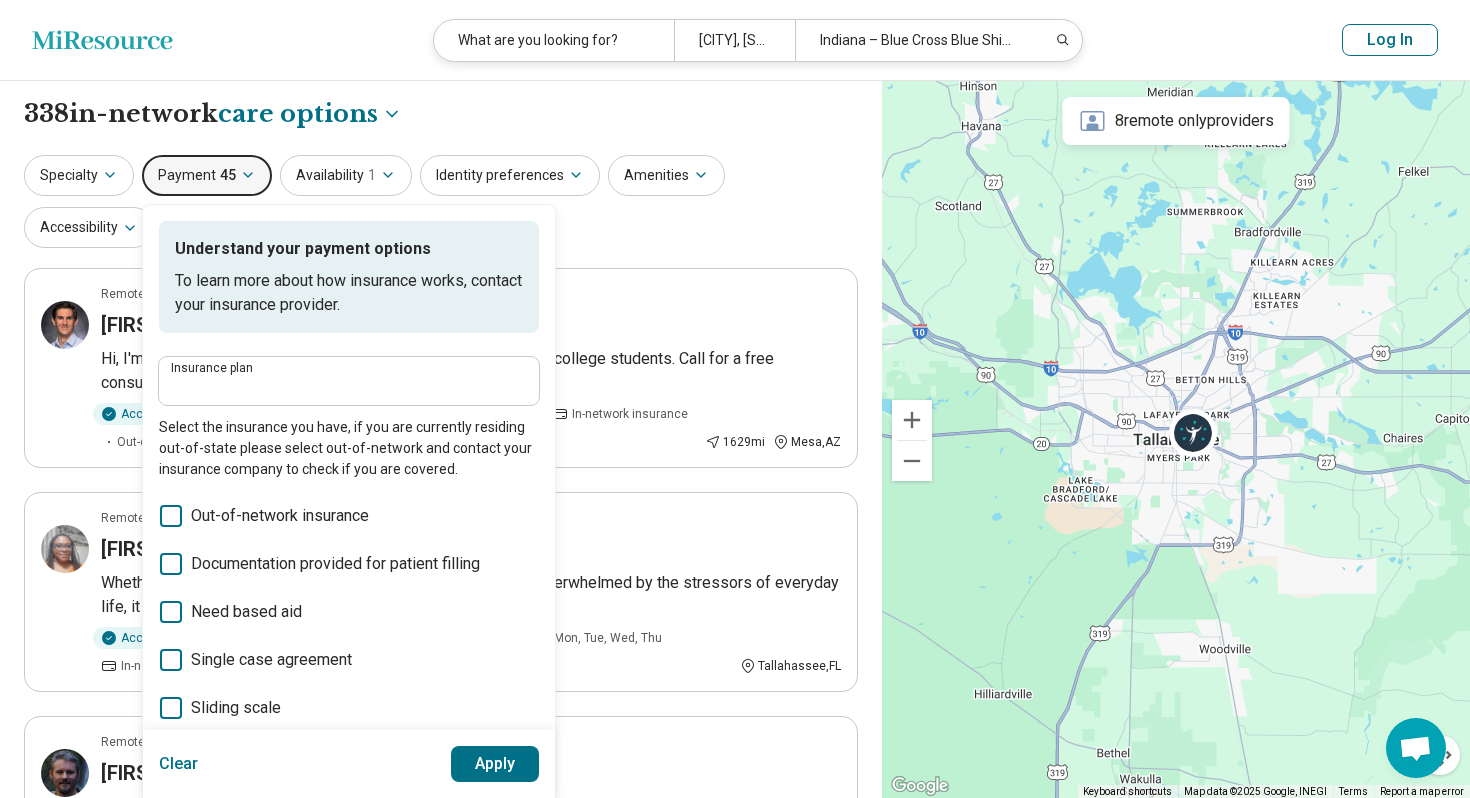 type on "**********" 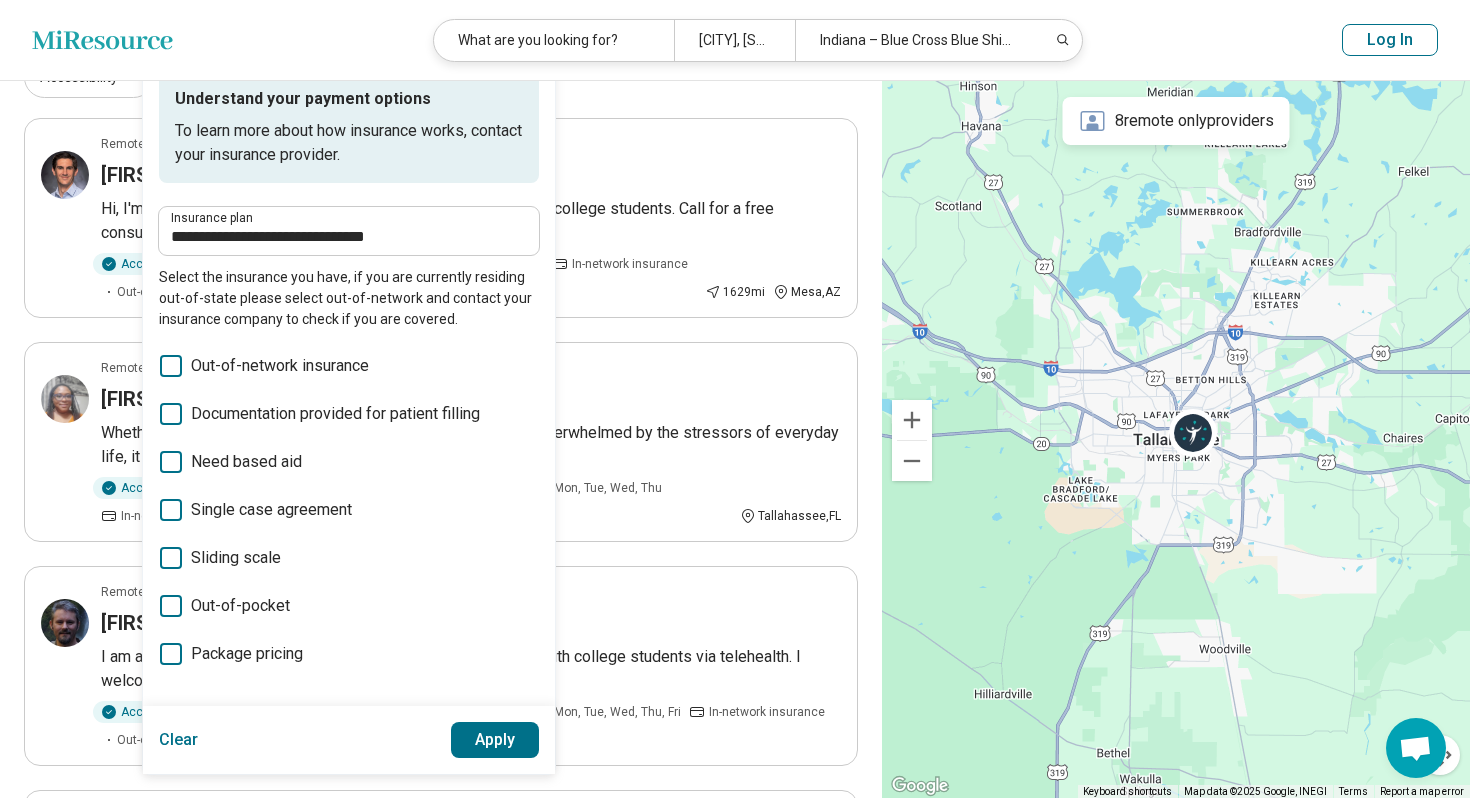 scroll, scrollTop: 177, scrollLeft: 0, axis: vertical 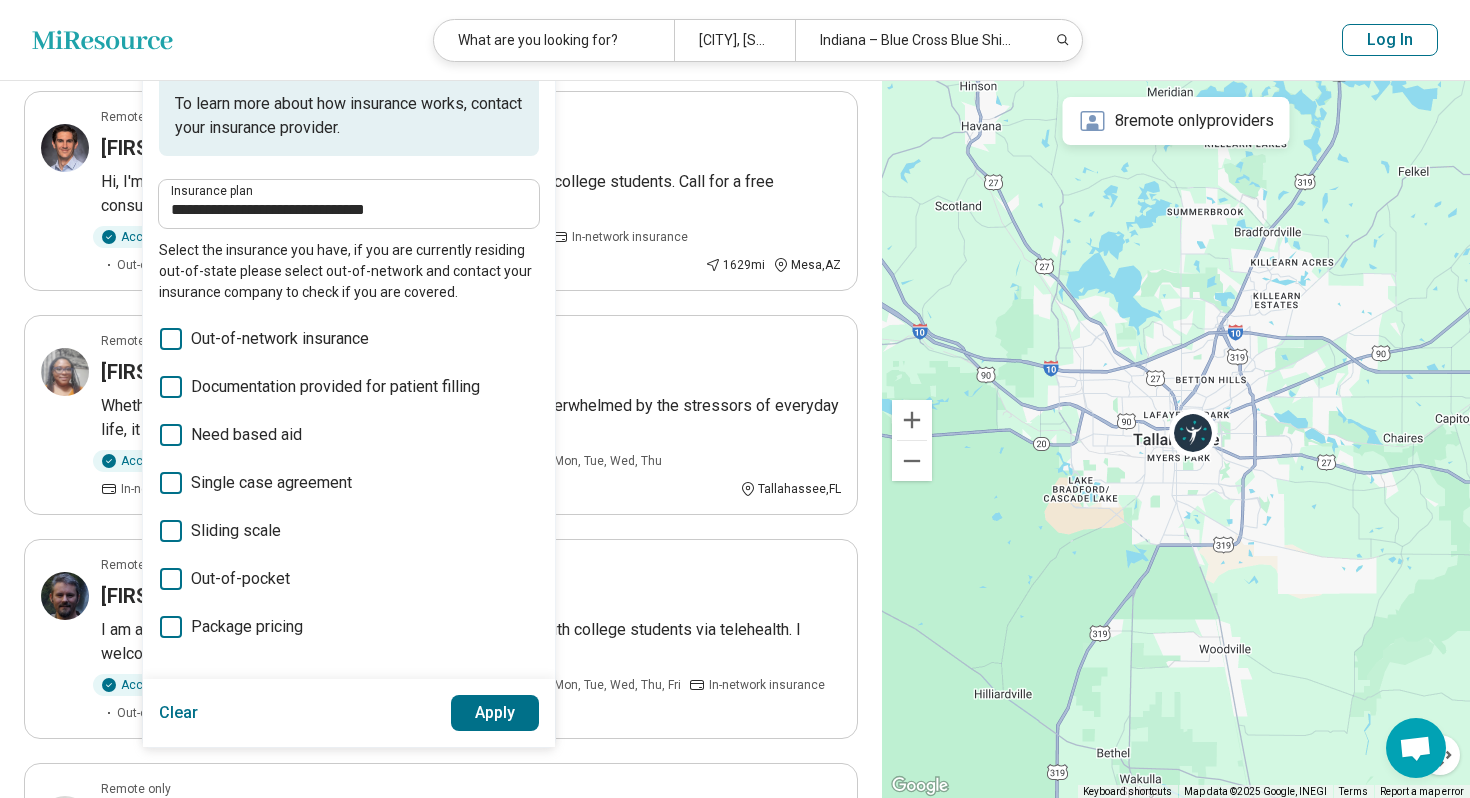 click on "**********" at bounding box center (349, 241) 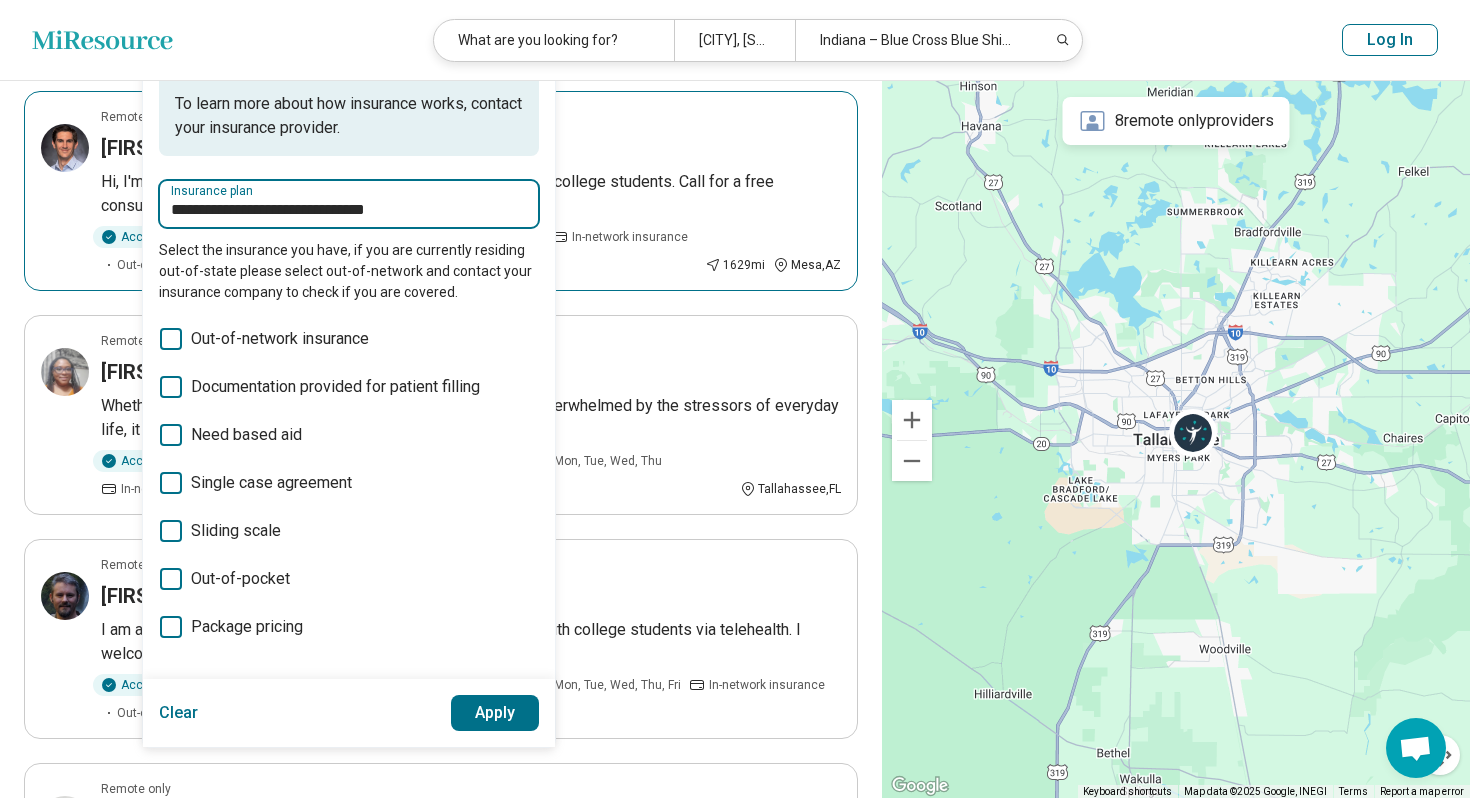 drag, startPoint x: 409, startPoint y: 215, endPoint x: 73, endPoint y: 223, distance: 336.0952 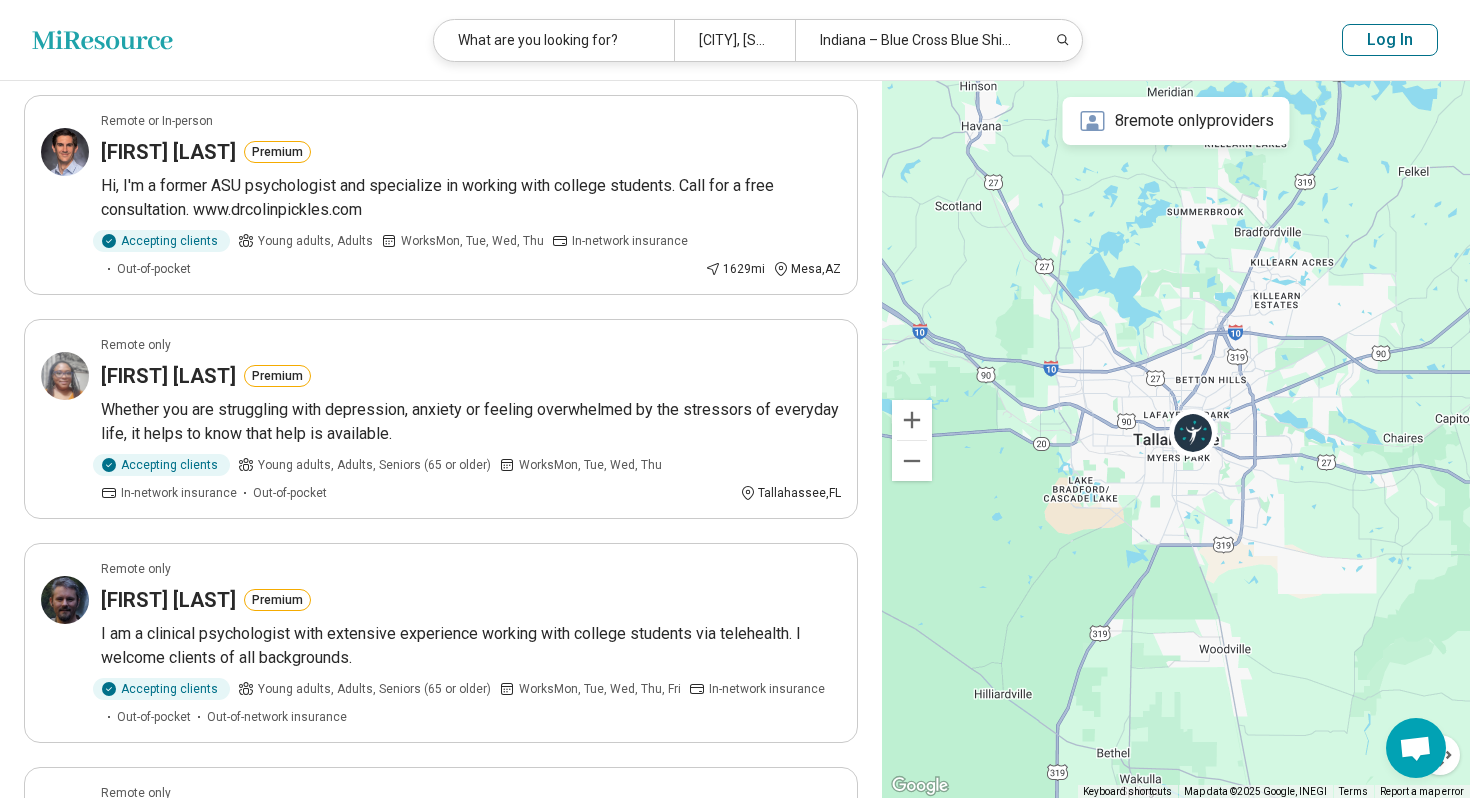 scroll, scrollTop: 0, scrollLeft: 0, axis: both 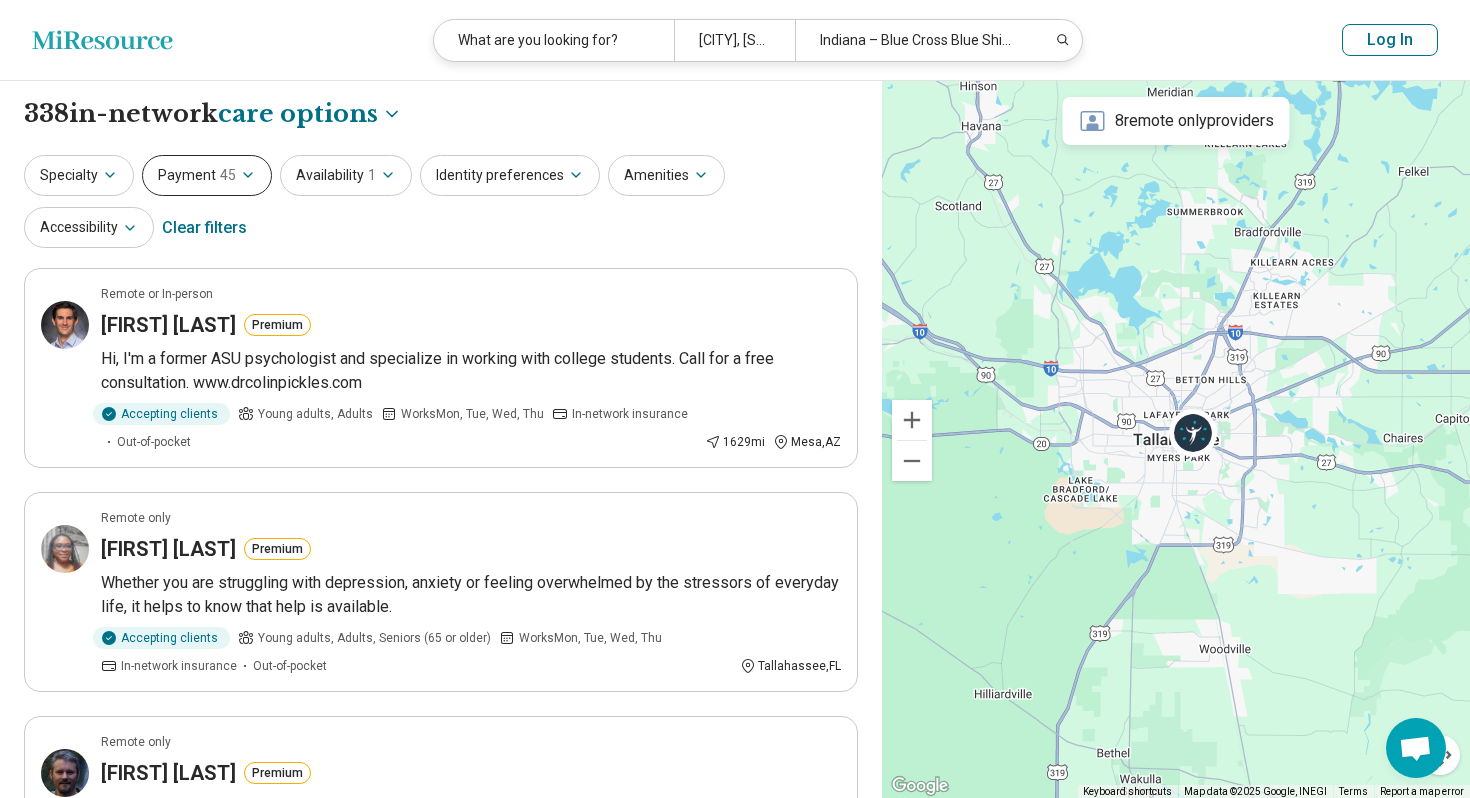 click on "Payment 45" at bounding box center (207, 175) 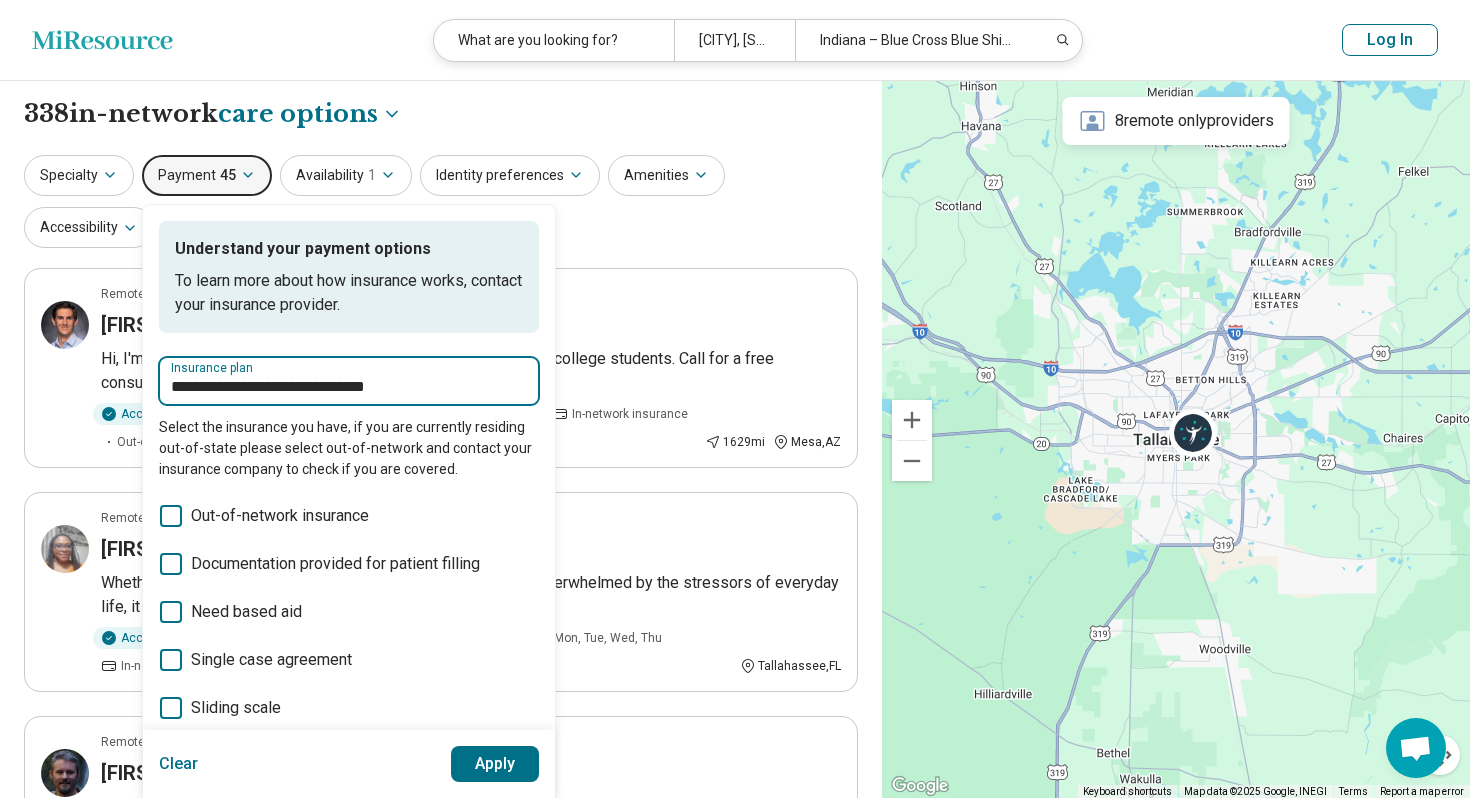 click on "**********" at bounding box center [349, 387] 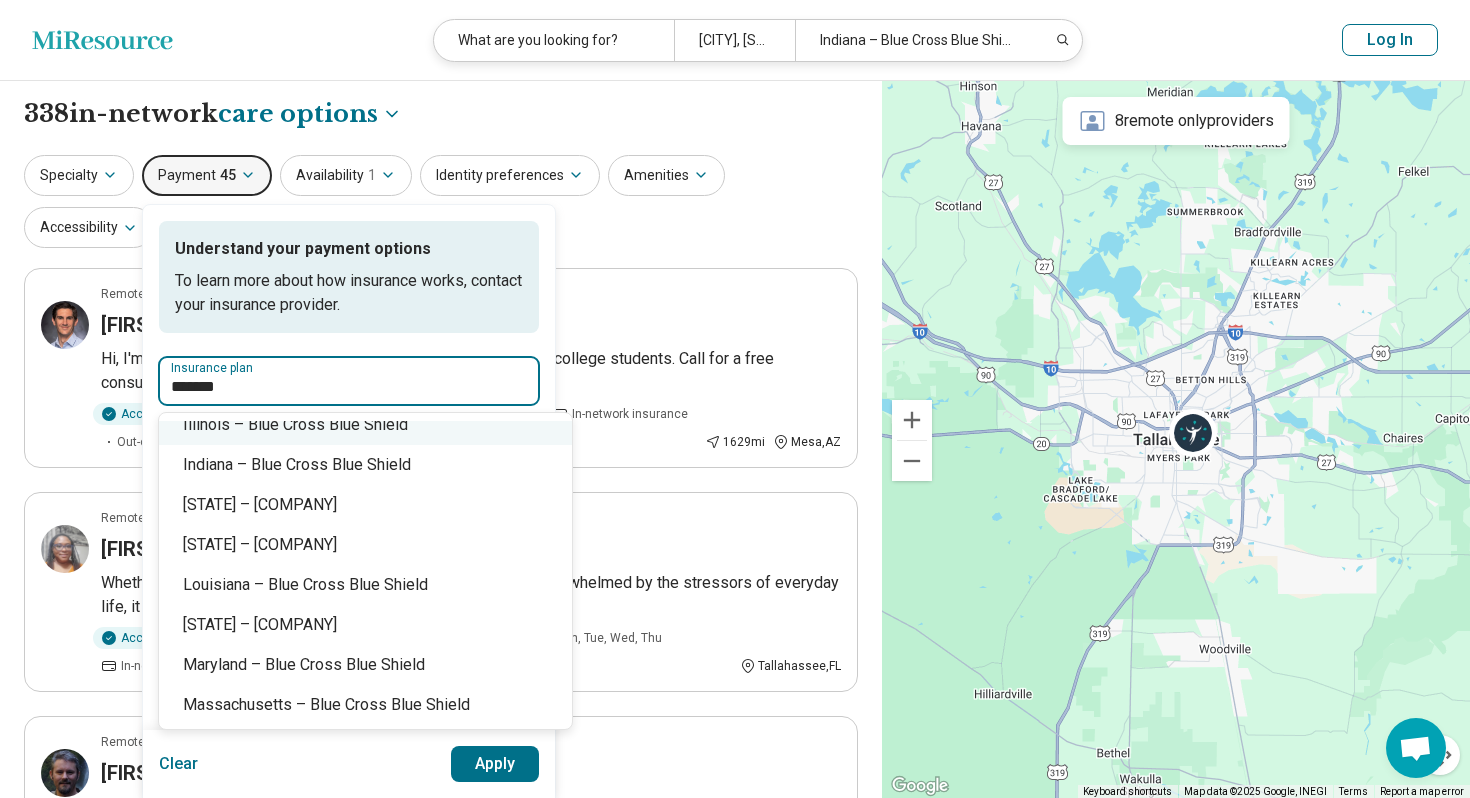 scroll, scrollTop: 533, scrollLeft: 0, axis: vertical 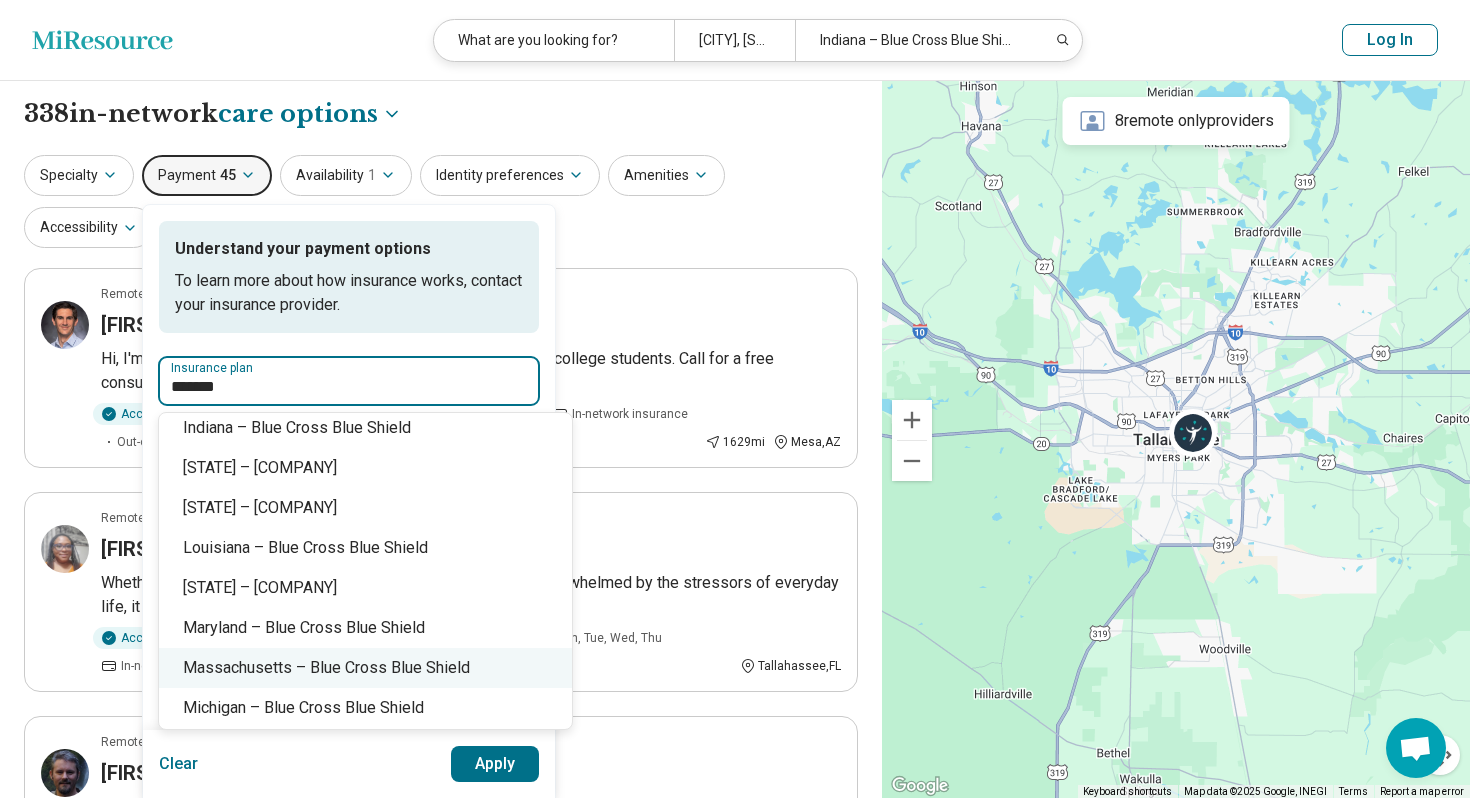 click on "Massachusetts – Blue Cross Blue Shield" at bounding box center [365, 668] 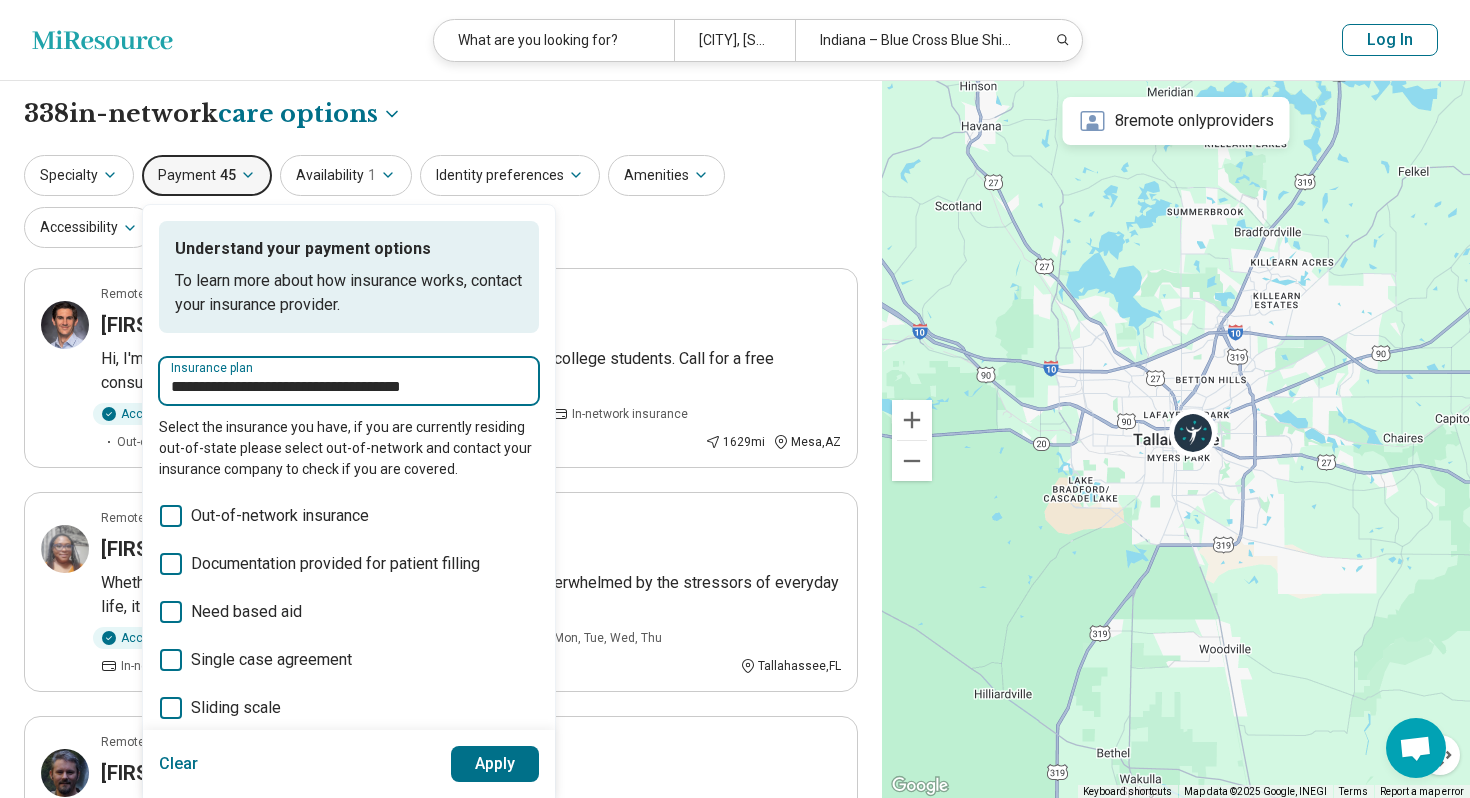 type on "**********" 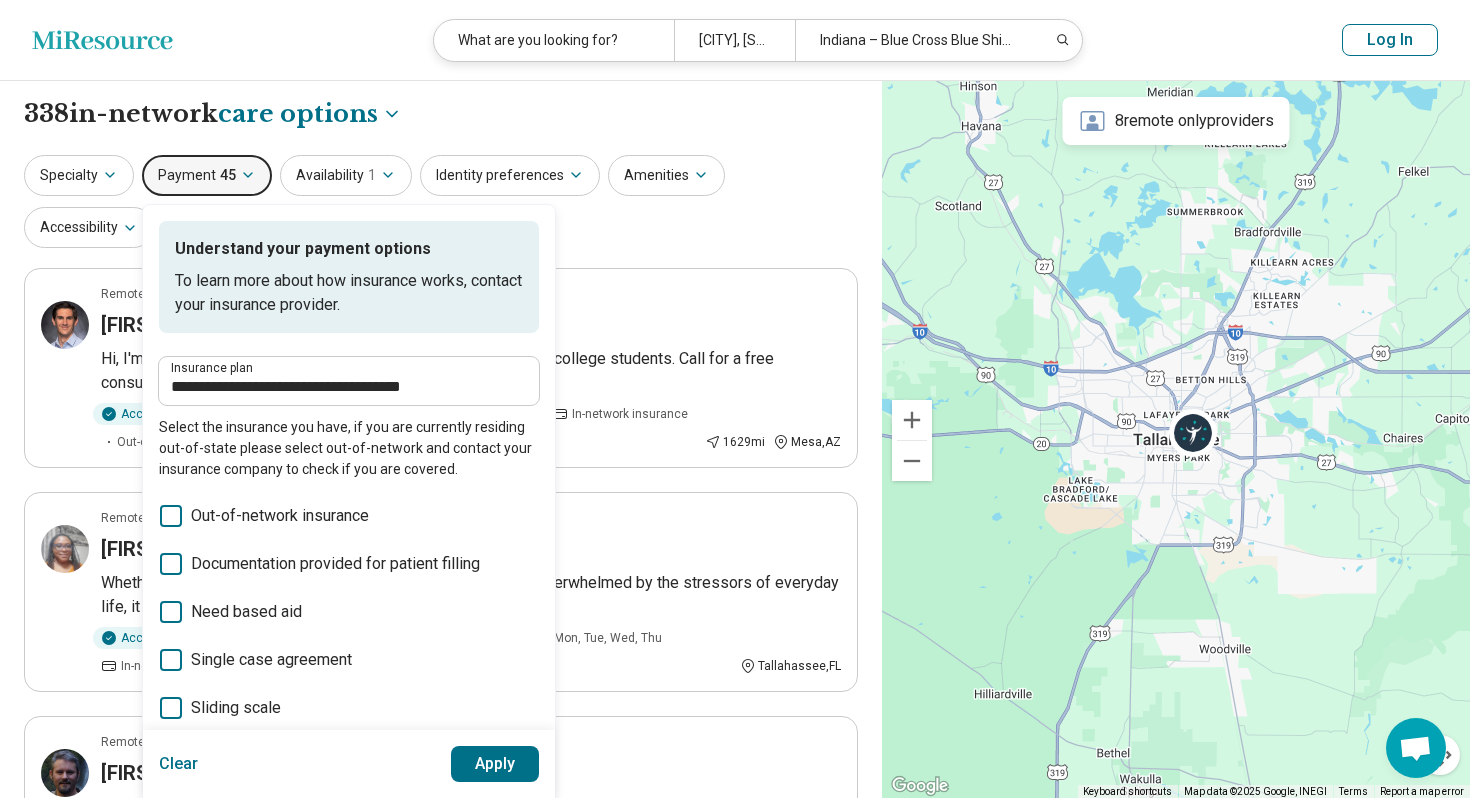 click on "Apply" at bounding box center (495, 764) 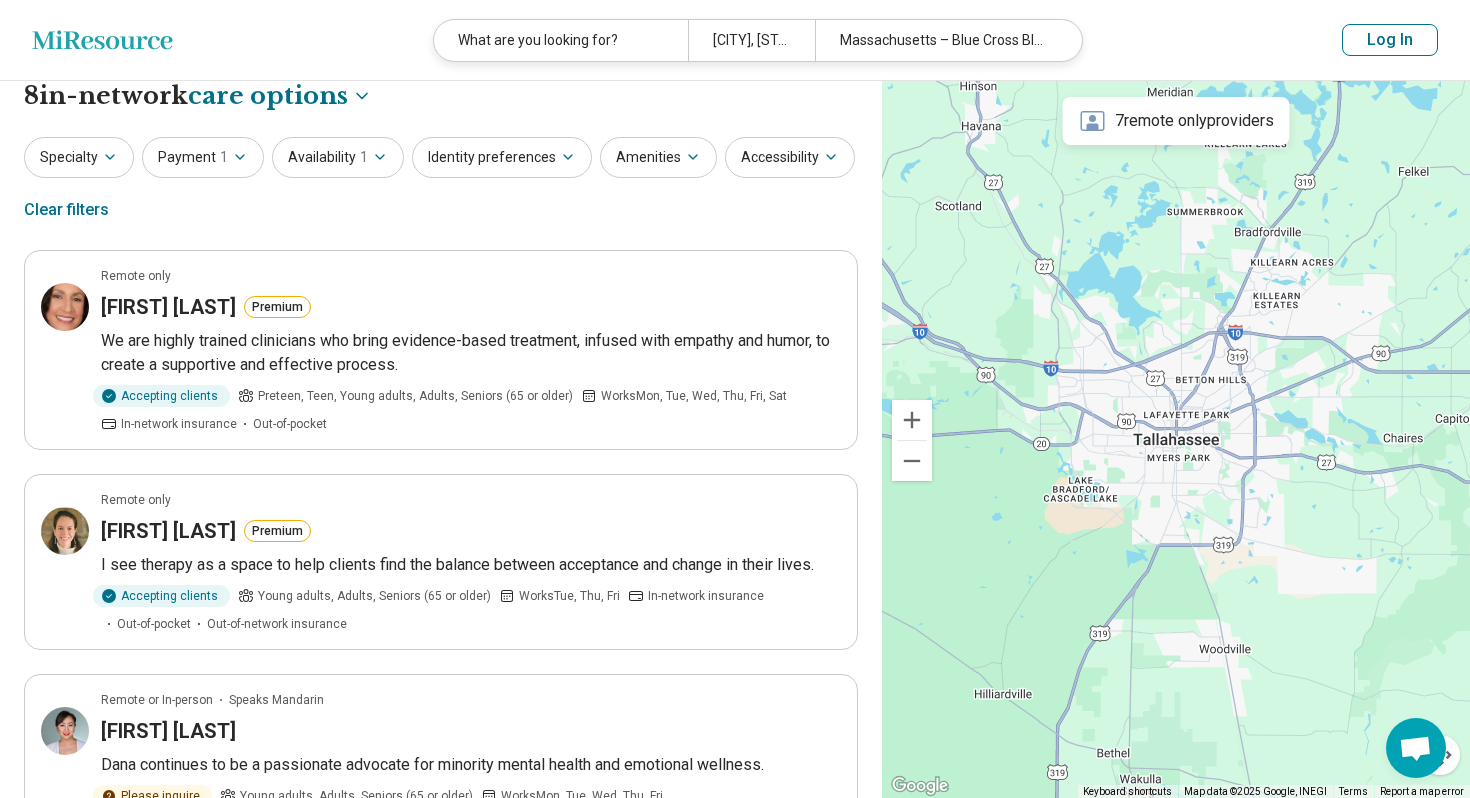 scroll, scrollTop: 20, scrollLeft: 0, axis: vertical 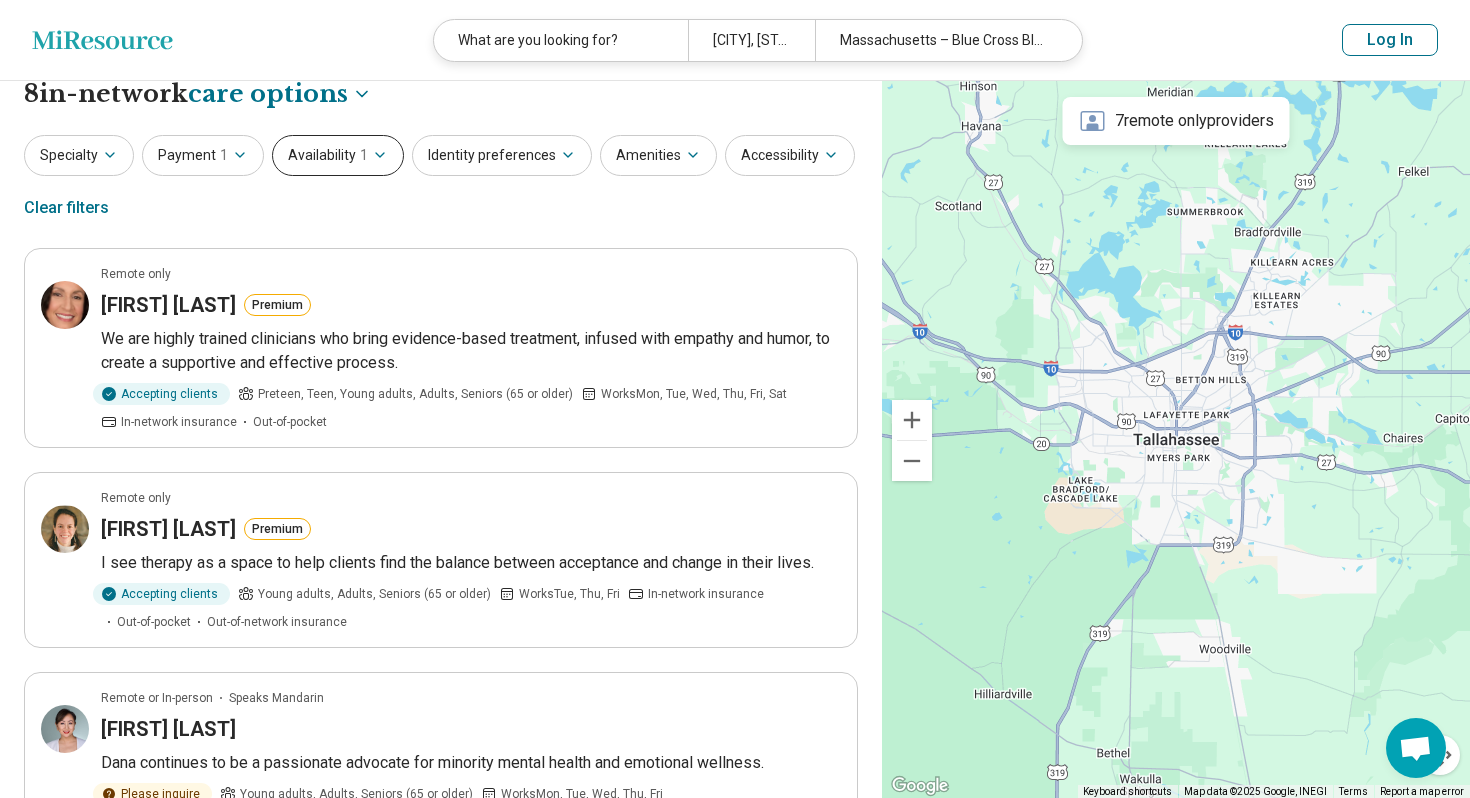 click on "Availability 1" at bounding box center (338, 155) 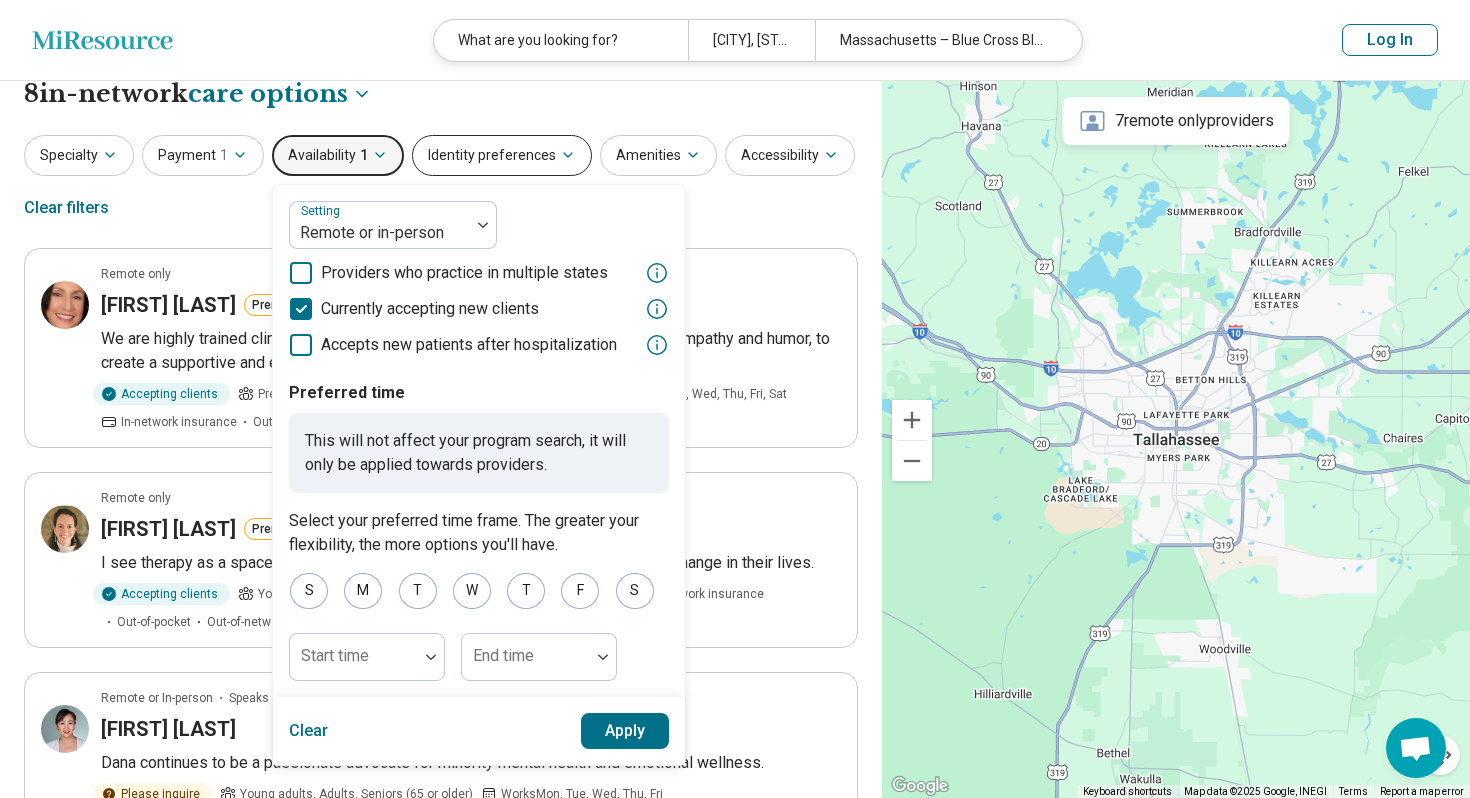 click on "Identity preferences" at bounding box center [502, 155] 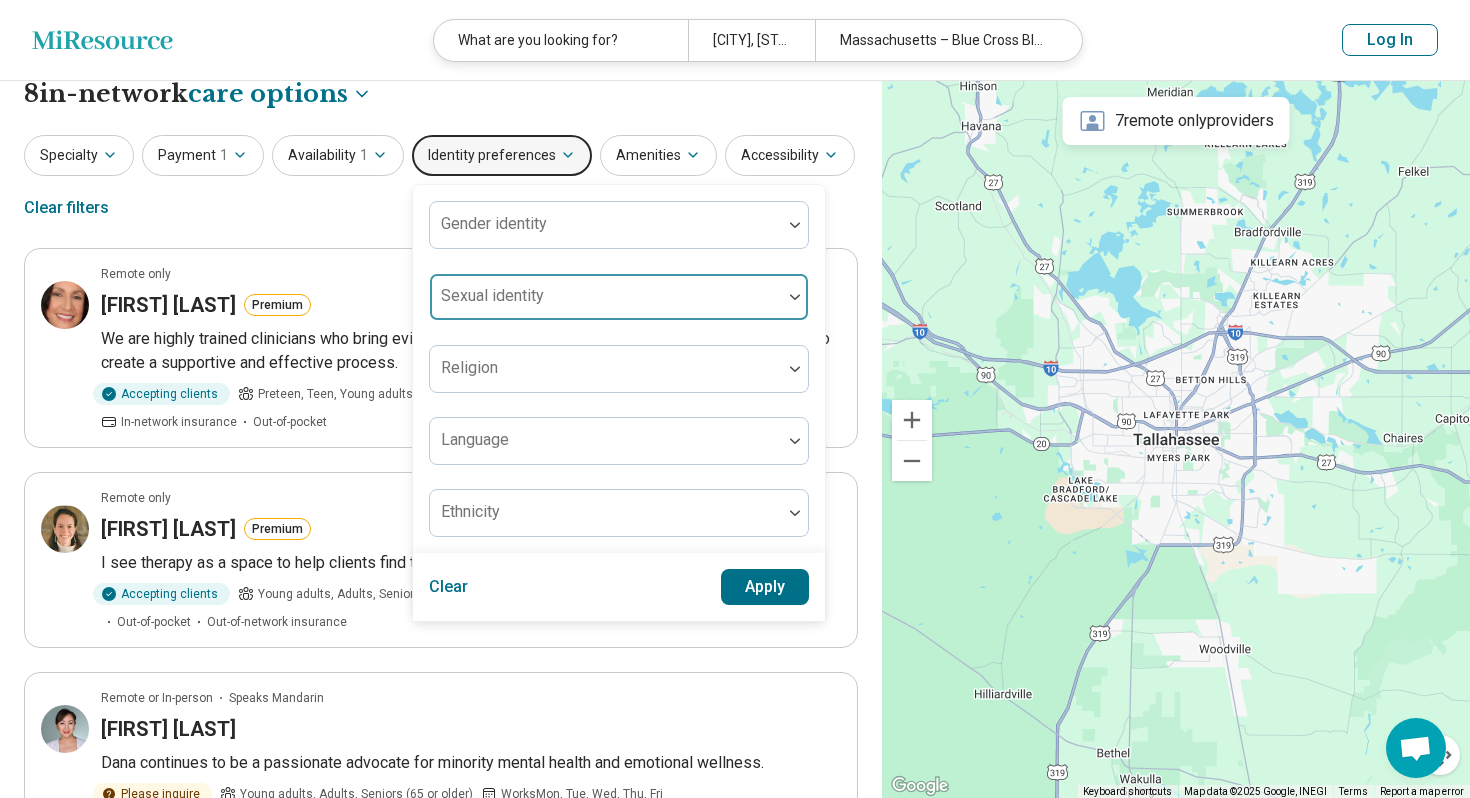 click on "Sexual identity" at bounding box center (619, 297) 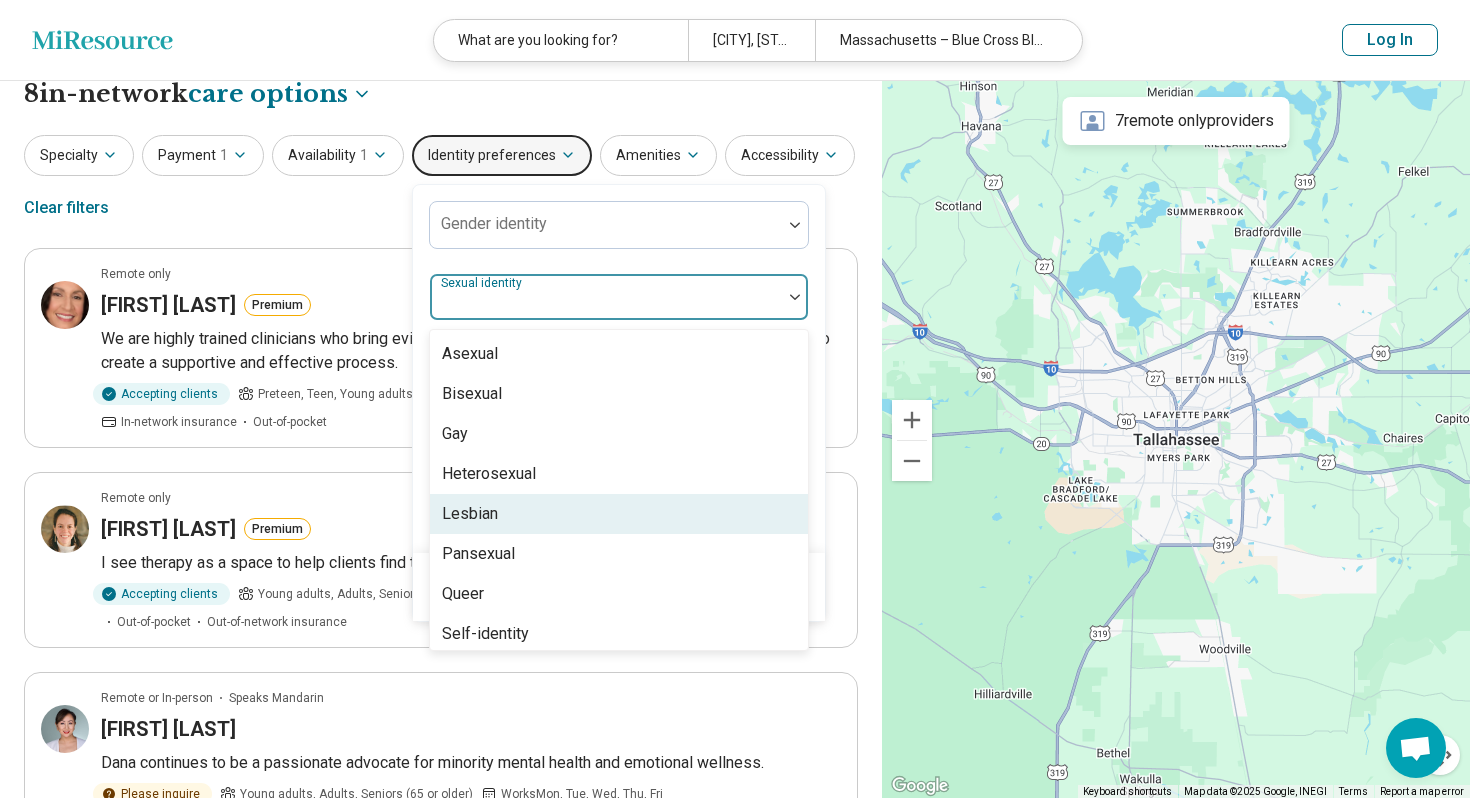 scroll, scrollTop: 8, scrollLeft: 0, axis: vertical 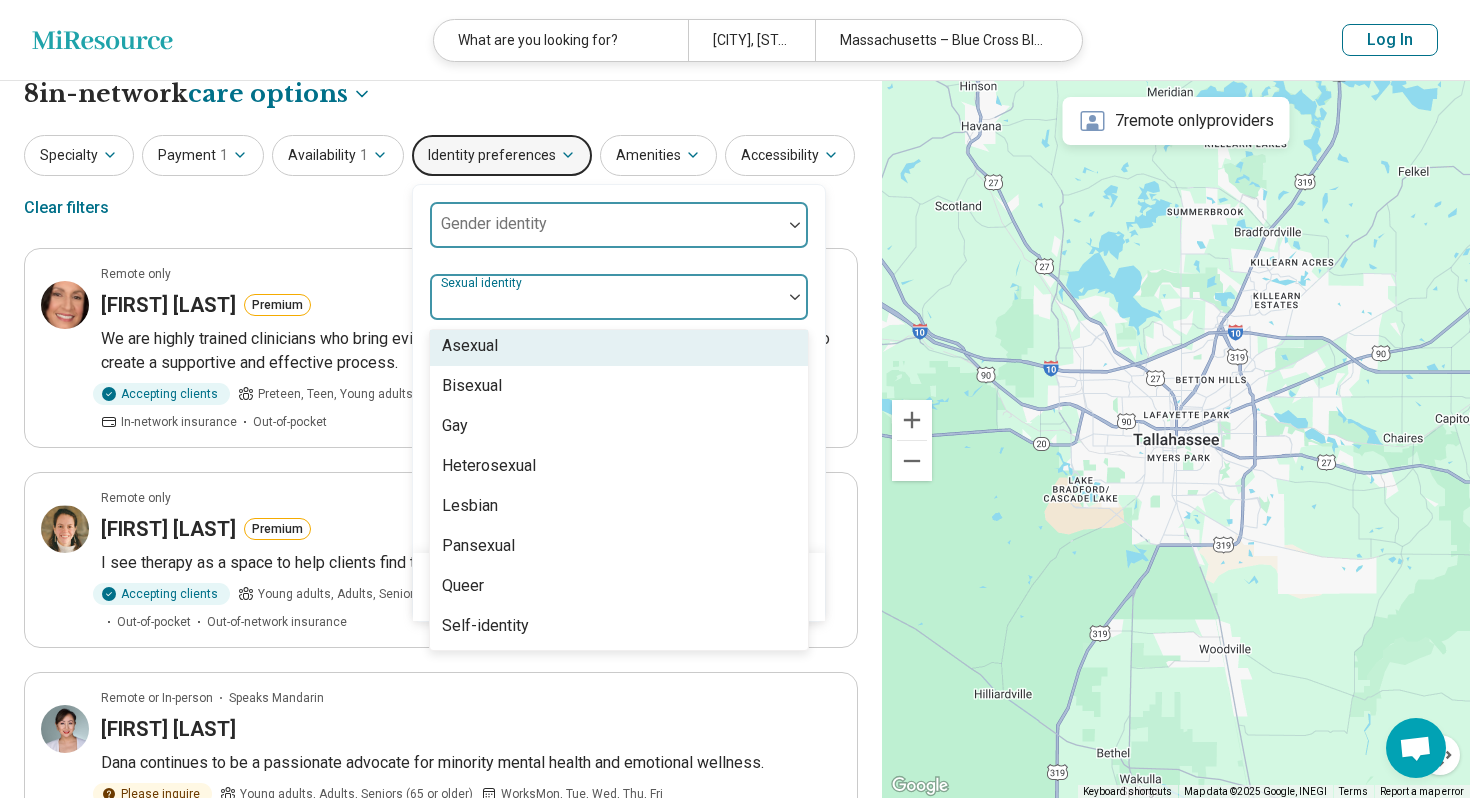 click at bounding box center [606, 233] 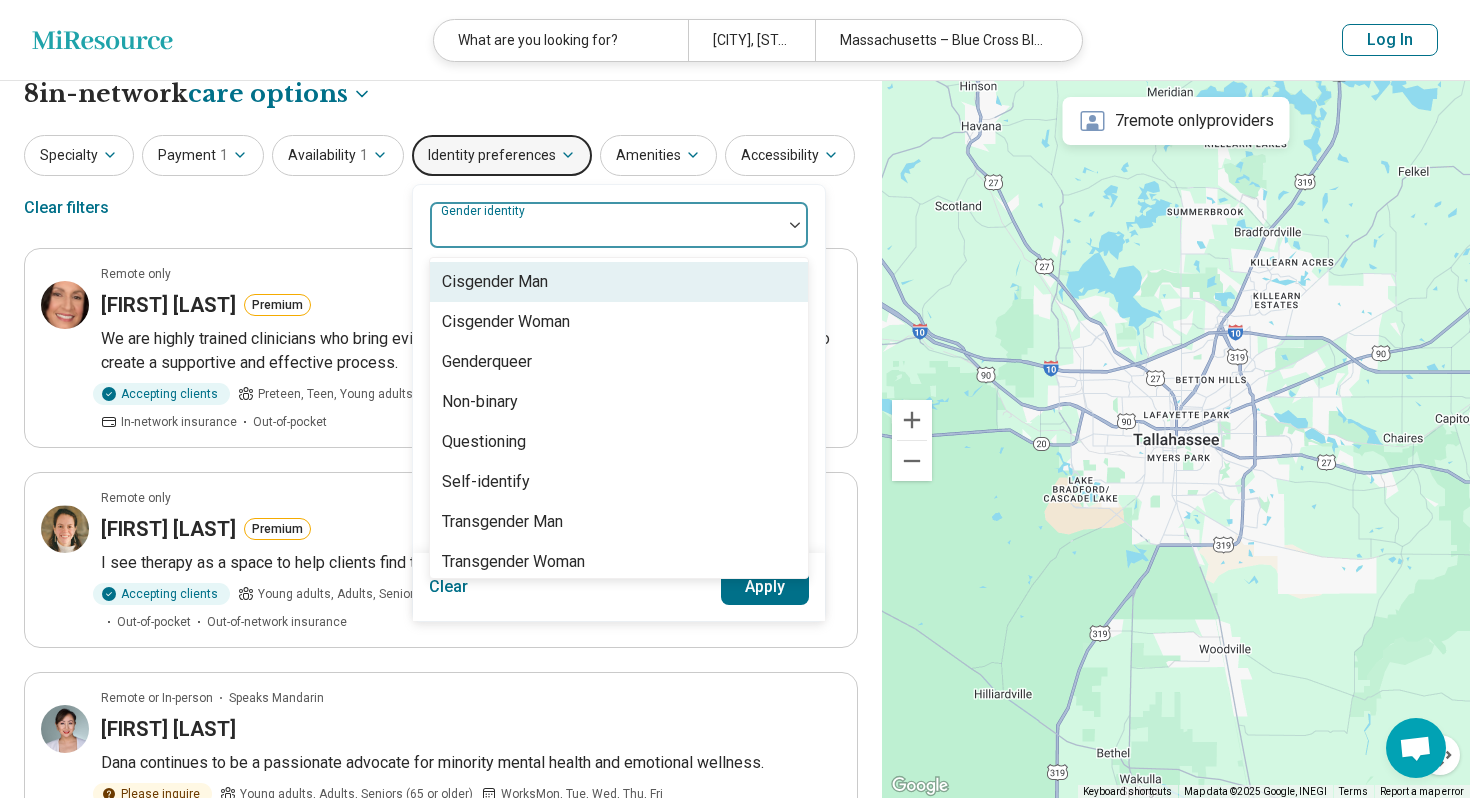 click at bounding box center [606, 233] 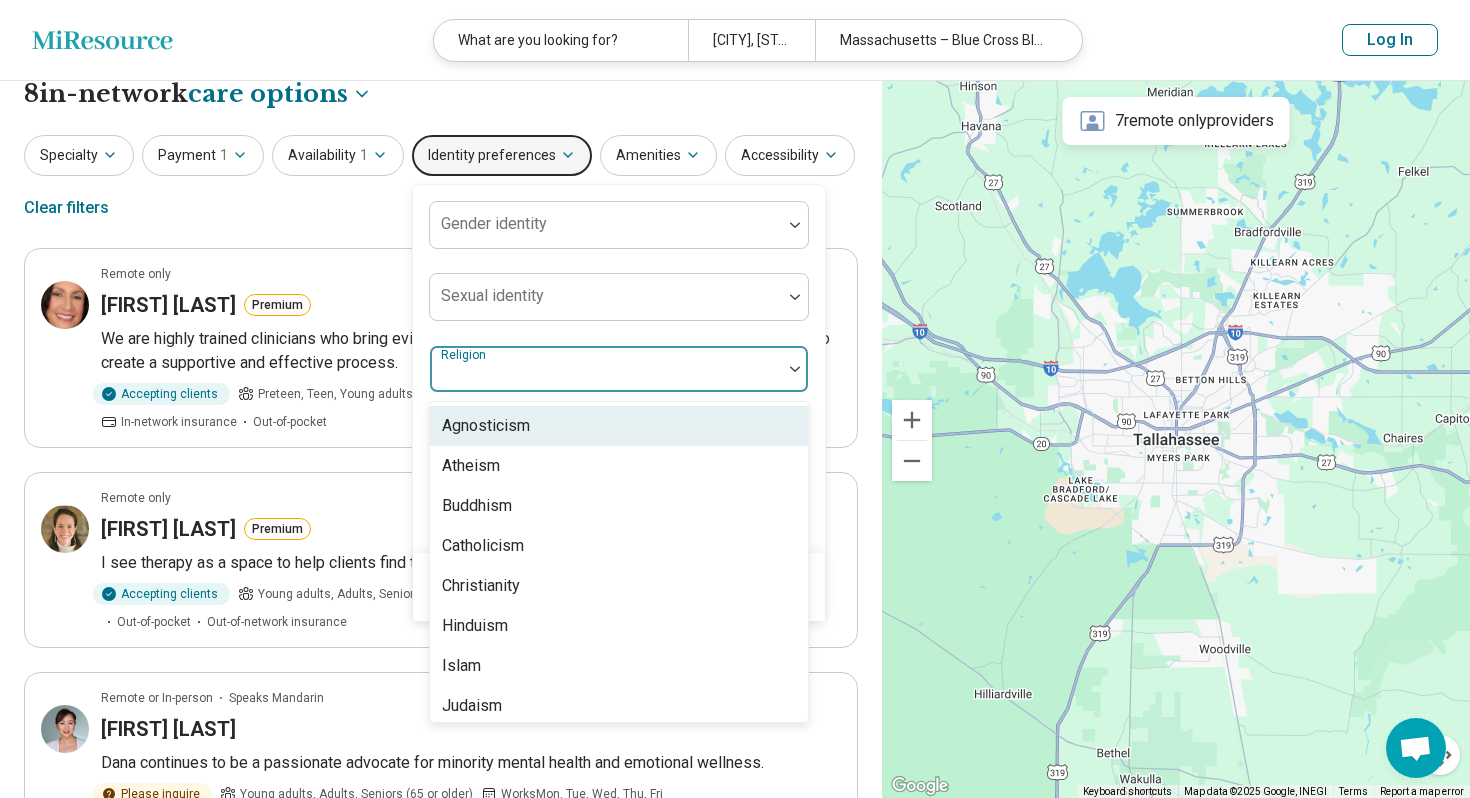 click at bounding box center (606, 377) 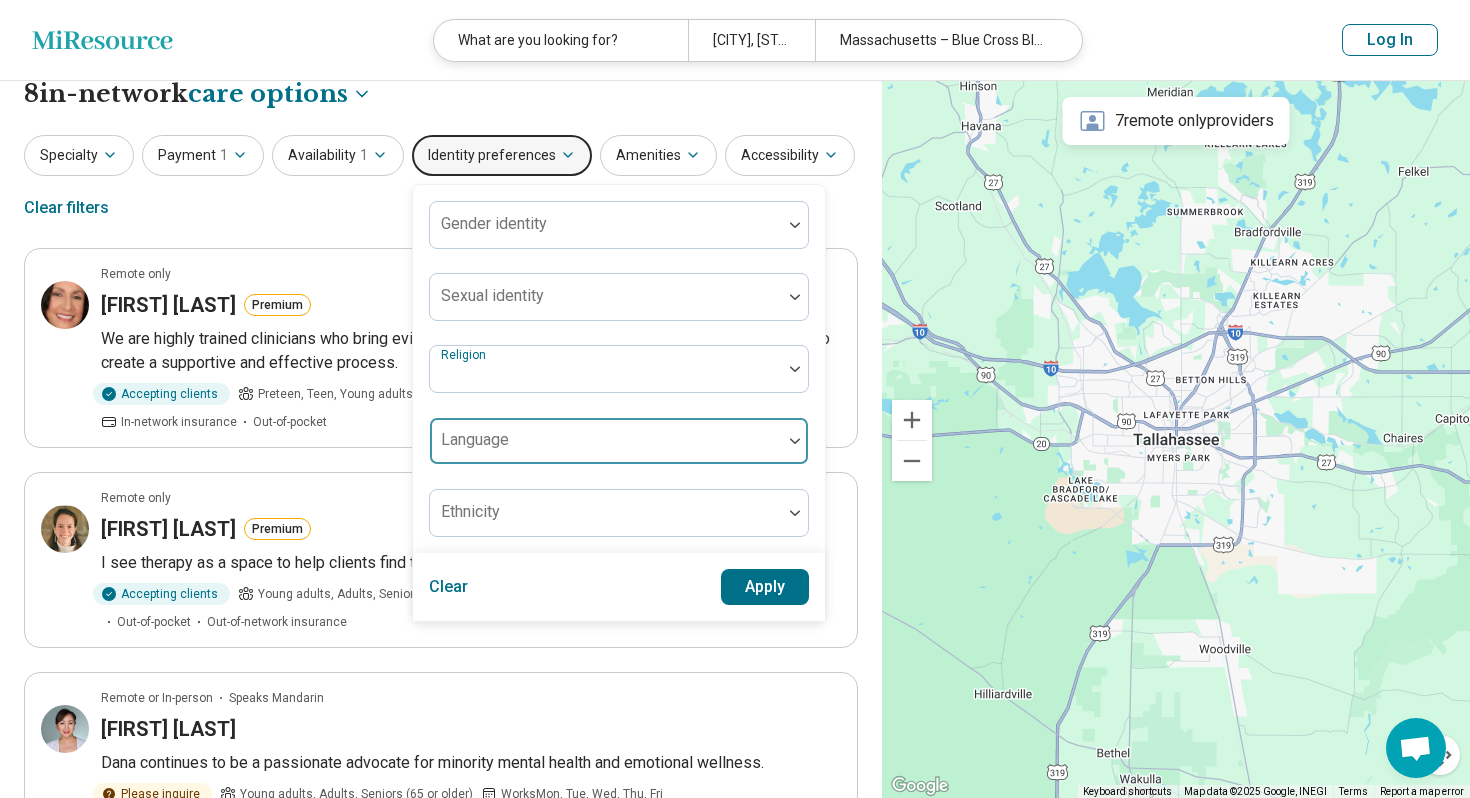 click at bounding box center [606, 441] 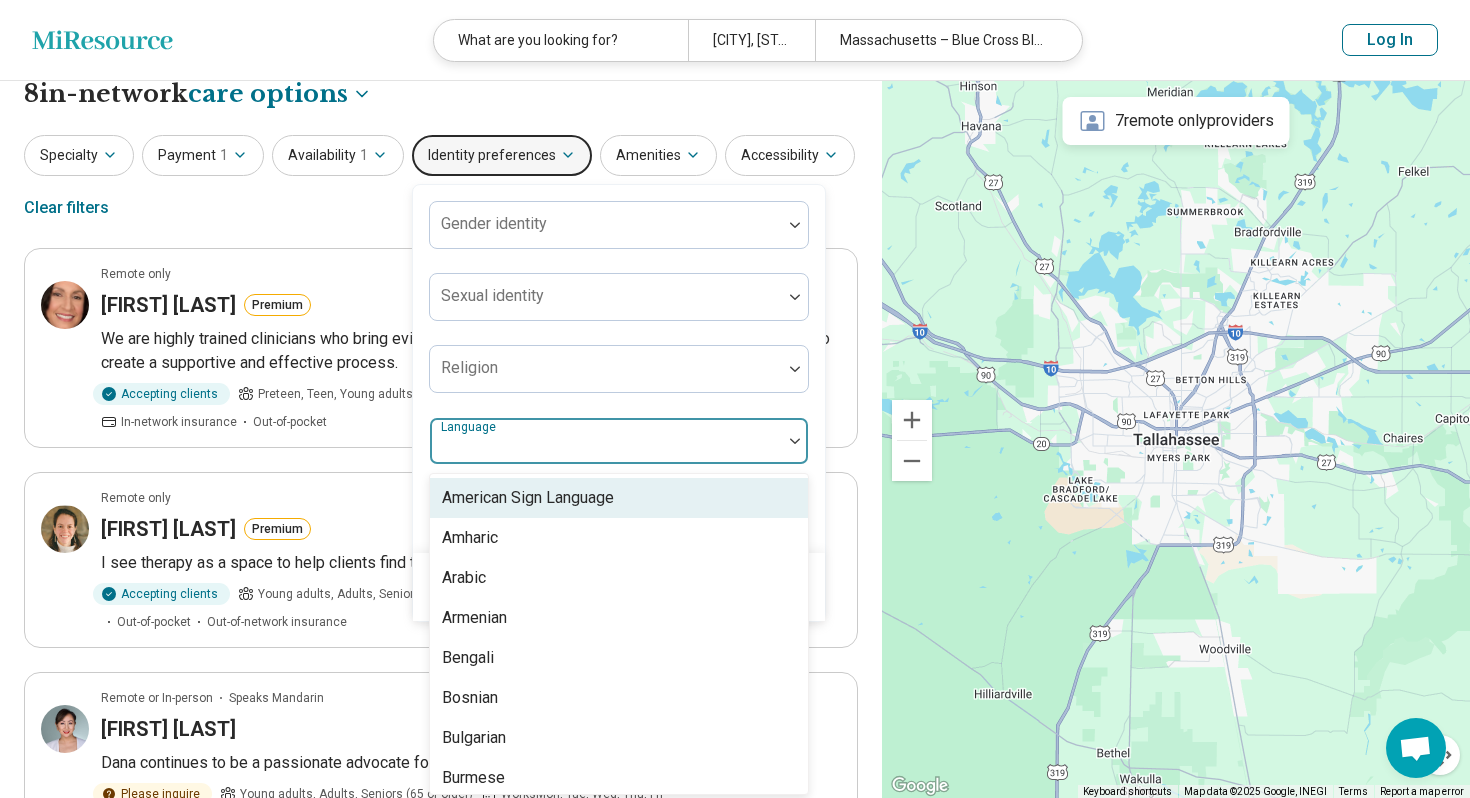 click at bounding box center [606, 441] 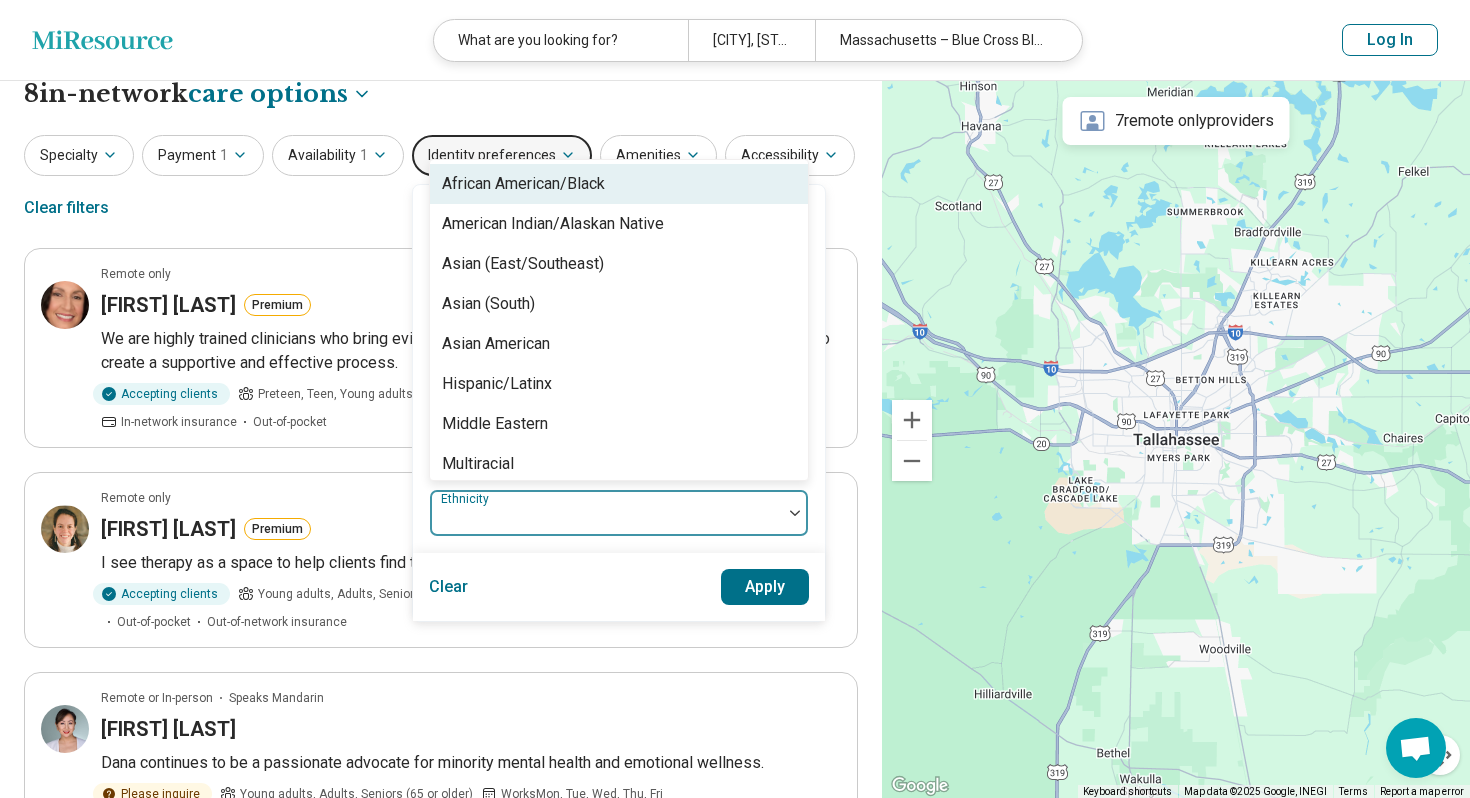 click at bounding box center [606, 521] 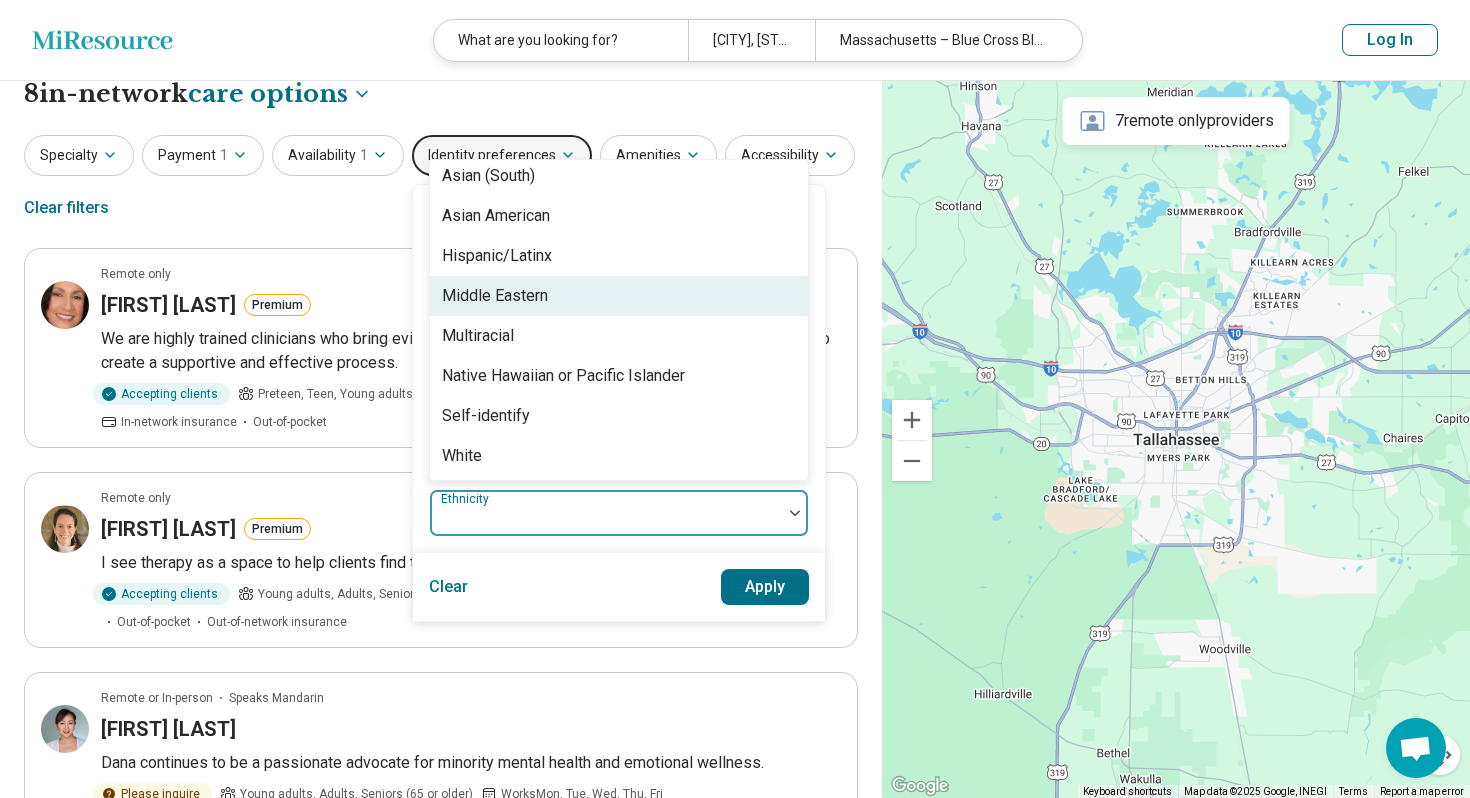 scroll, scrollTop: 0, scrollLeft: 0, axis: both 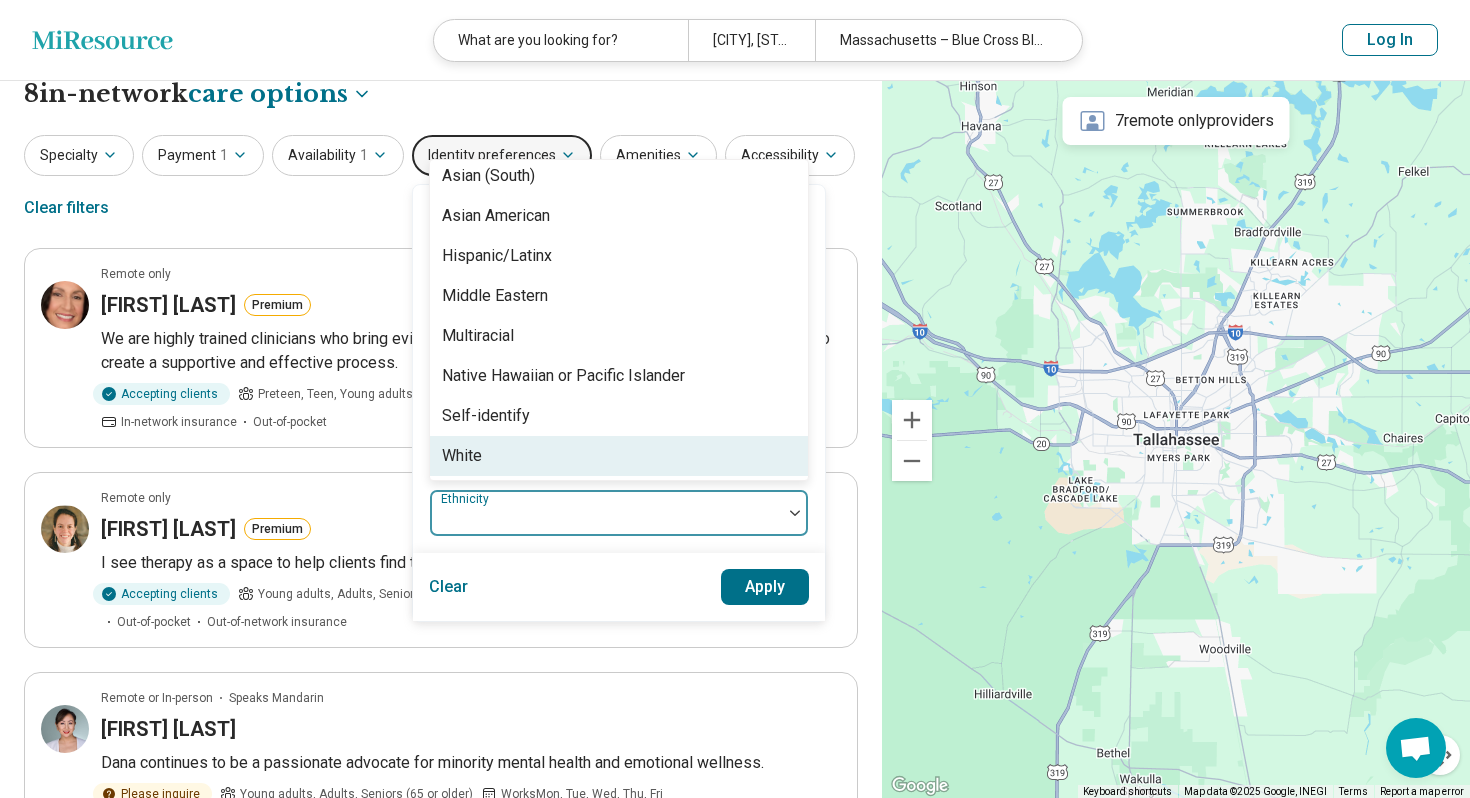 click on "White" at bounding box center [619, 456] 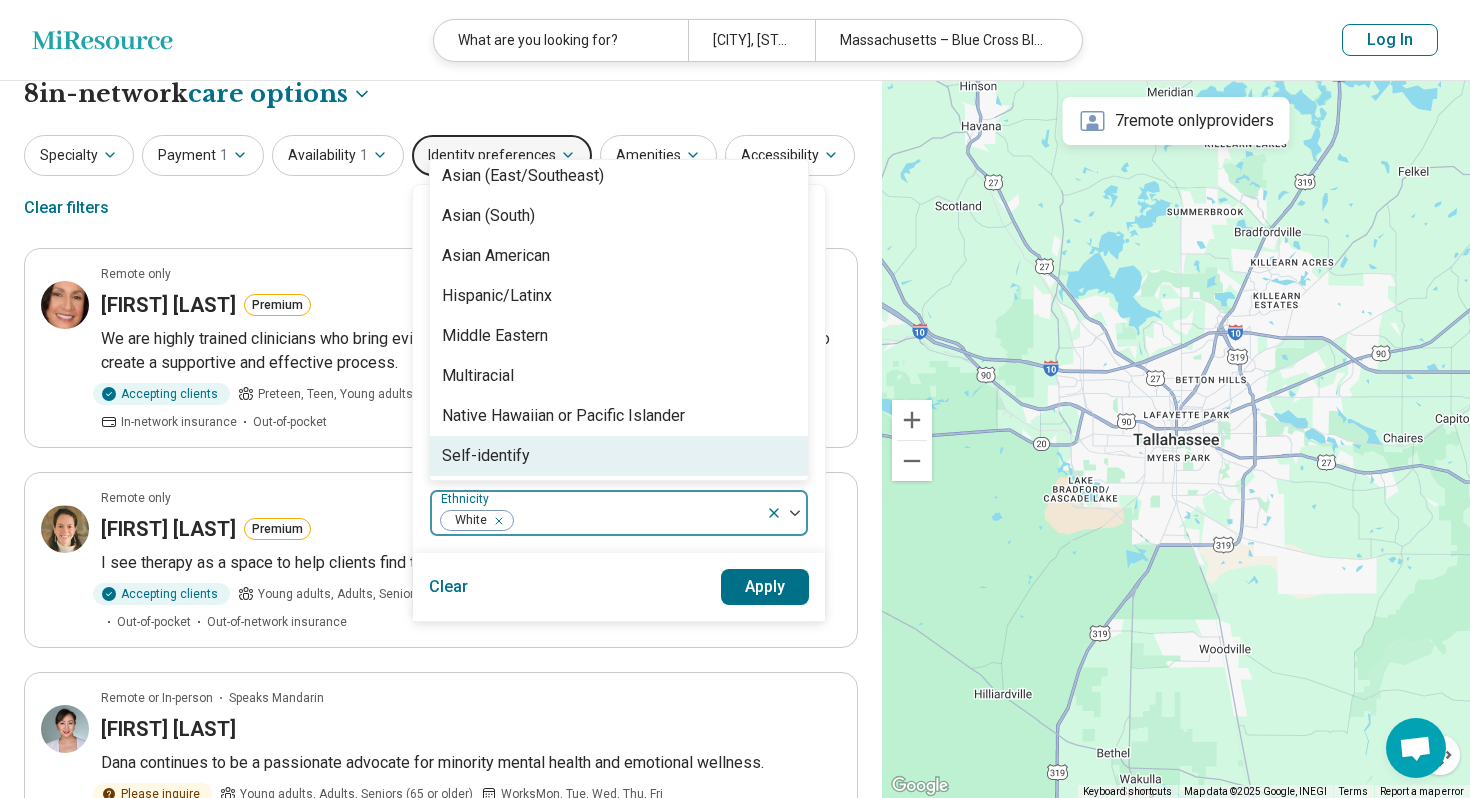click on "Apply" at bounding box center (765, 587) 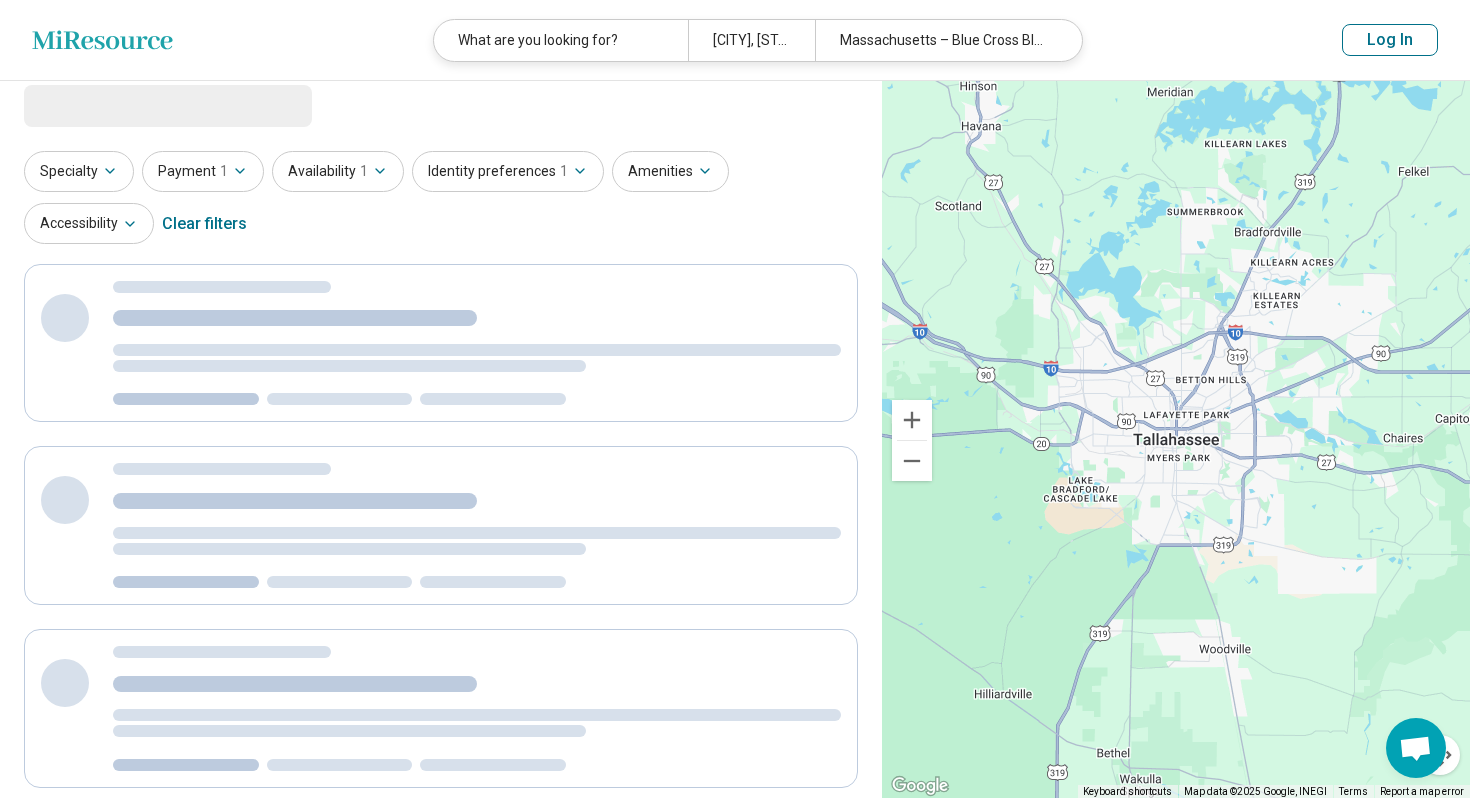 scroll, scrollTop: 0, scrollLeft: 0, axis: both 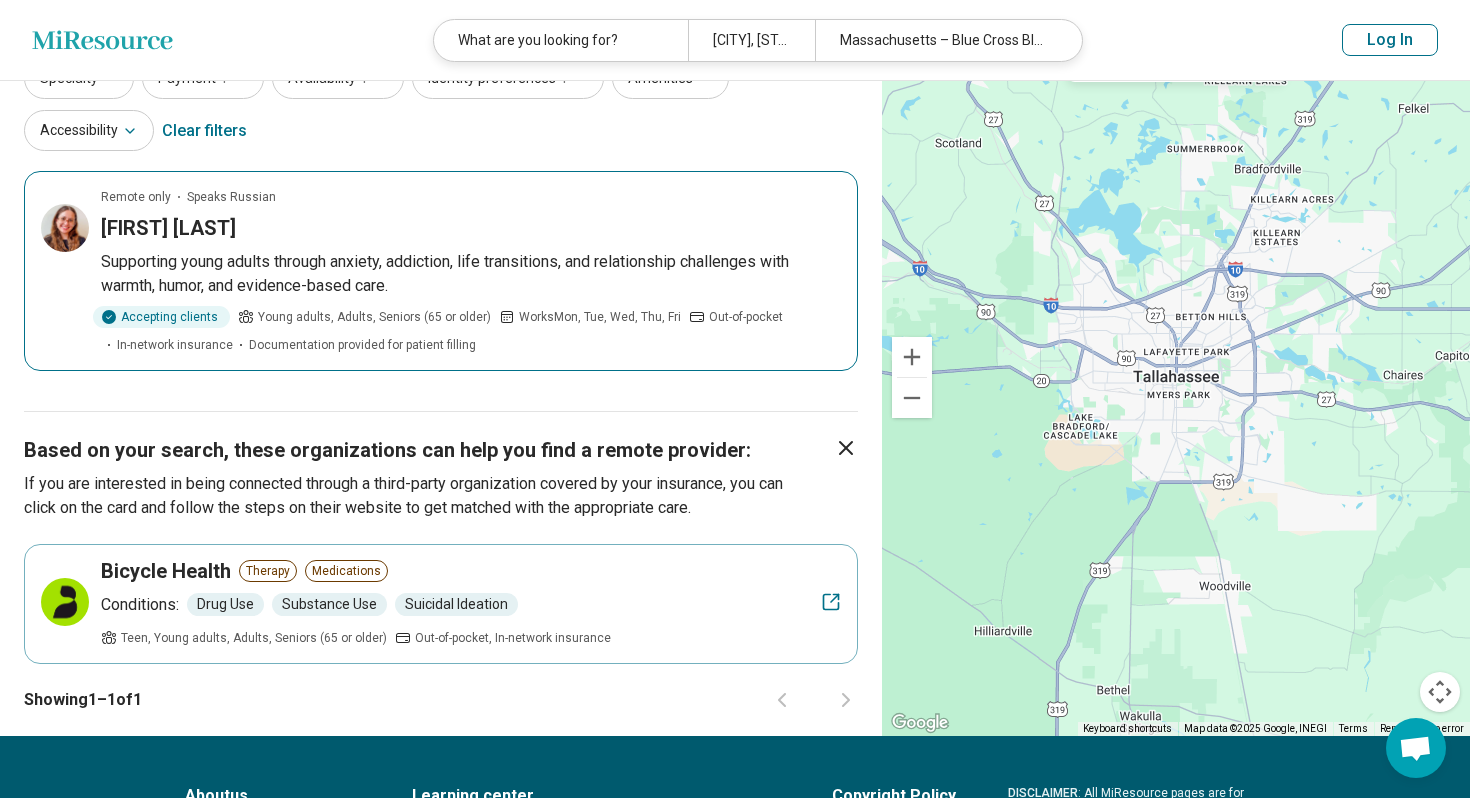 click on "Victoria Levina" at bounding box center (471, 228) 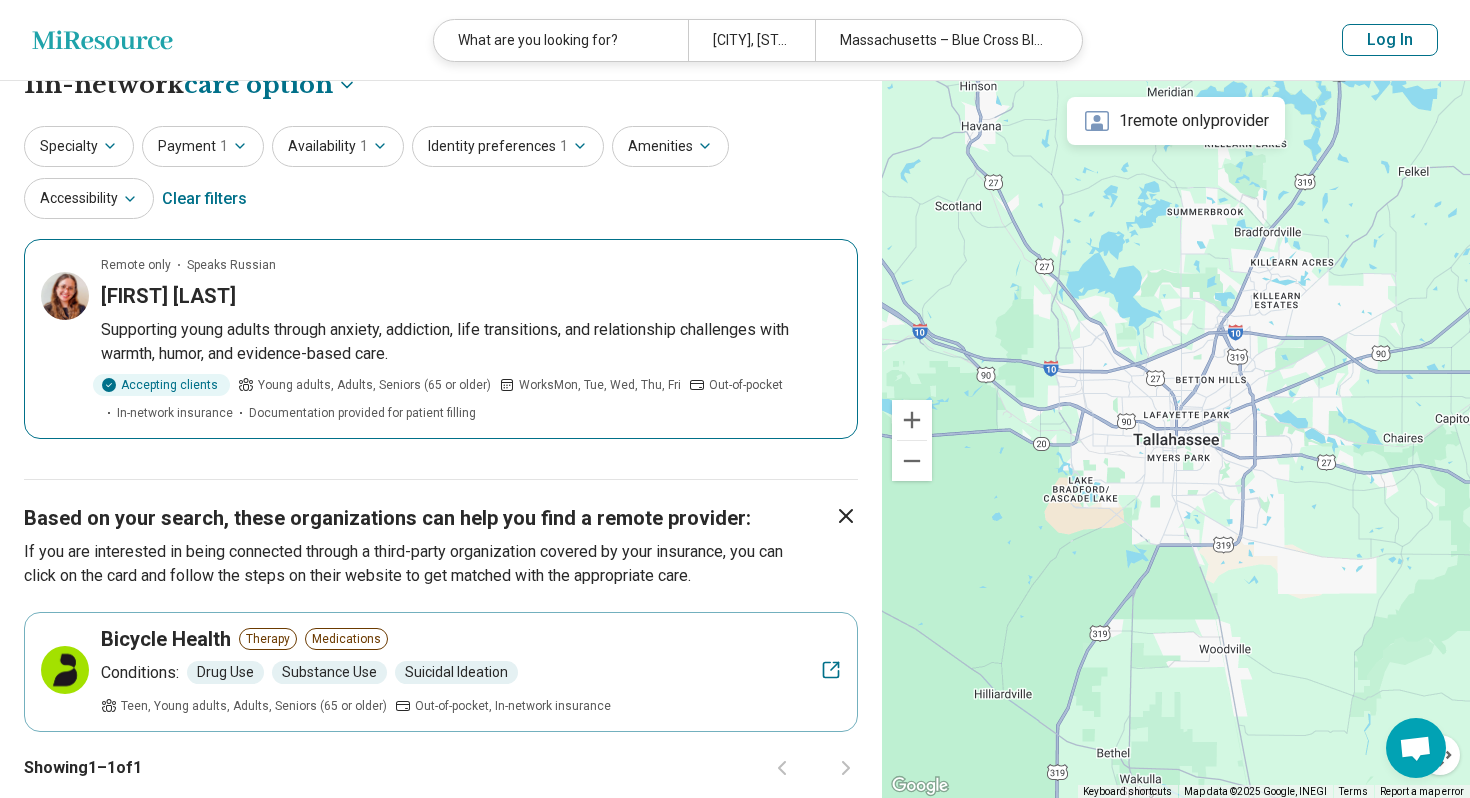 scroll, scrollTop: 0, scrollLeft: 0, axis: both 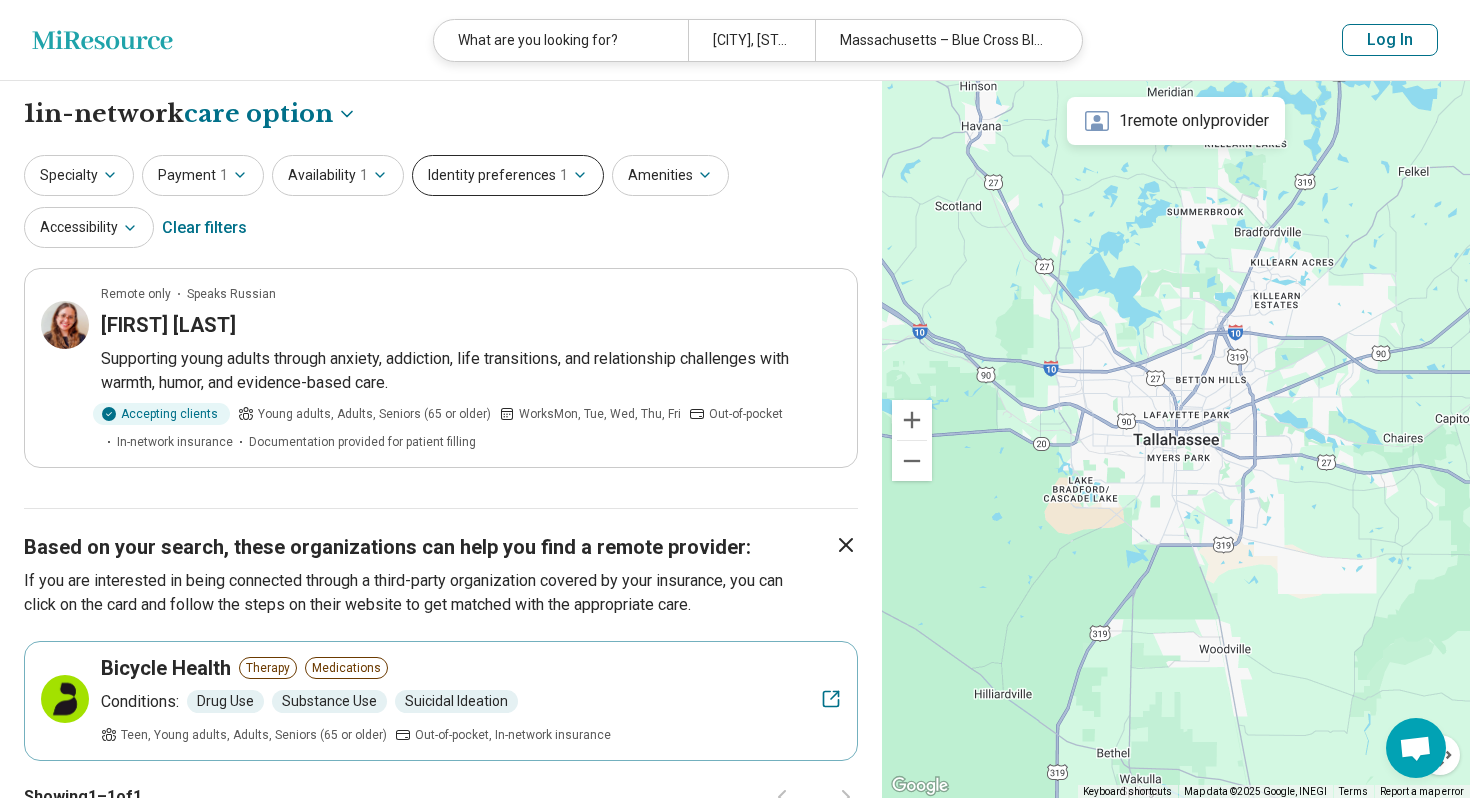 click 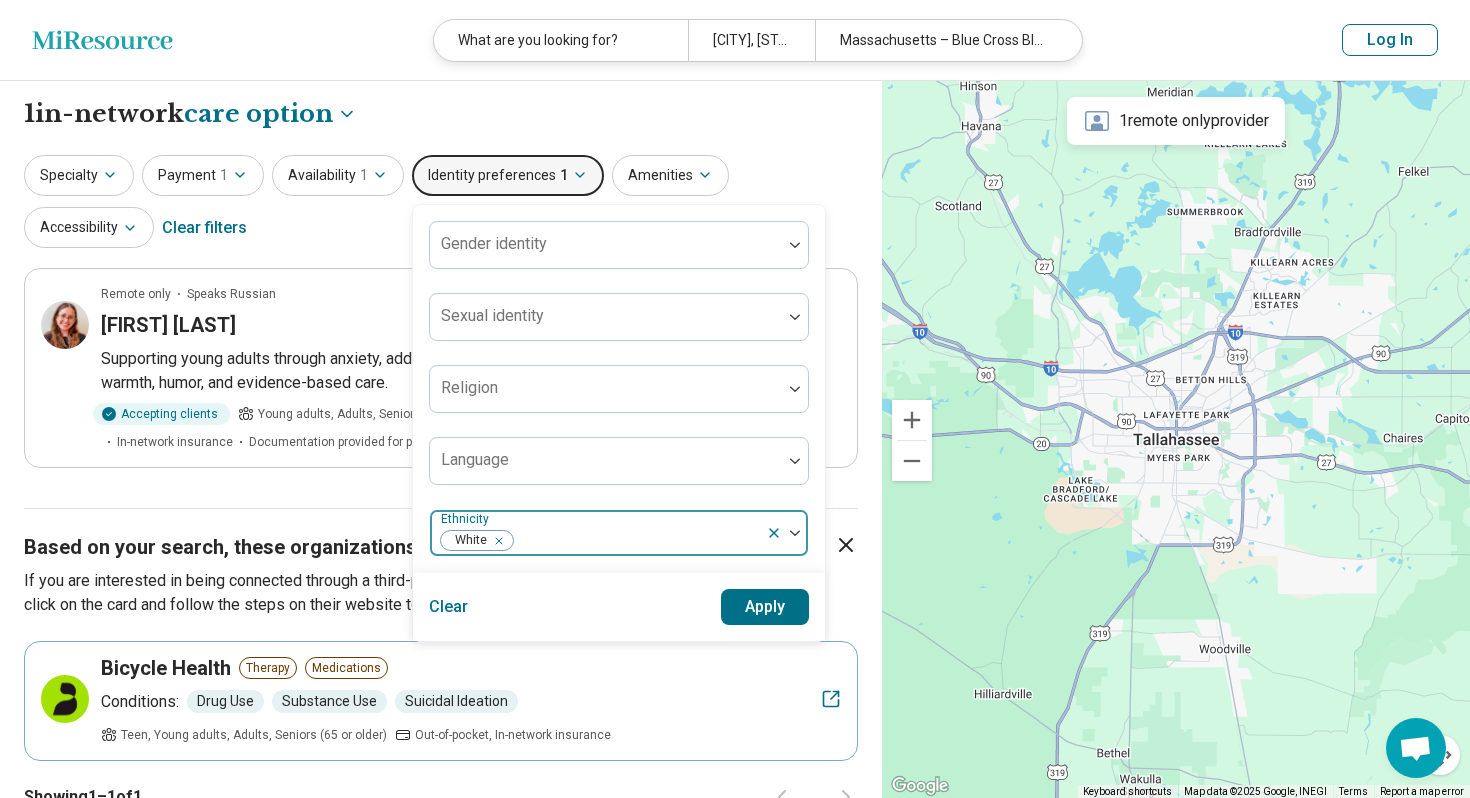 click at bounding box center (787, 533) 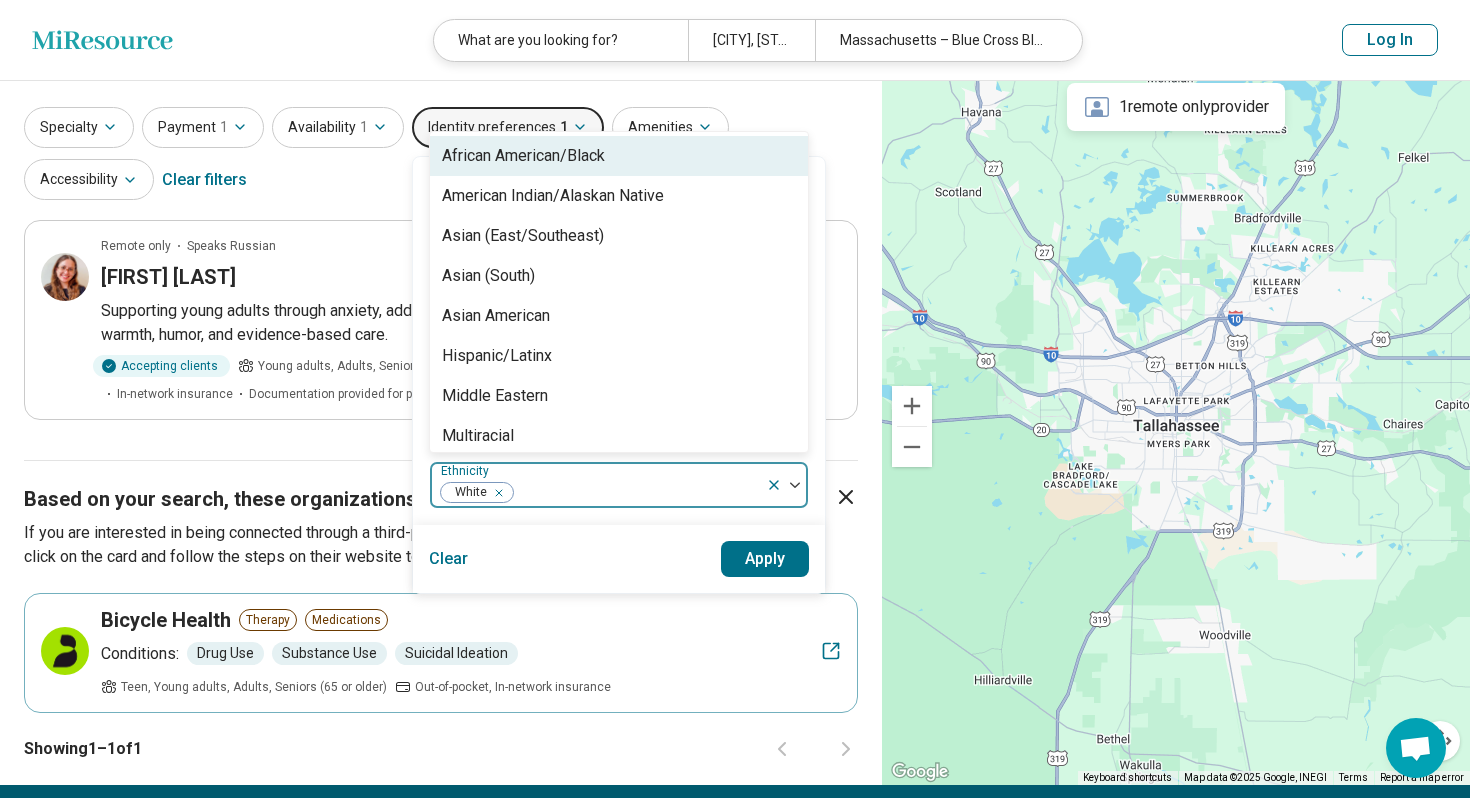 scroll, scrollTop: 96, scrollLeft: 0, axis: vertical 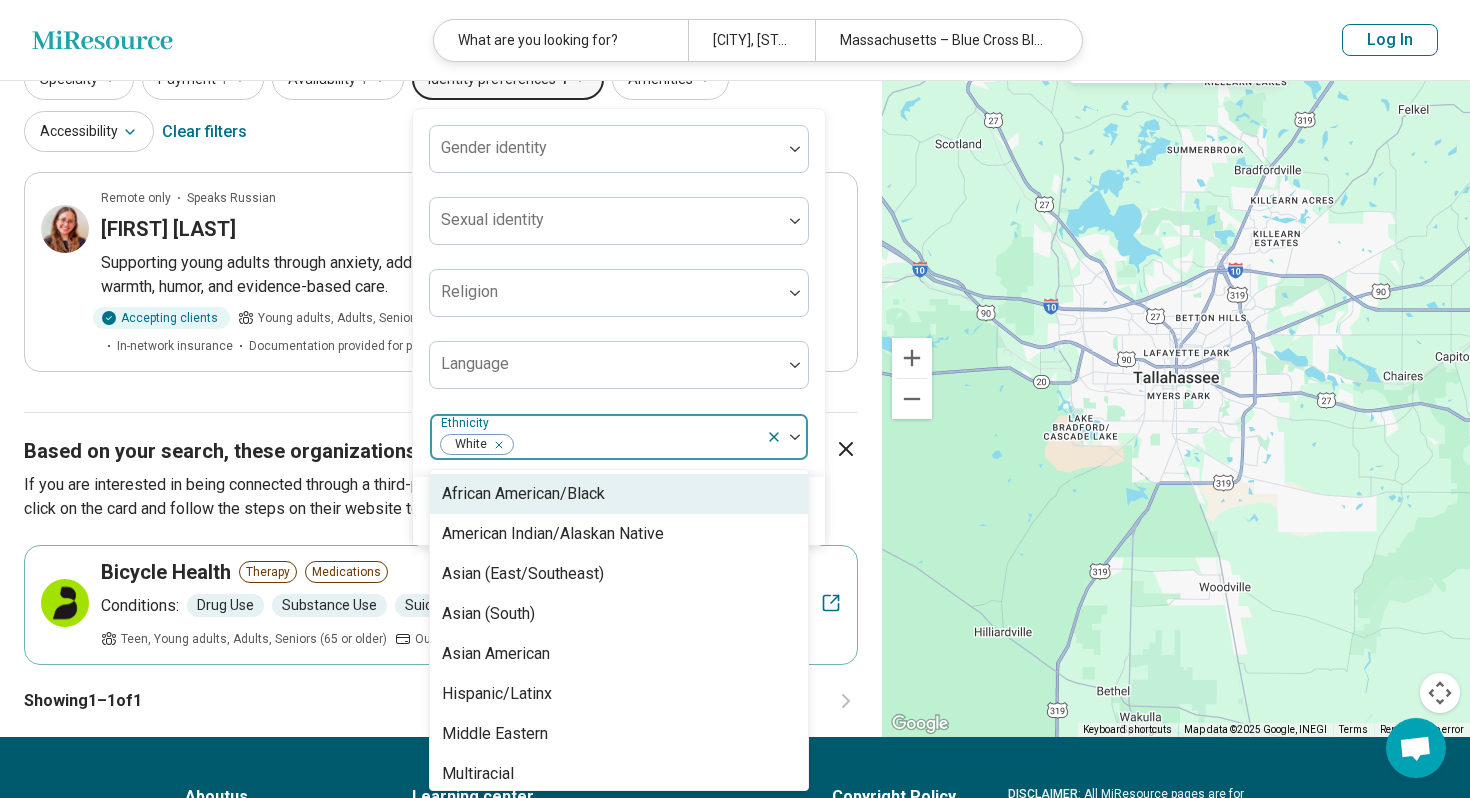 click 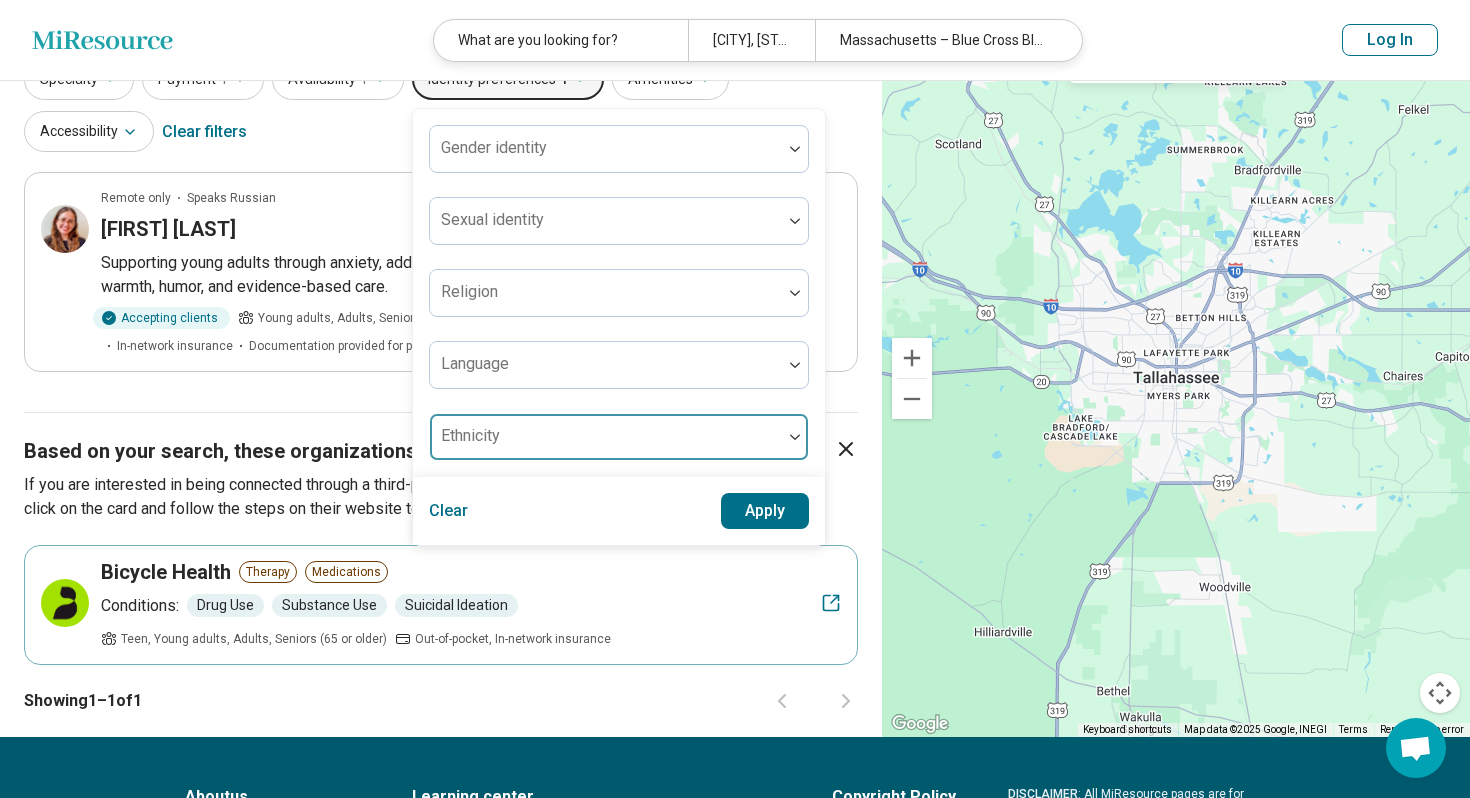 click on "Apply" at bounding box center (765, 511) 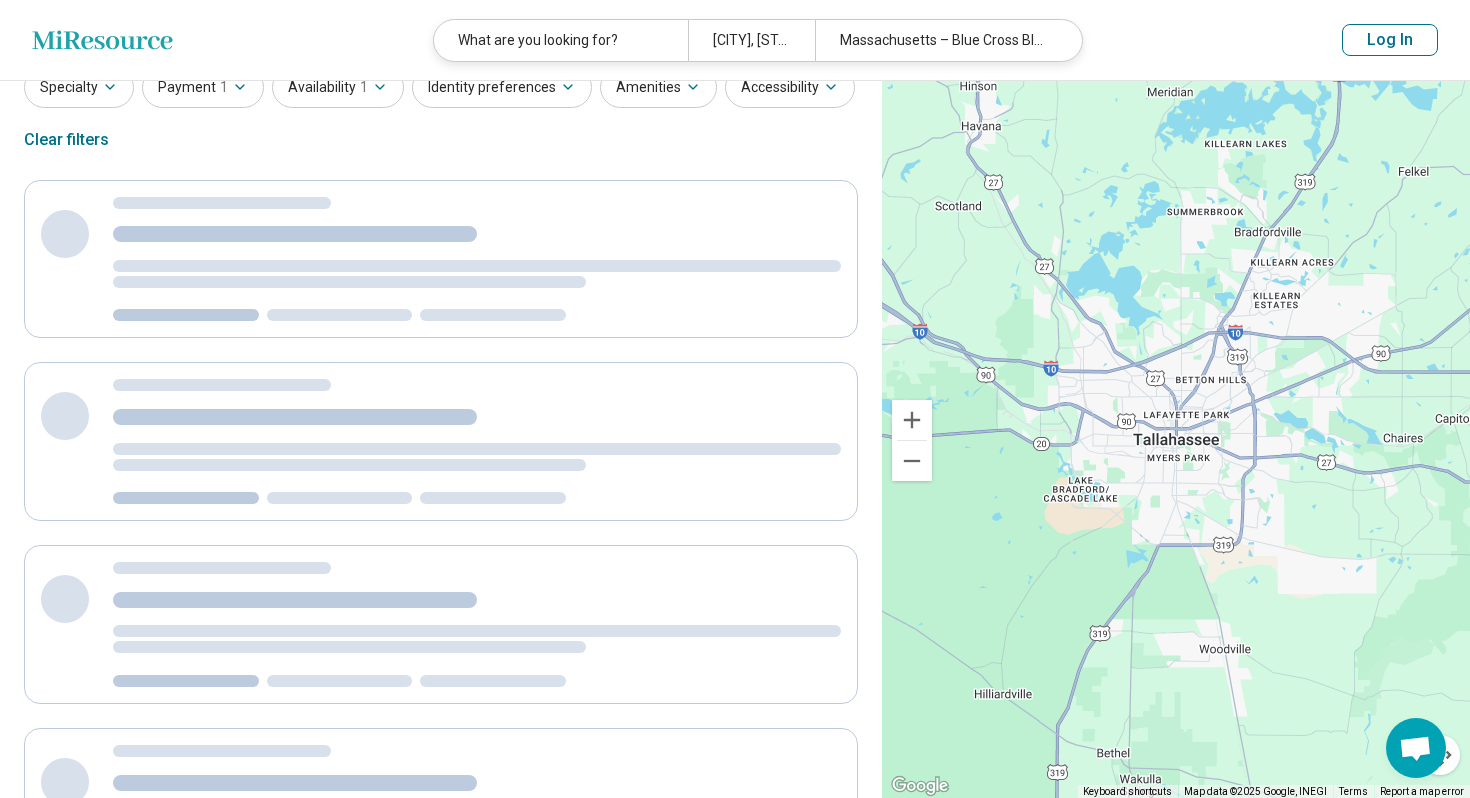 scroll, scrollTop: 20, scrollLeft: 0, axis: vertical 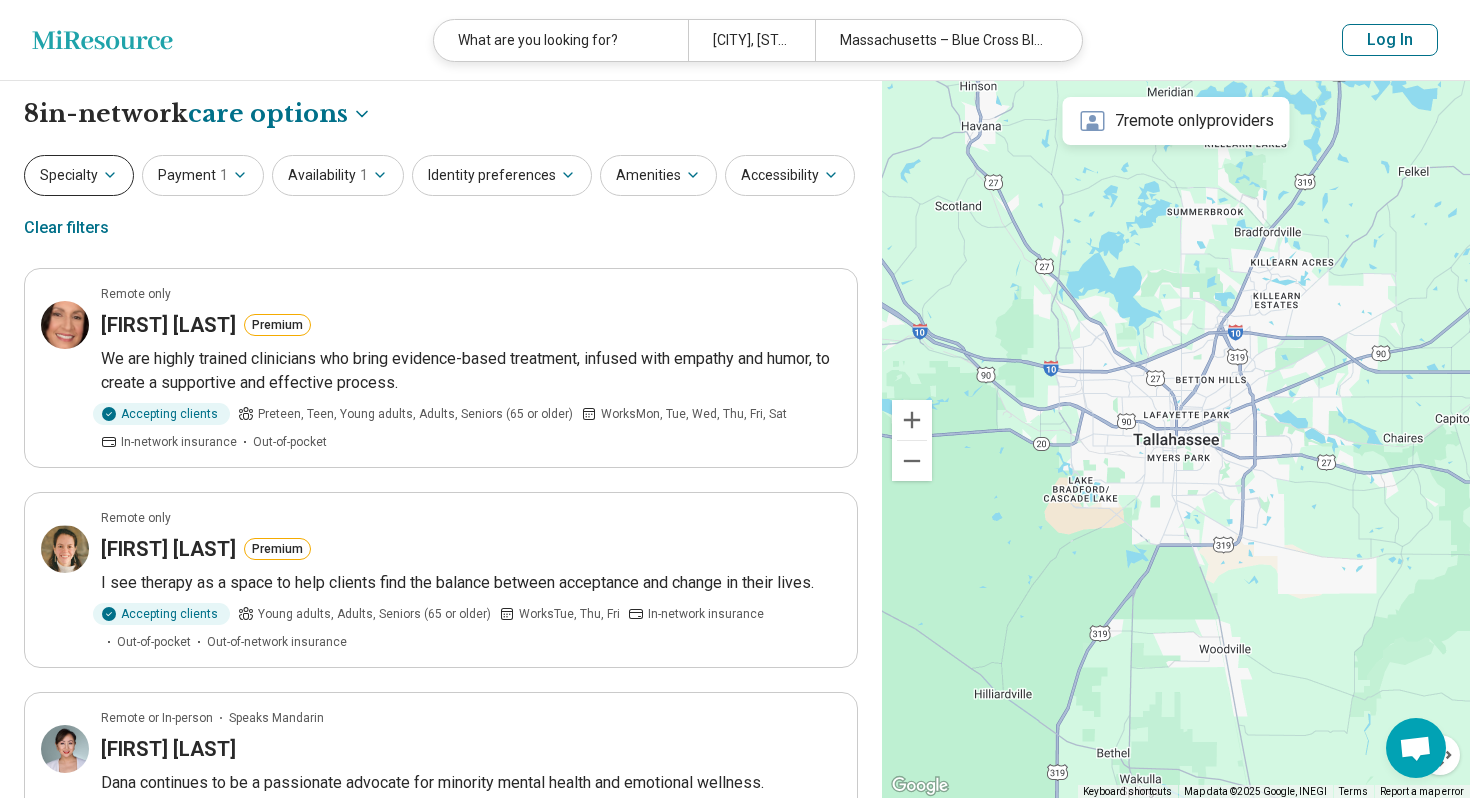 click on "Specialty" at bounding box center [79, 175] 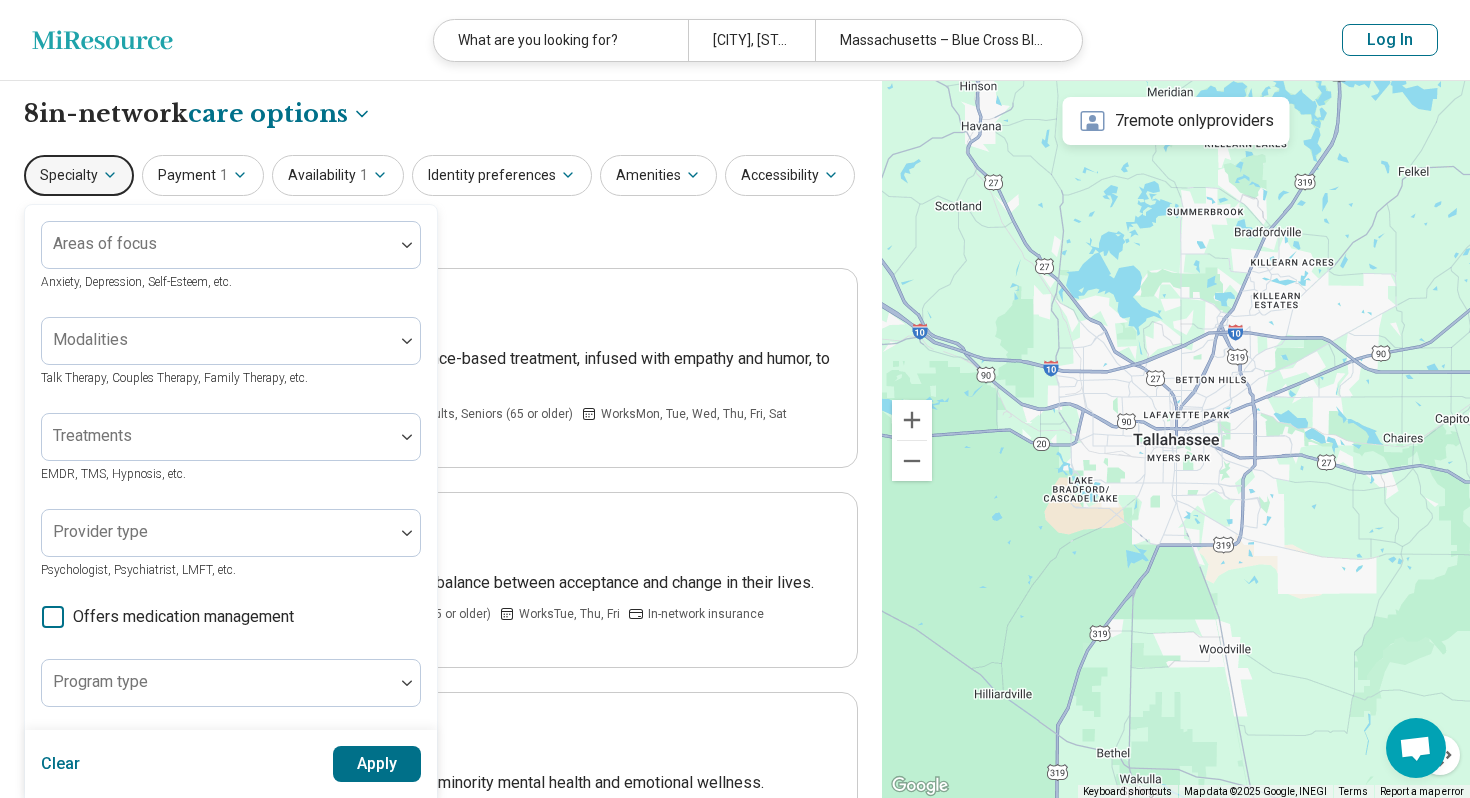 click on "Specialty" at bounding box center (79, 175) 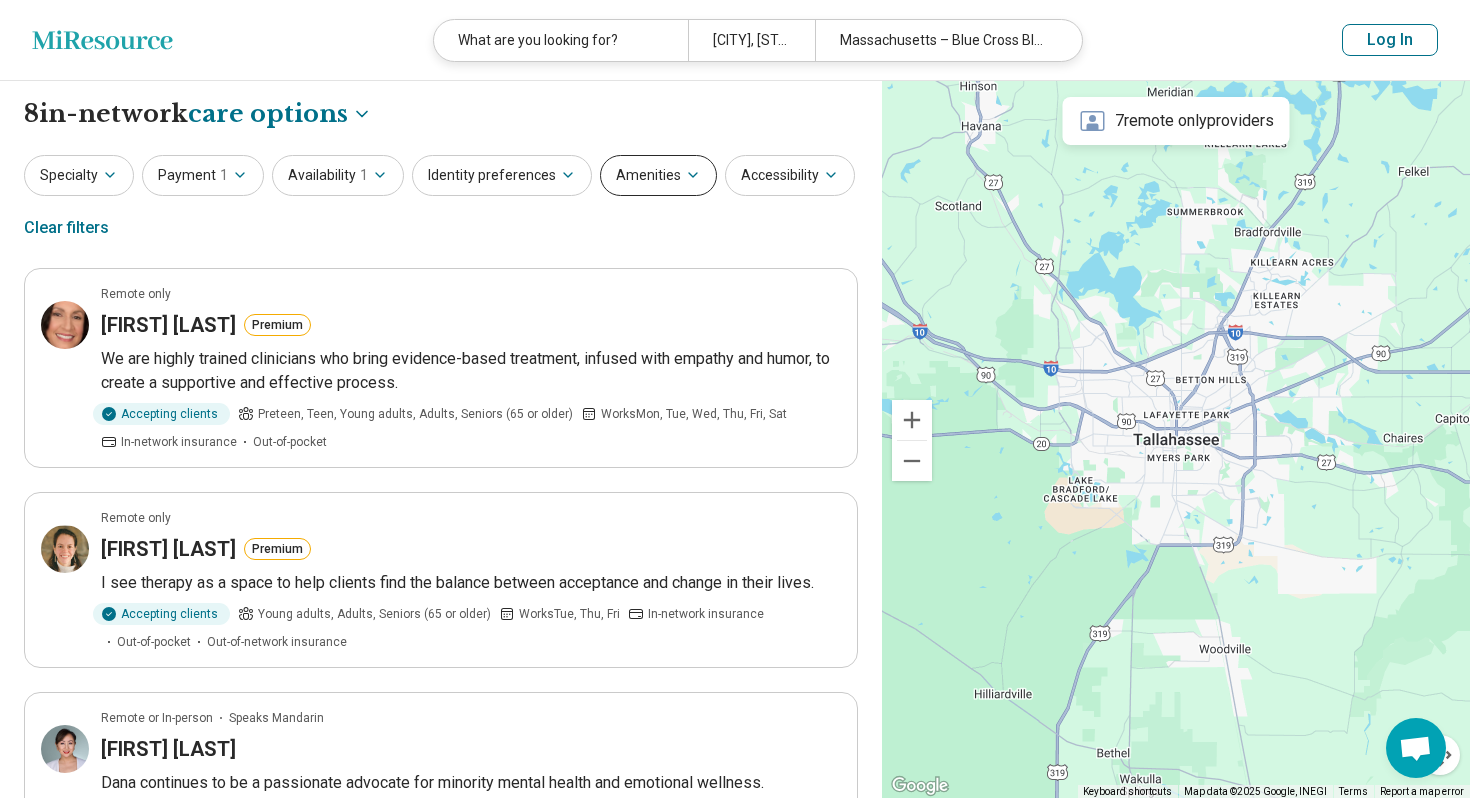 click on "Amenities" at bounding box center (658, 175) 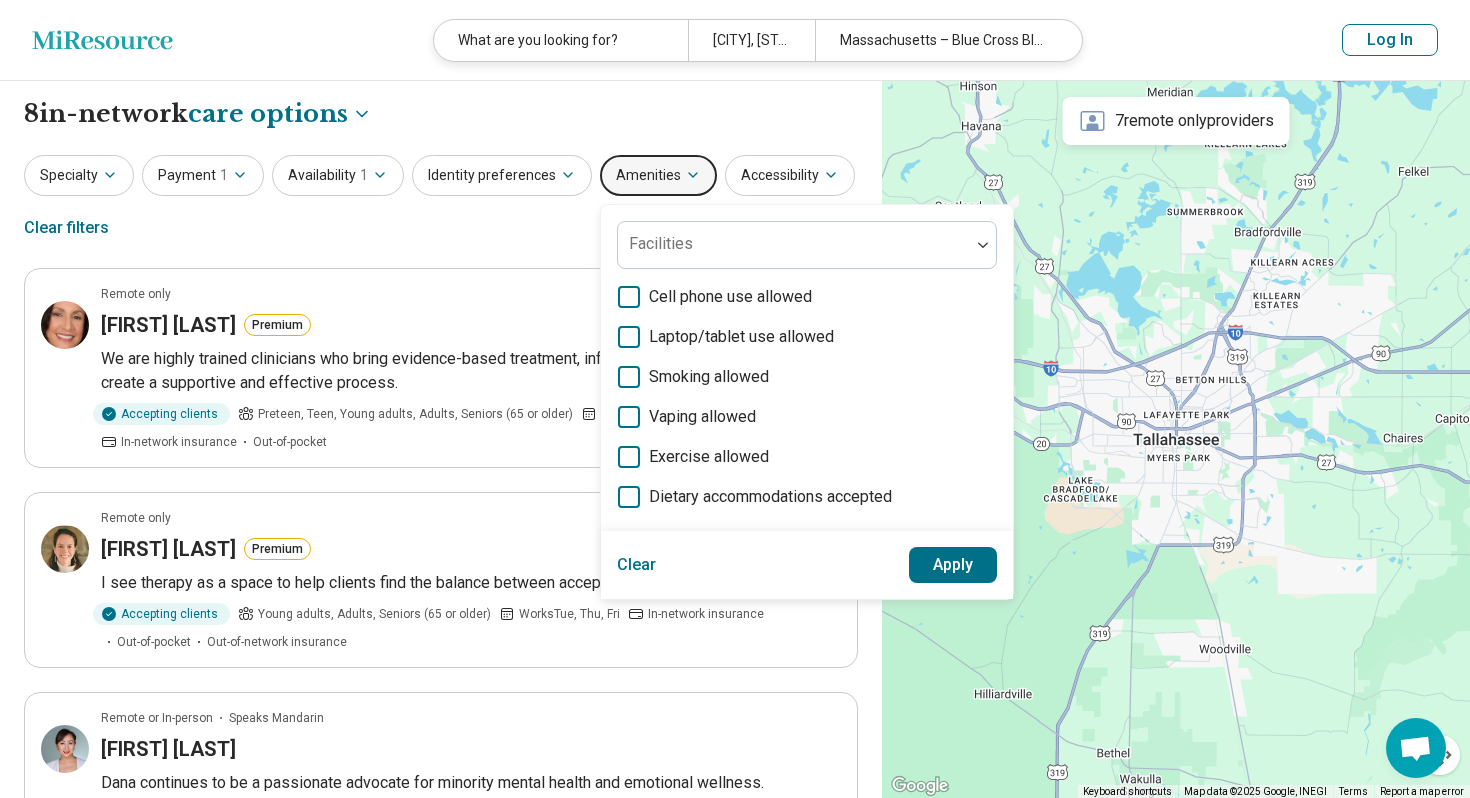 click on "Amenities" at bounding box center (658, 175) 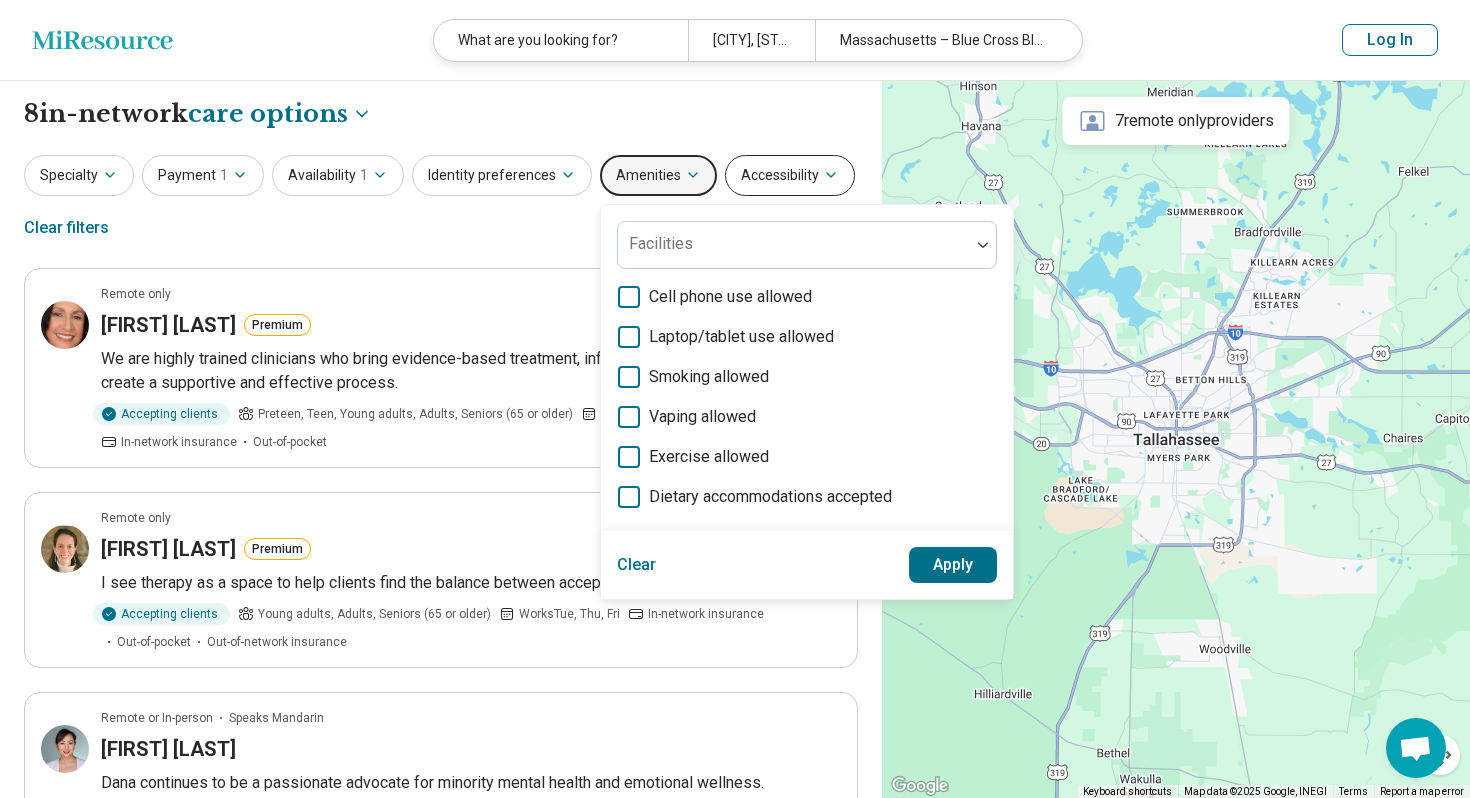 click on "Accessibility" at bounding box center (790, 175) 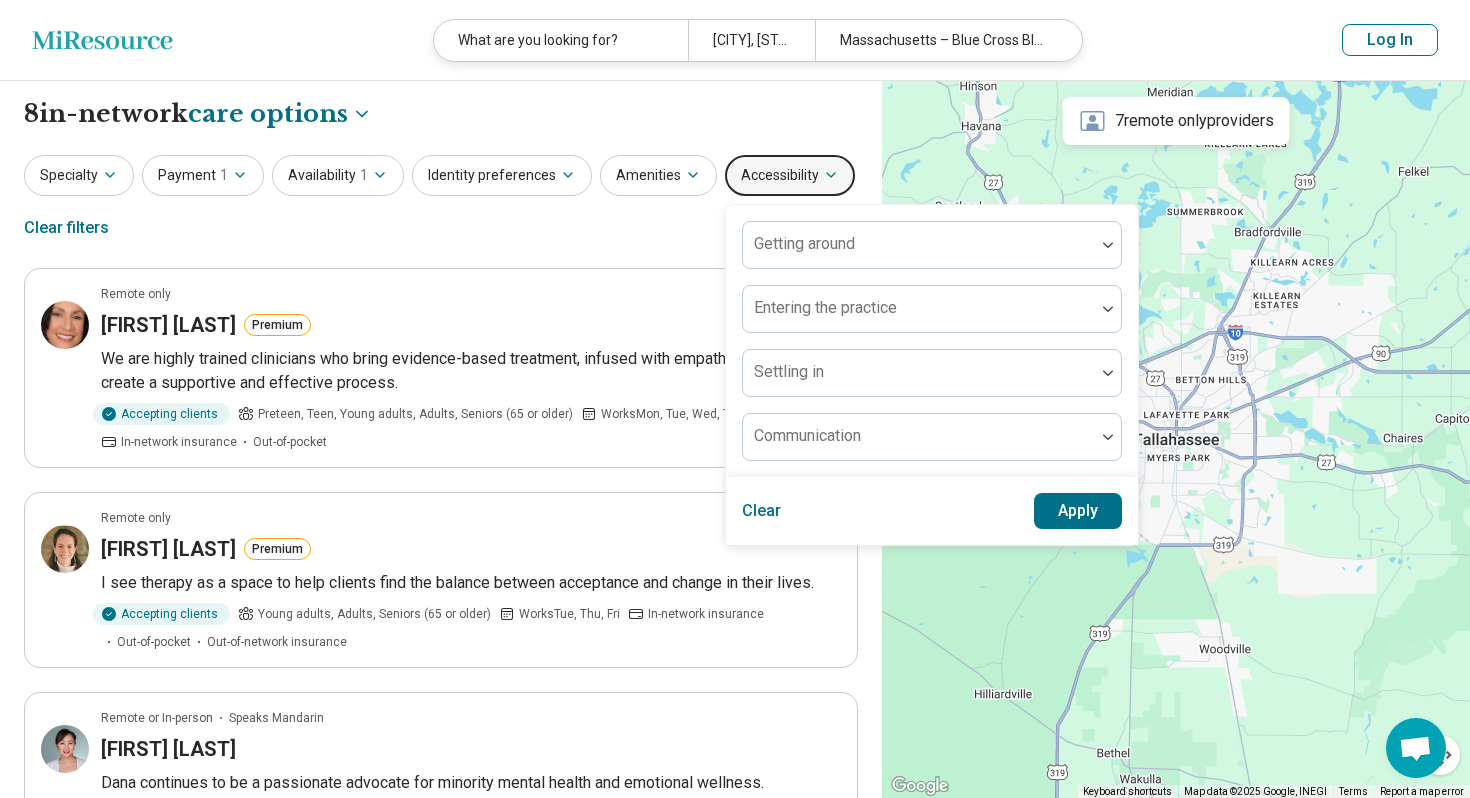 click on "Specialty Payment 1 Availability 1 Identity preferences Amenities Accessibility Getting around Entering the practice Settling in Communication Clear Apply Clear filters" at bounding box center (441, 203) 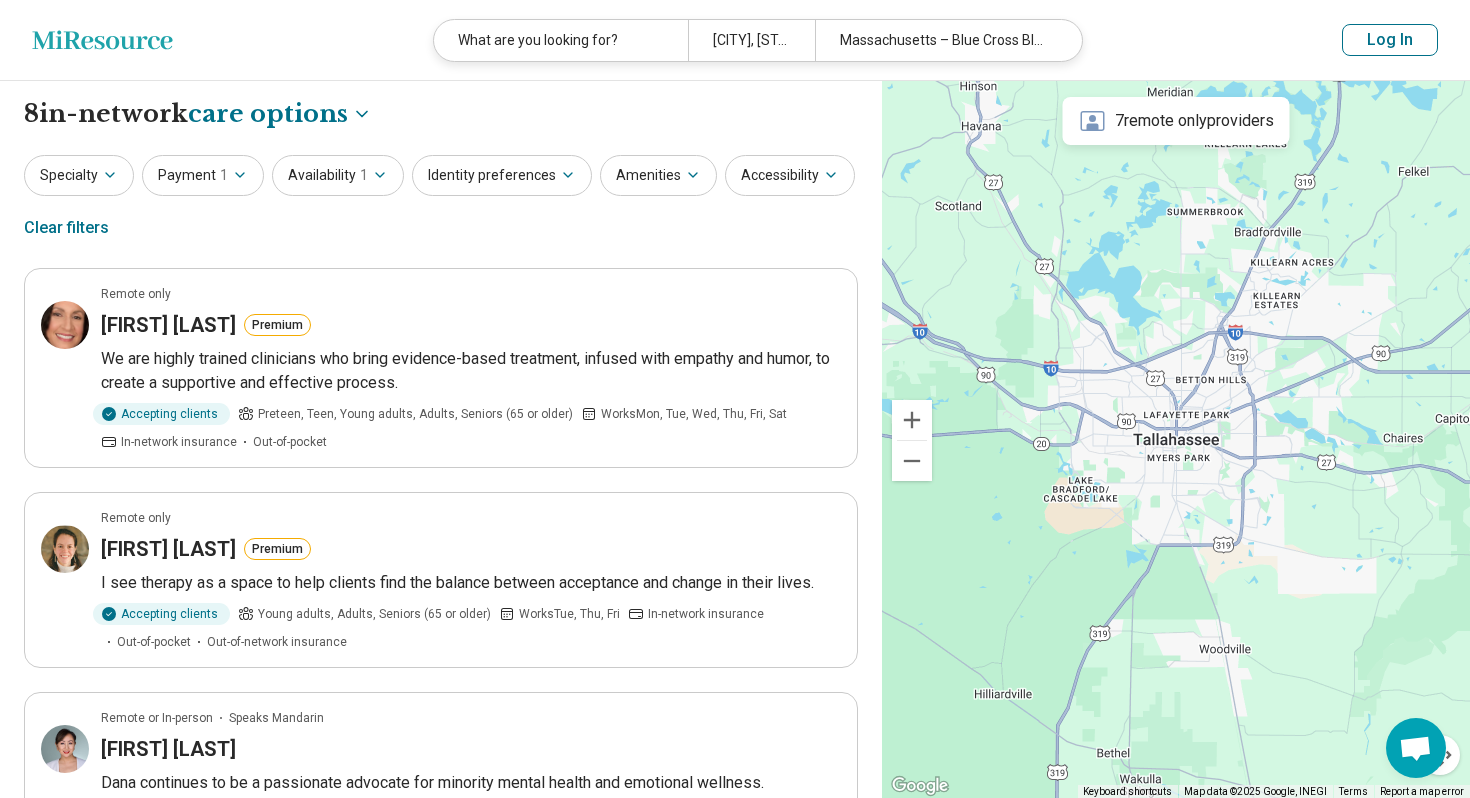 click on "Specialty Payment 1 Availability 1 Identity preferences Amenities Accessibility Clear filters" at bounding box center [441, 203] 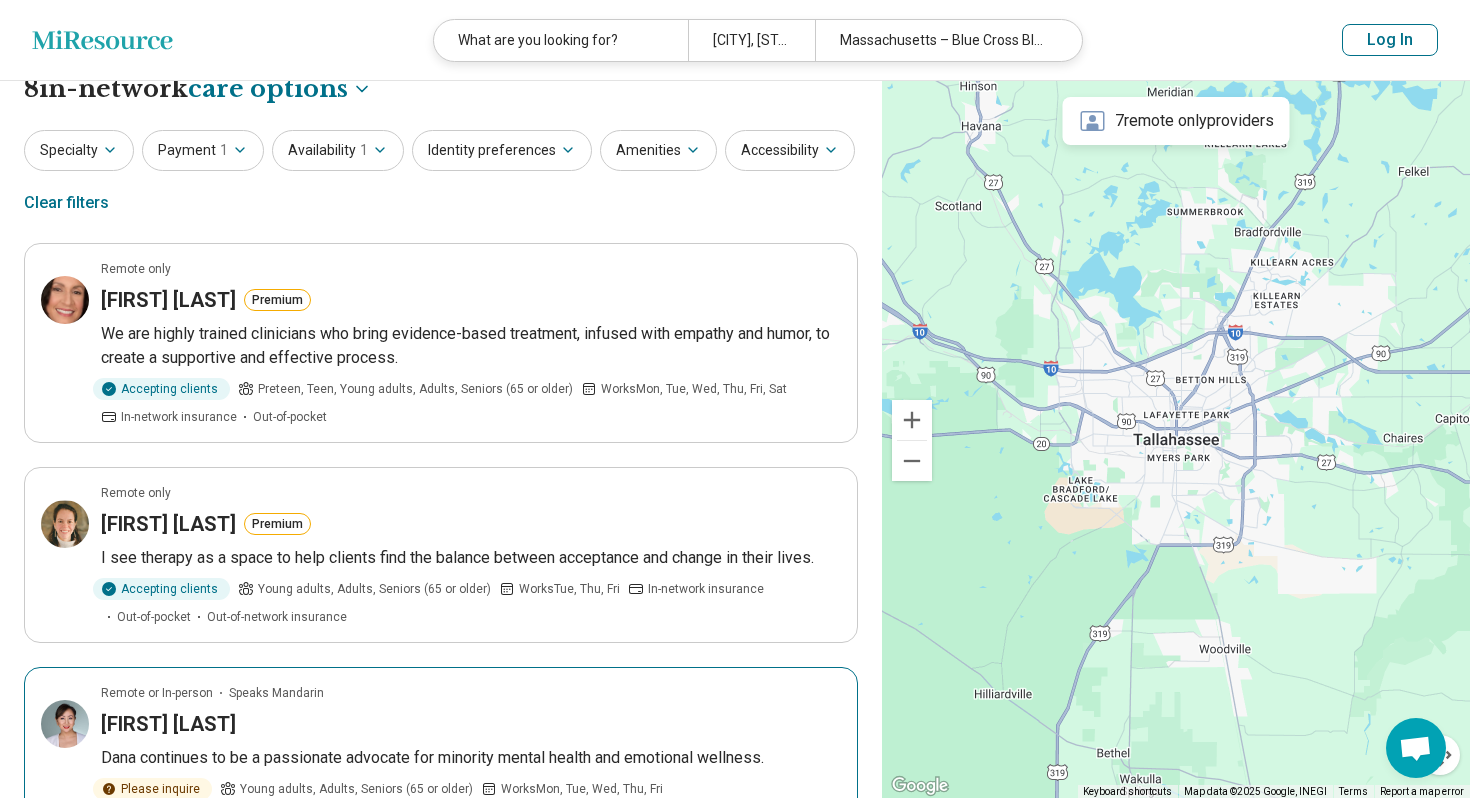 scroll, scrollTop: 0, scrollLeft: 0, axis: both 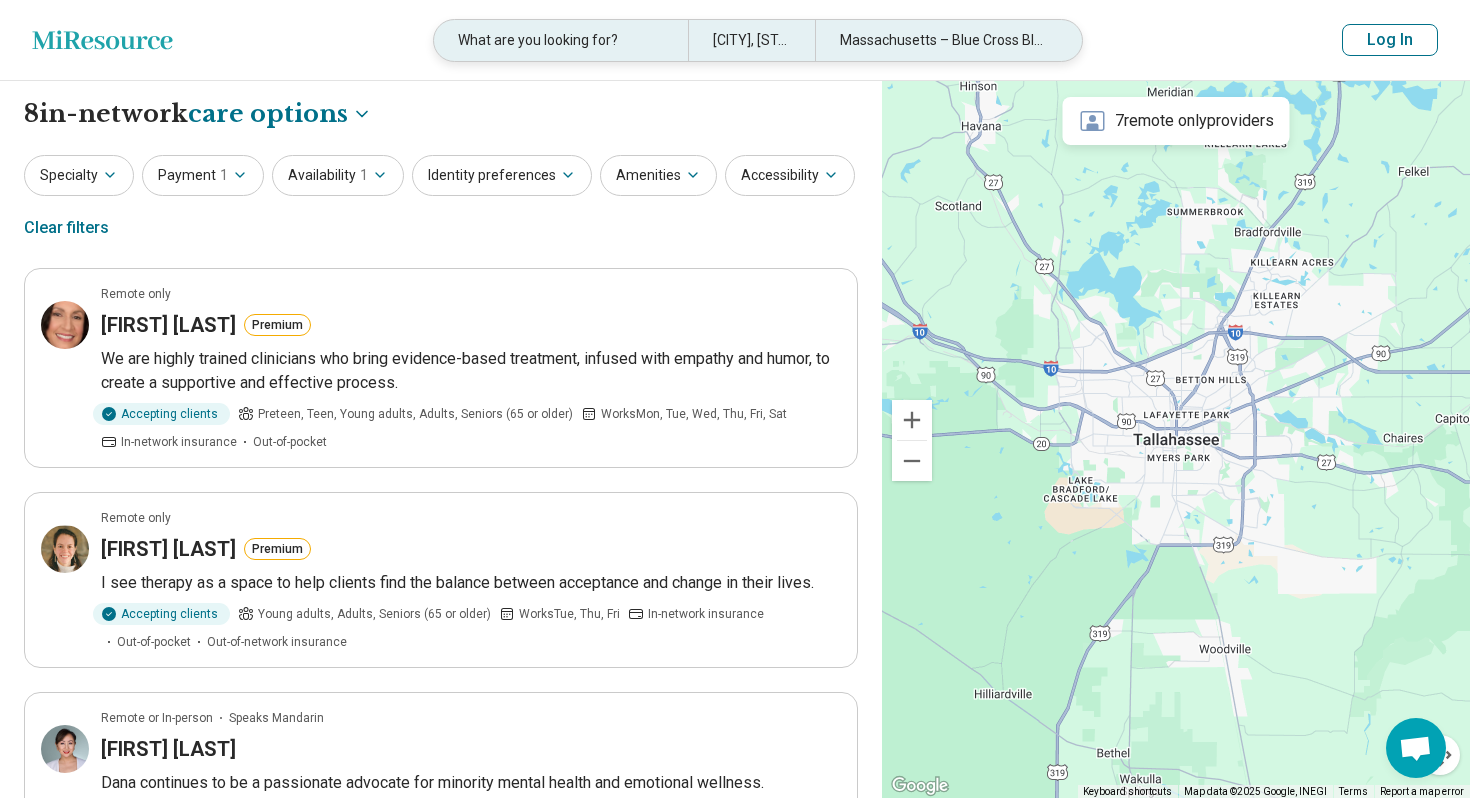 click on "Tallahassee, FL" at bounding box center [751, 40] 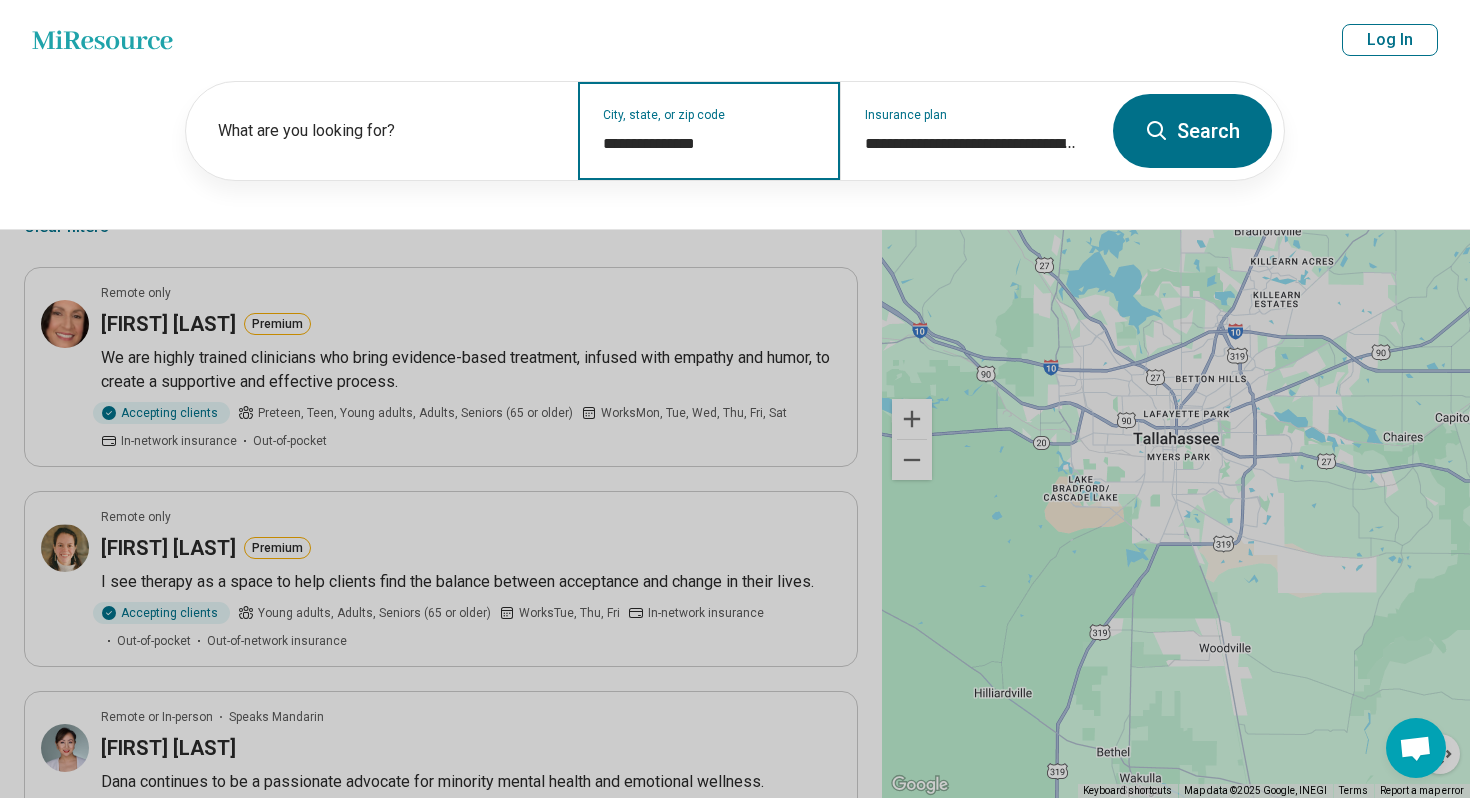click on "**********" at bounding box center [709, 144] 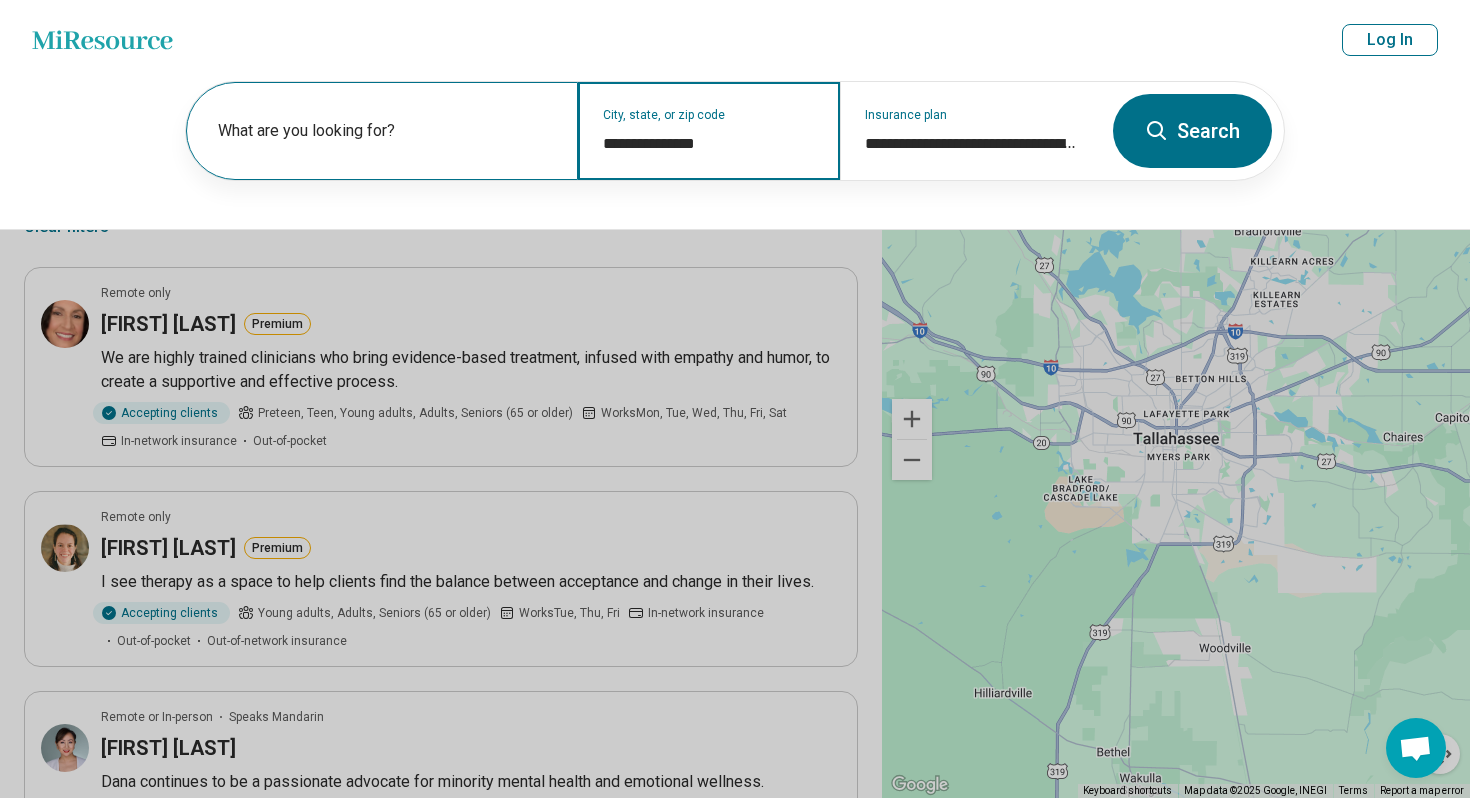 drag, startPoint x: 724, startPoint y: 142, endPoint x: 539, endPoint y: 141, distance: 185.0027 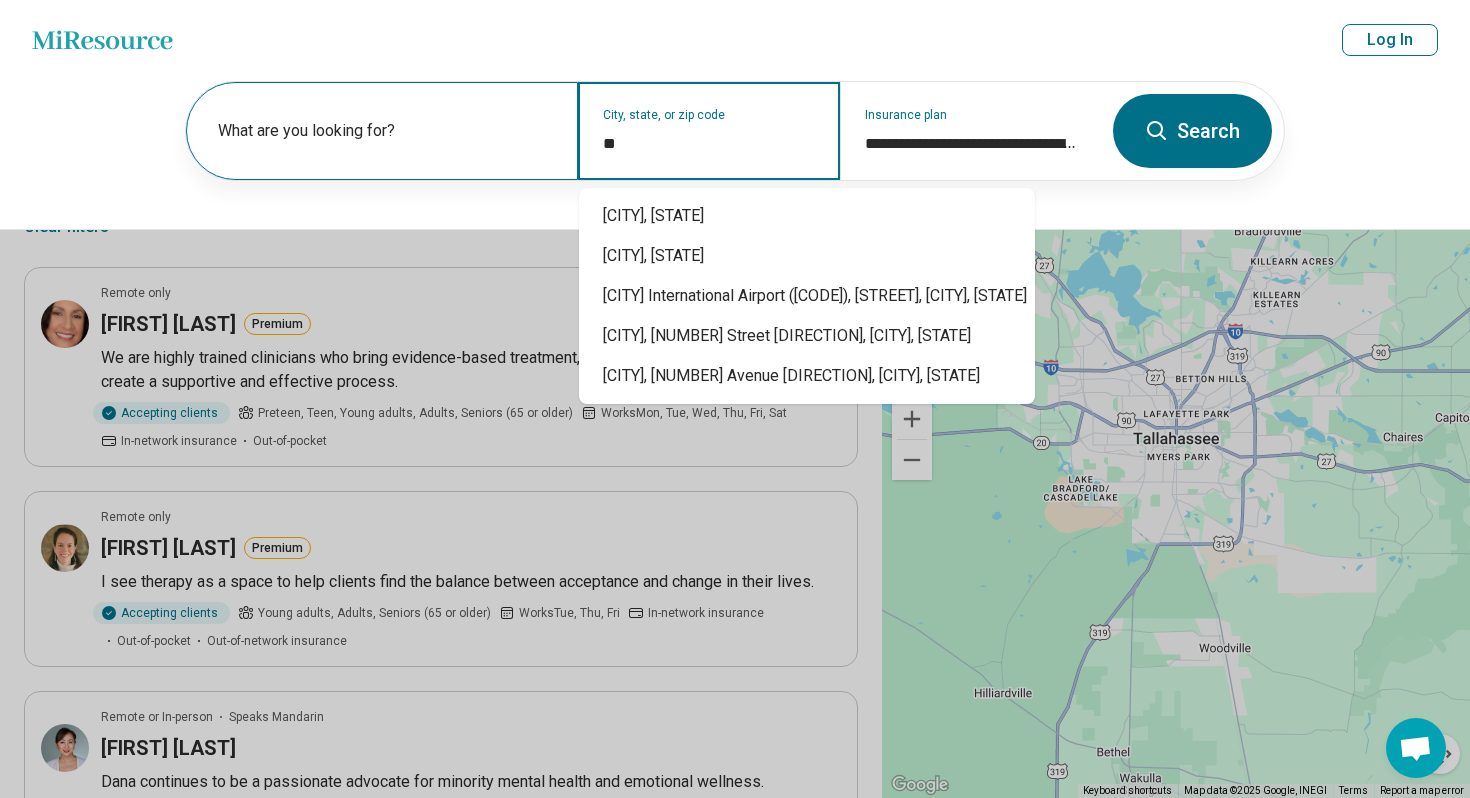 type on "*" 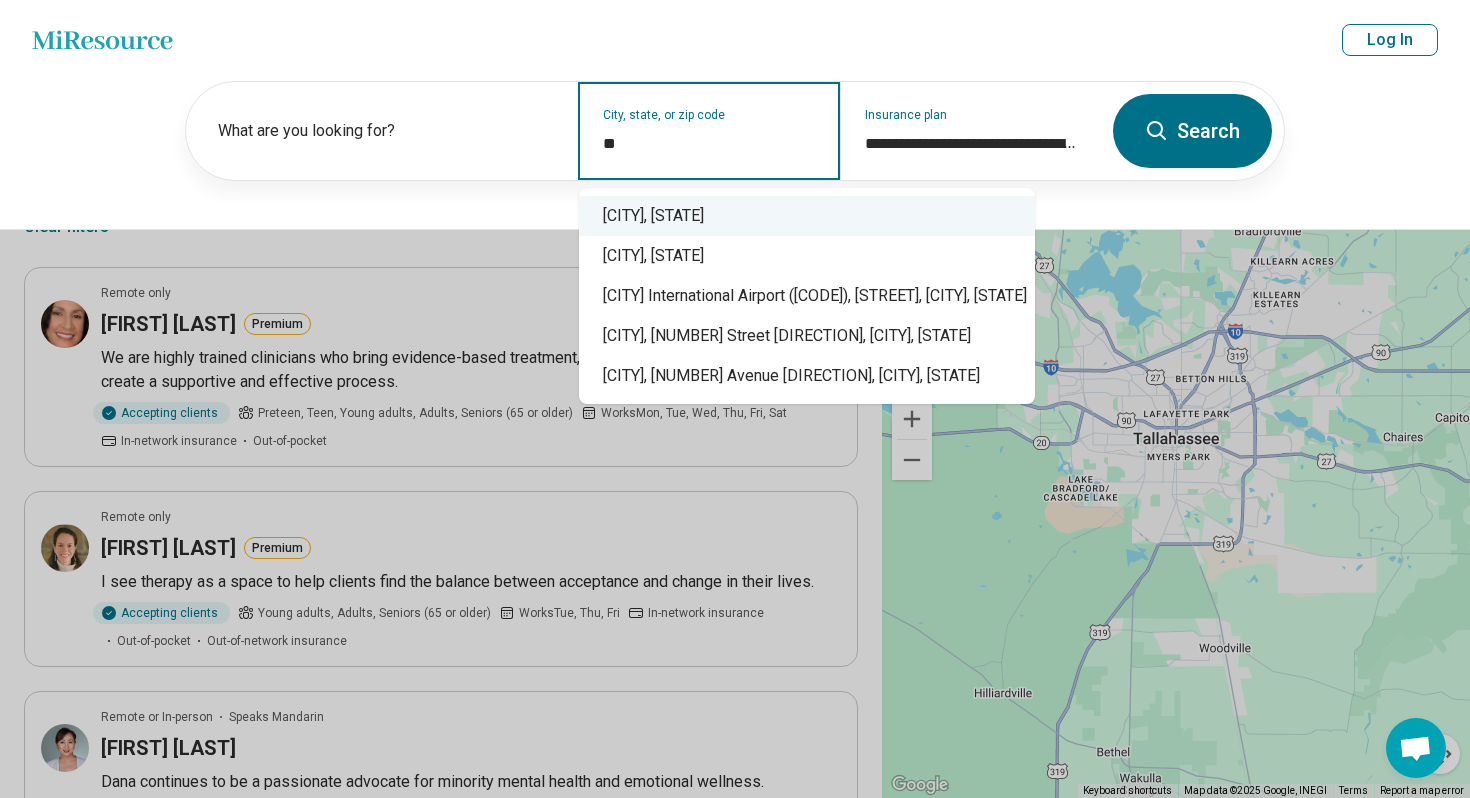 click on "Jacksonville, FL" at bounding box center [807, 216] 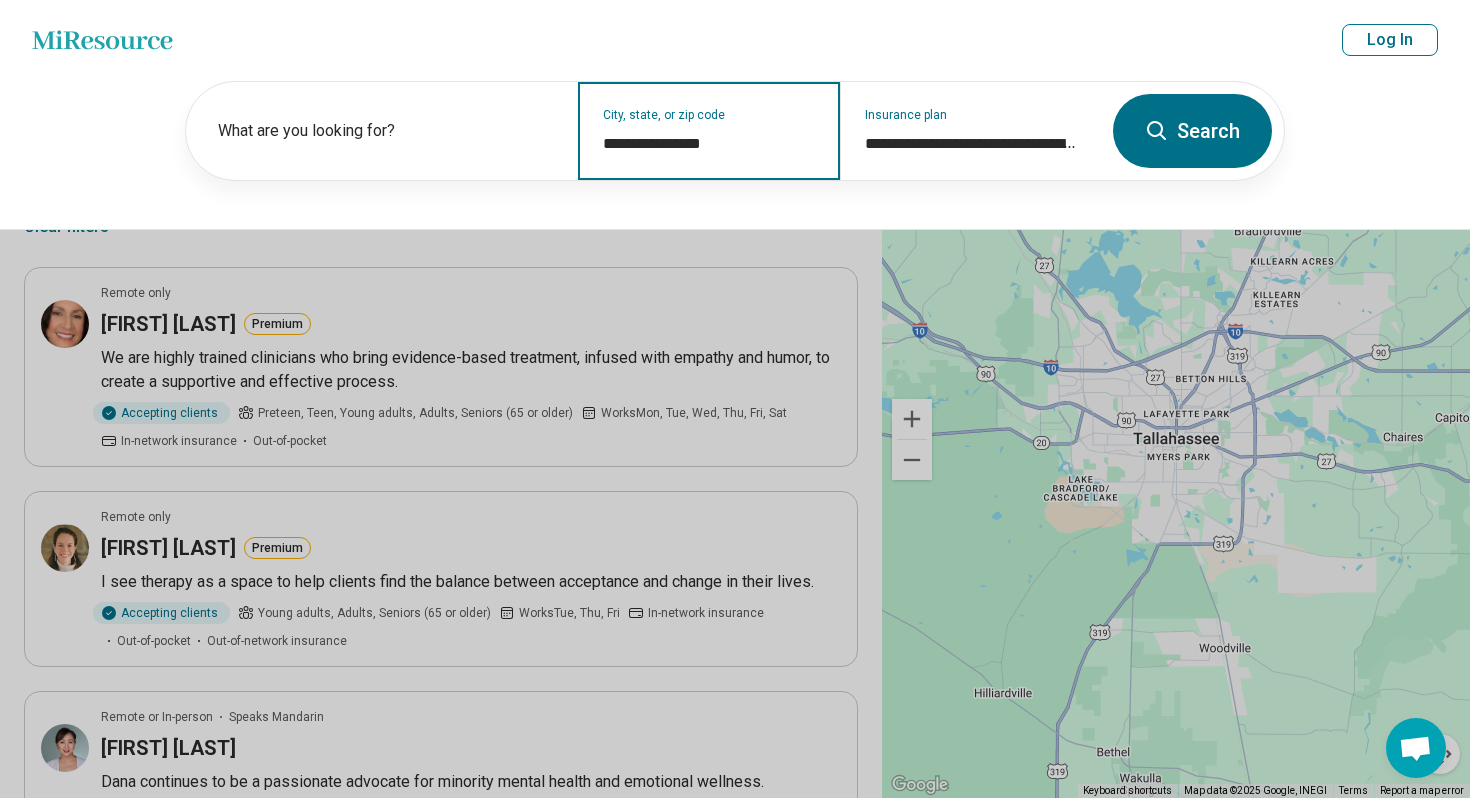 type on "**********" 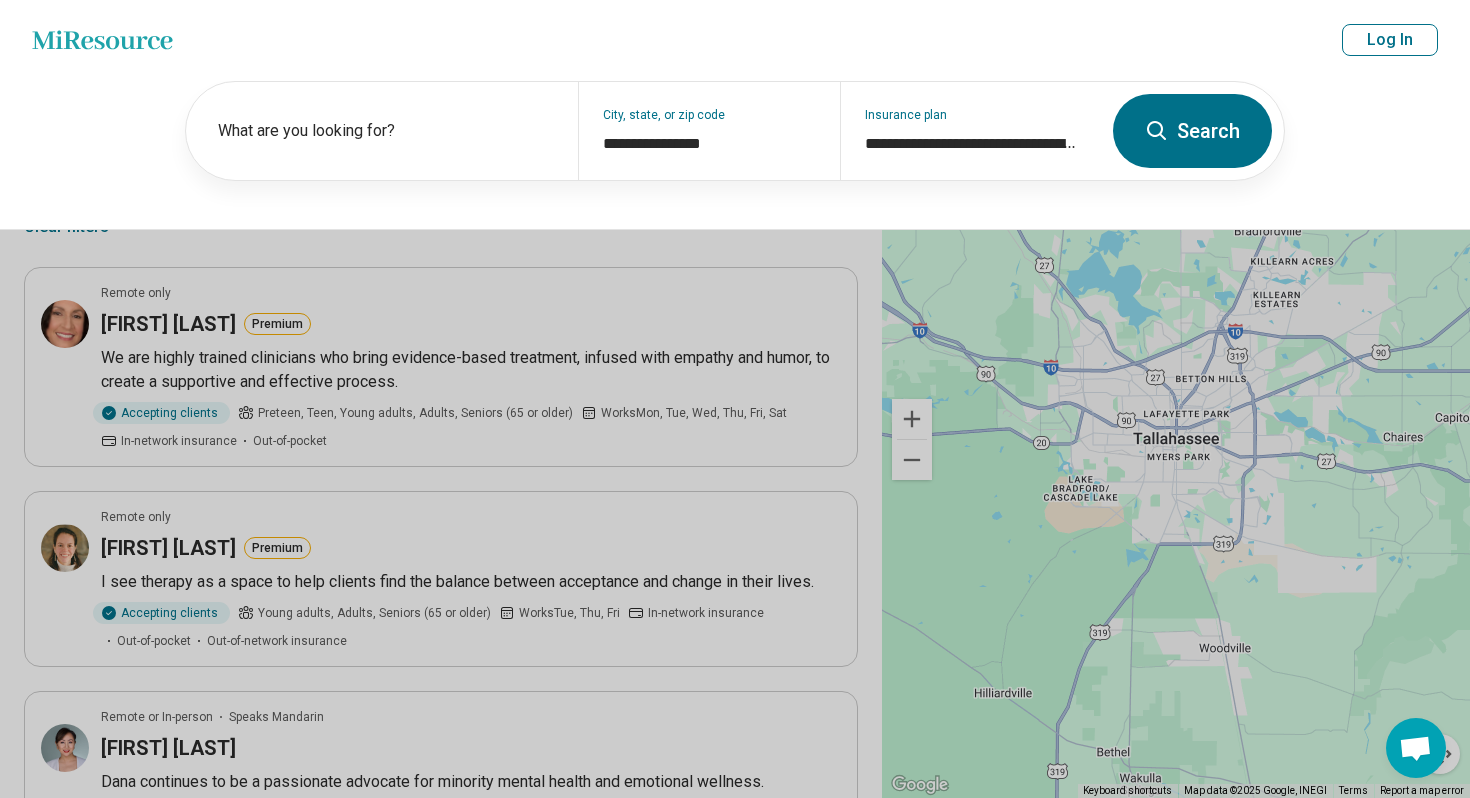 click on "Search" at bounding box center [1192, 131] 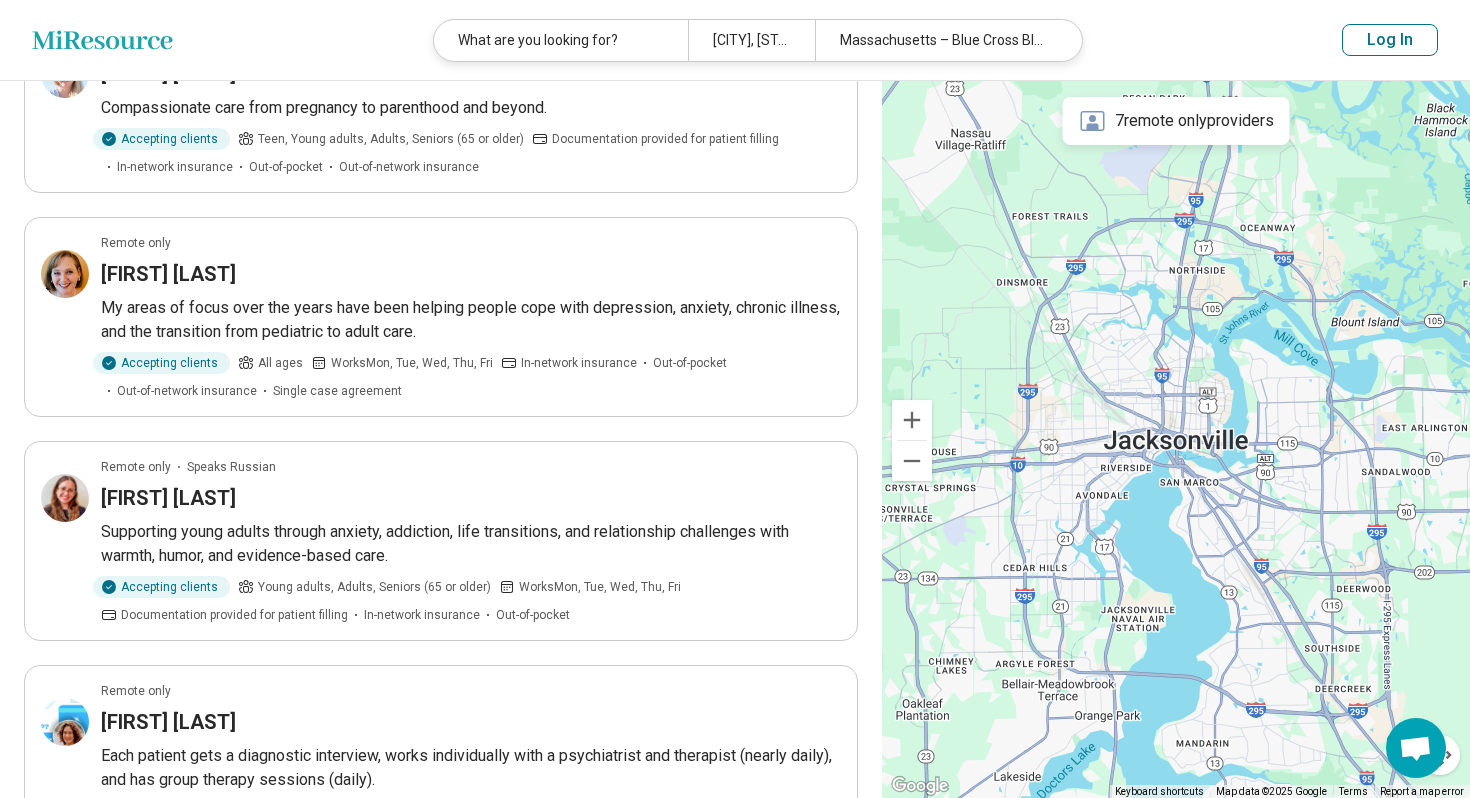 scroll, scrollTop: 0, scrollLeft: 0, axis: both 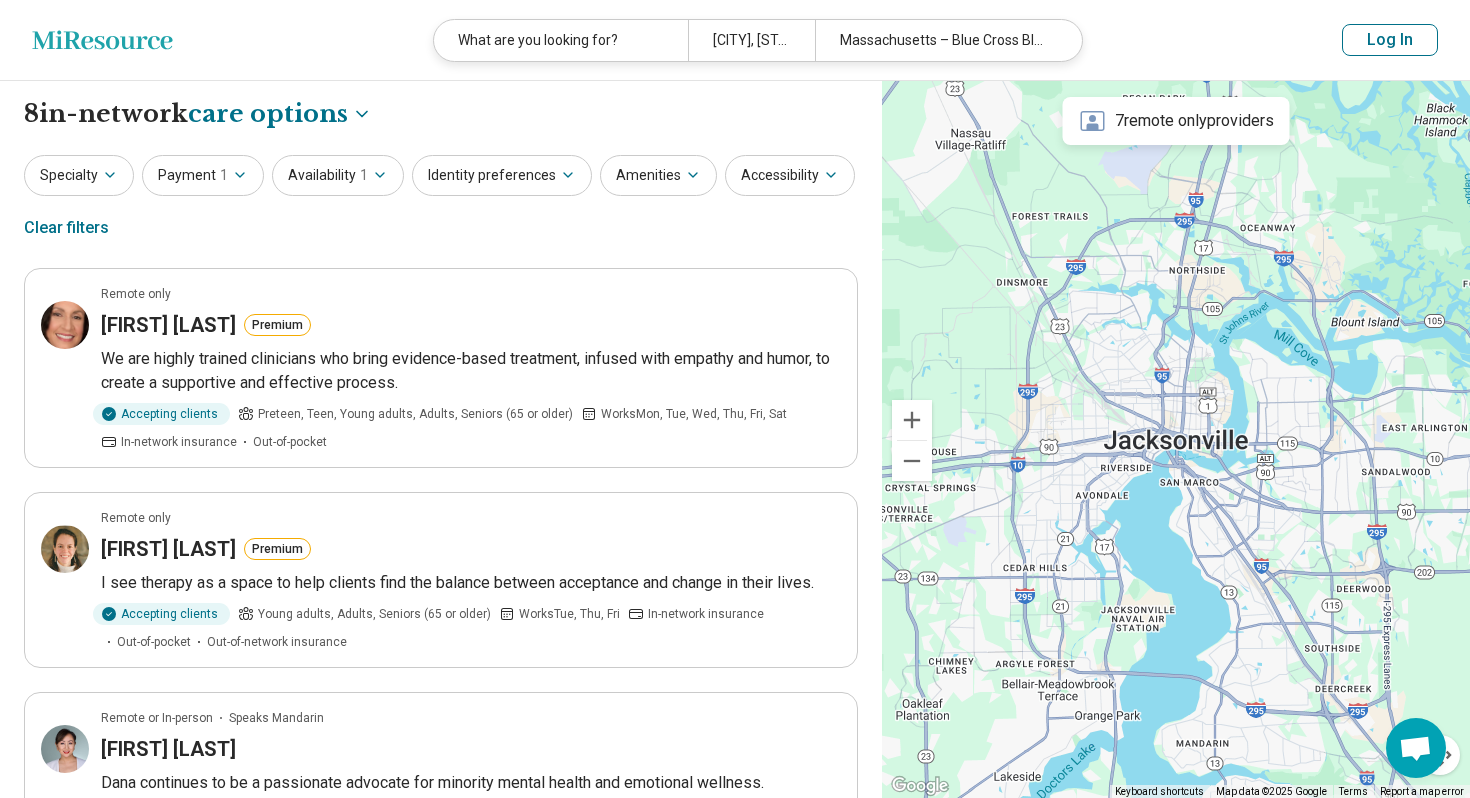 click on "Miresource logo What are you looking for? Jacksonville, FL Massachusetts – Blue Cross Blue Shield Log In" at bounding box center (735, 40) 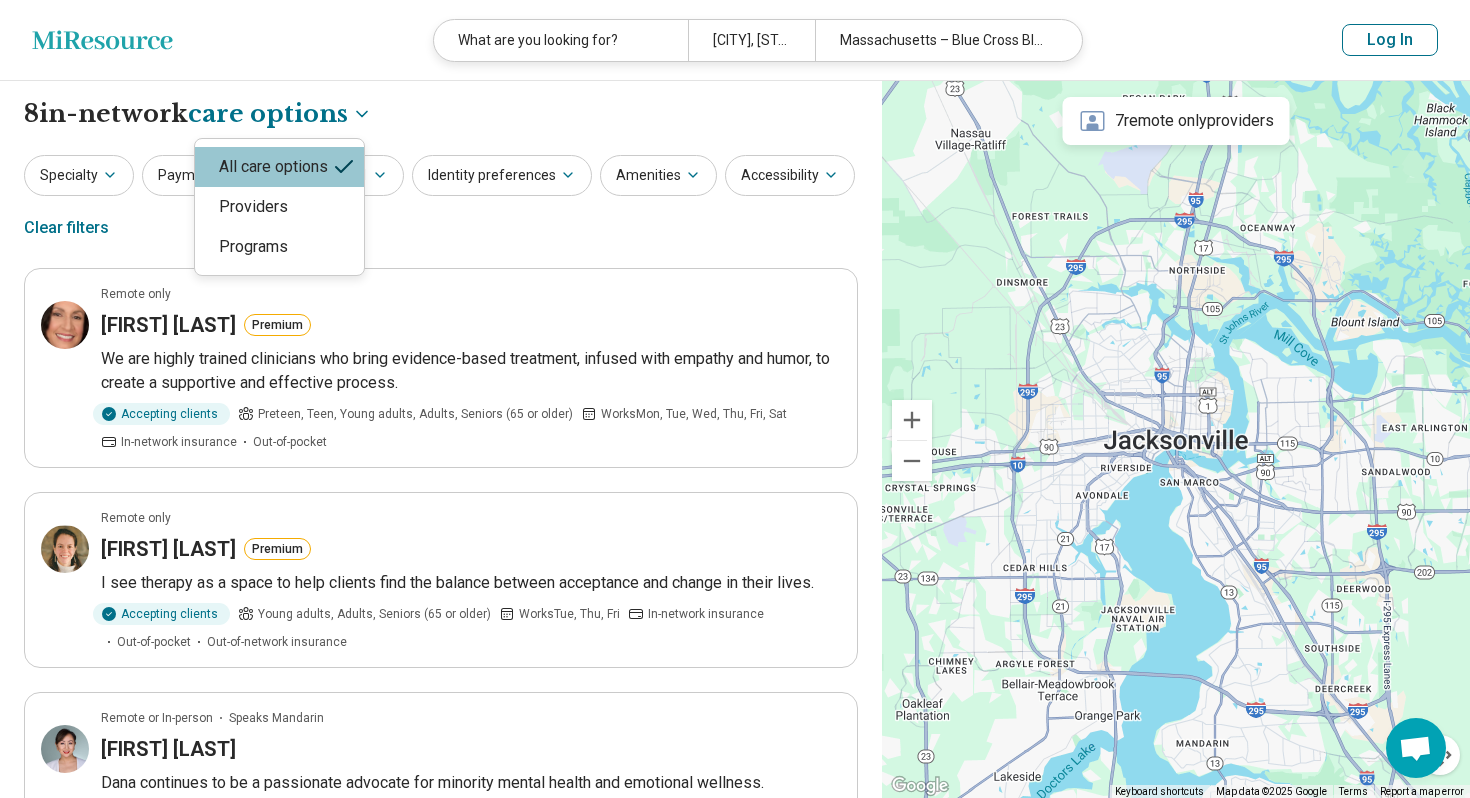 click on "**********" at bounding box center (735, 1362) 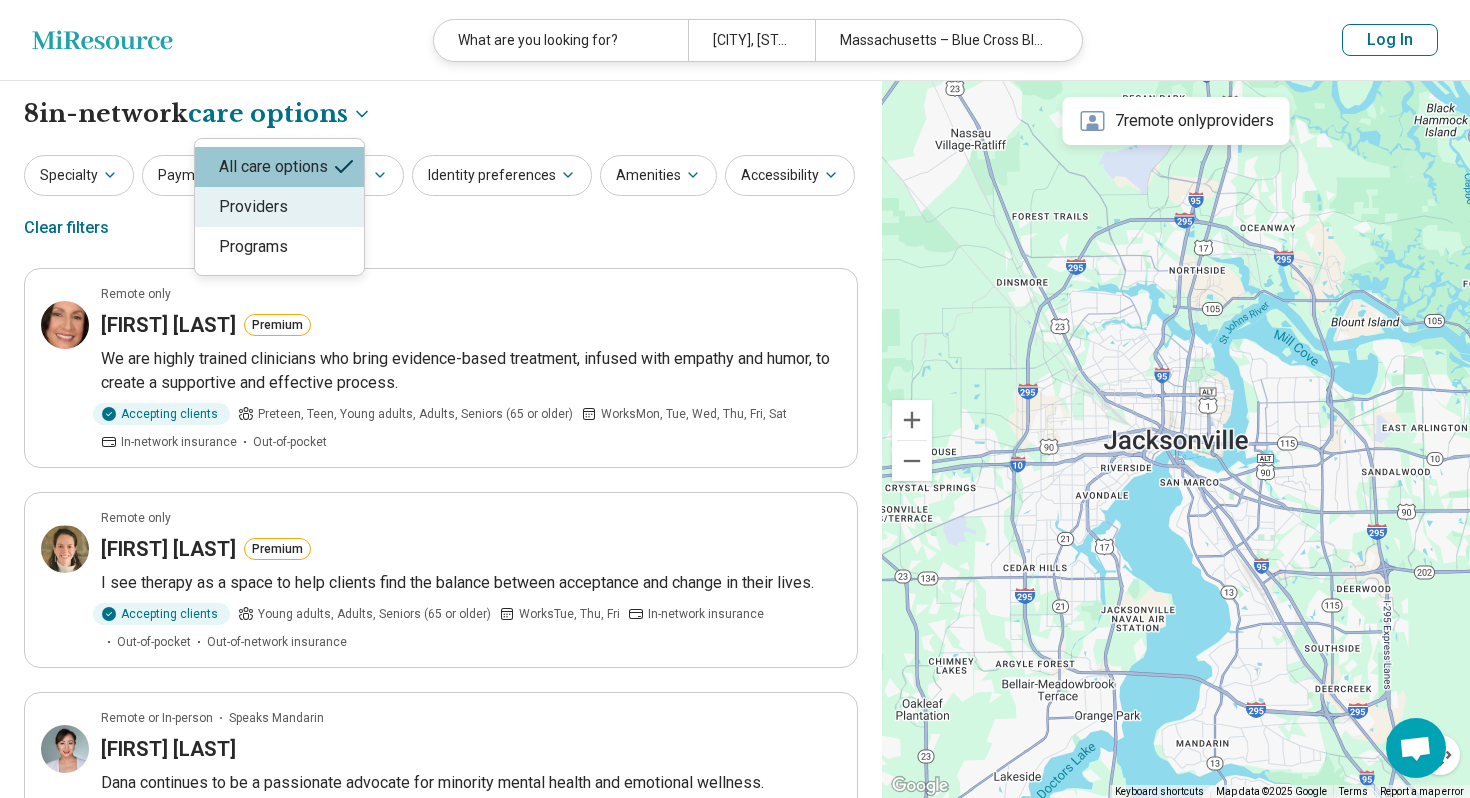 click on "Providers" at bounding box center (279, 207) 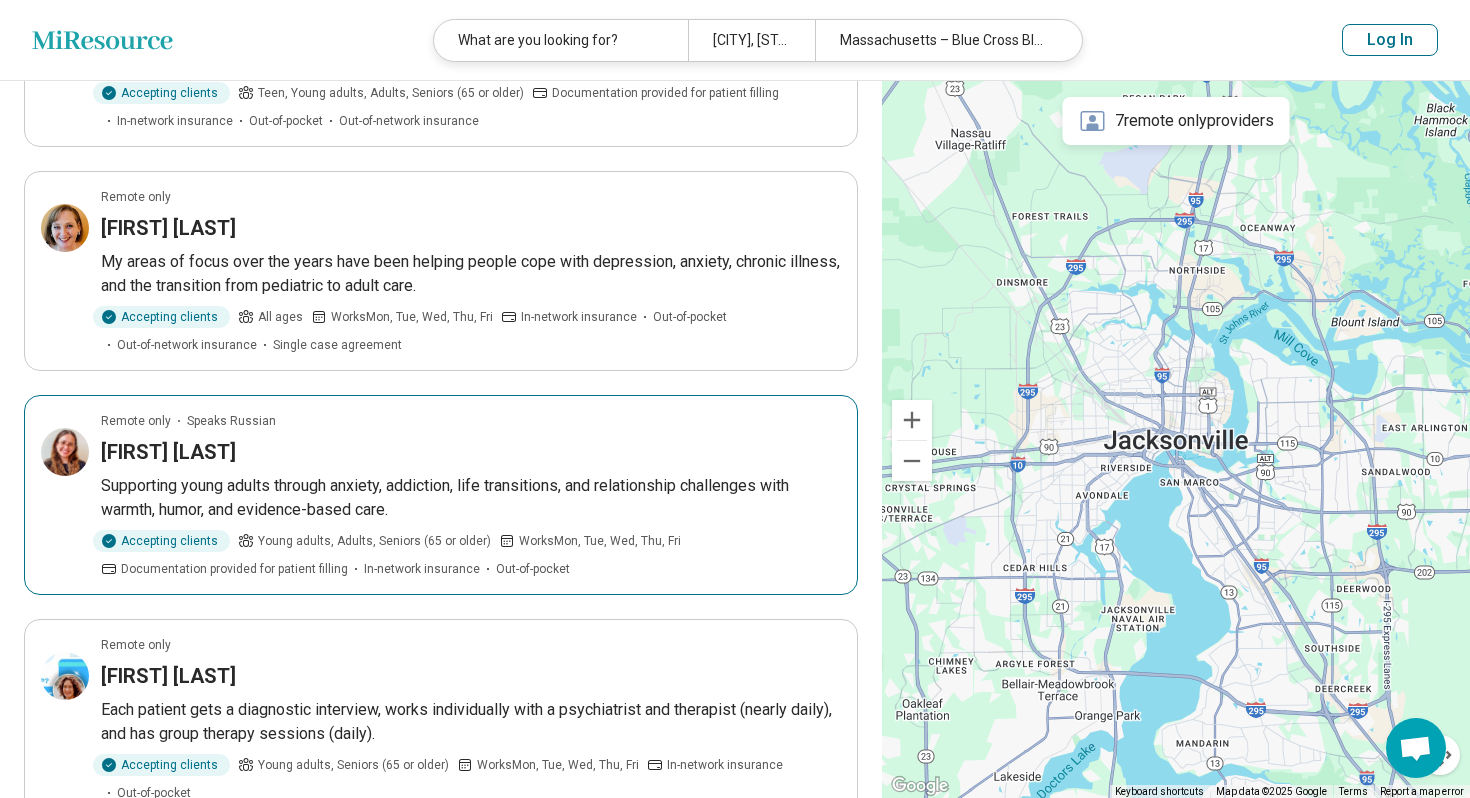 scroll, scrollTop: 888, scrollLeft: 0, axis: vertical 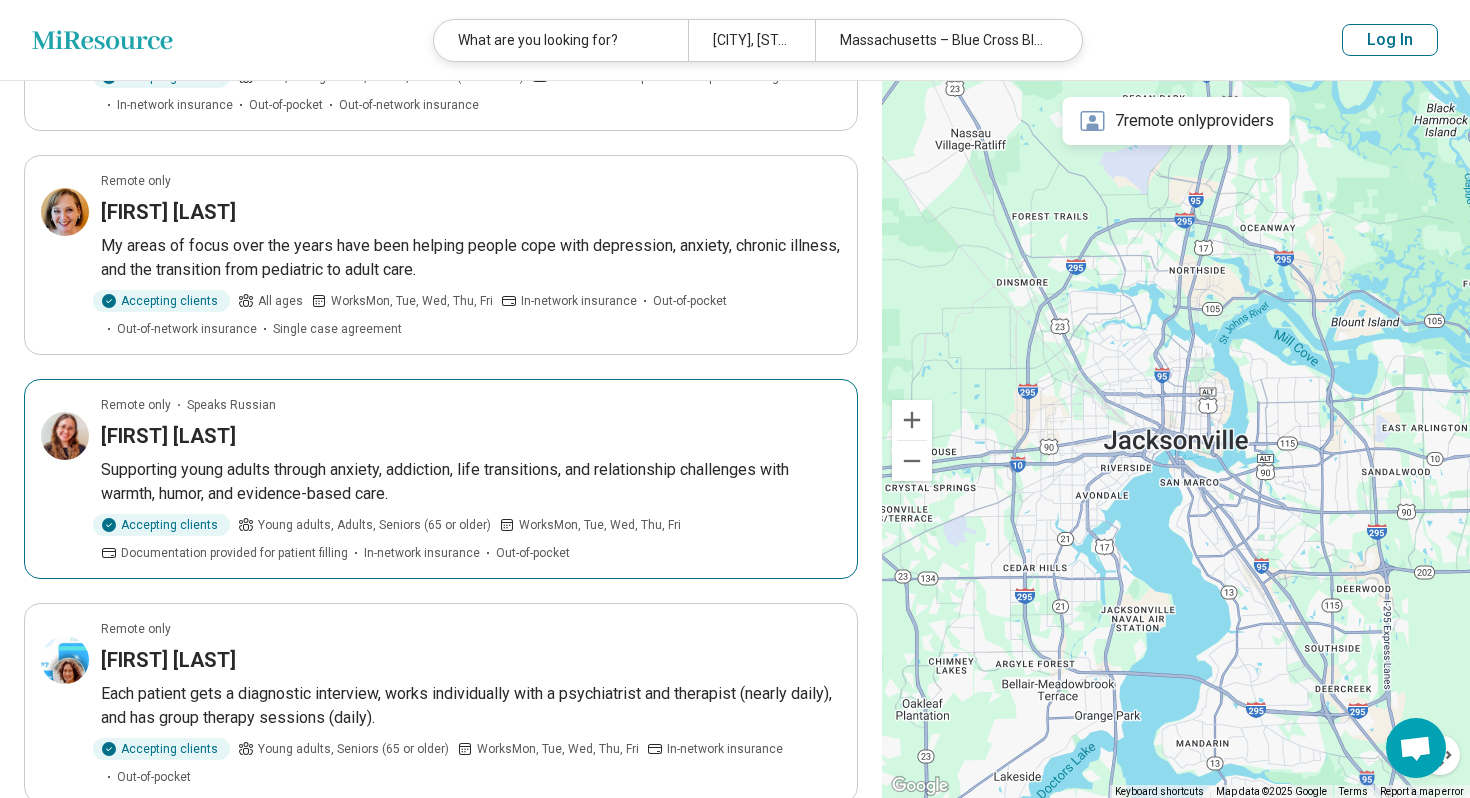 click 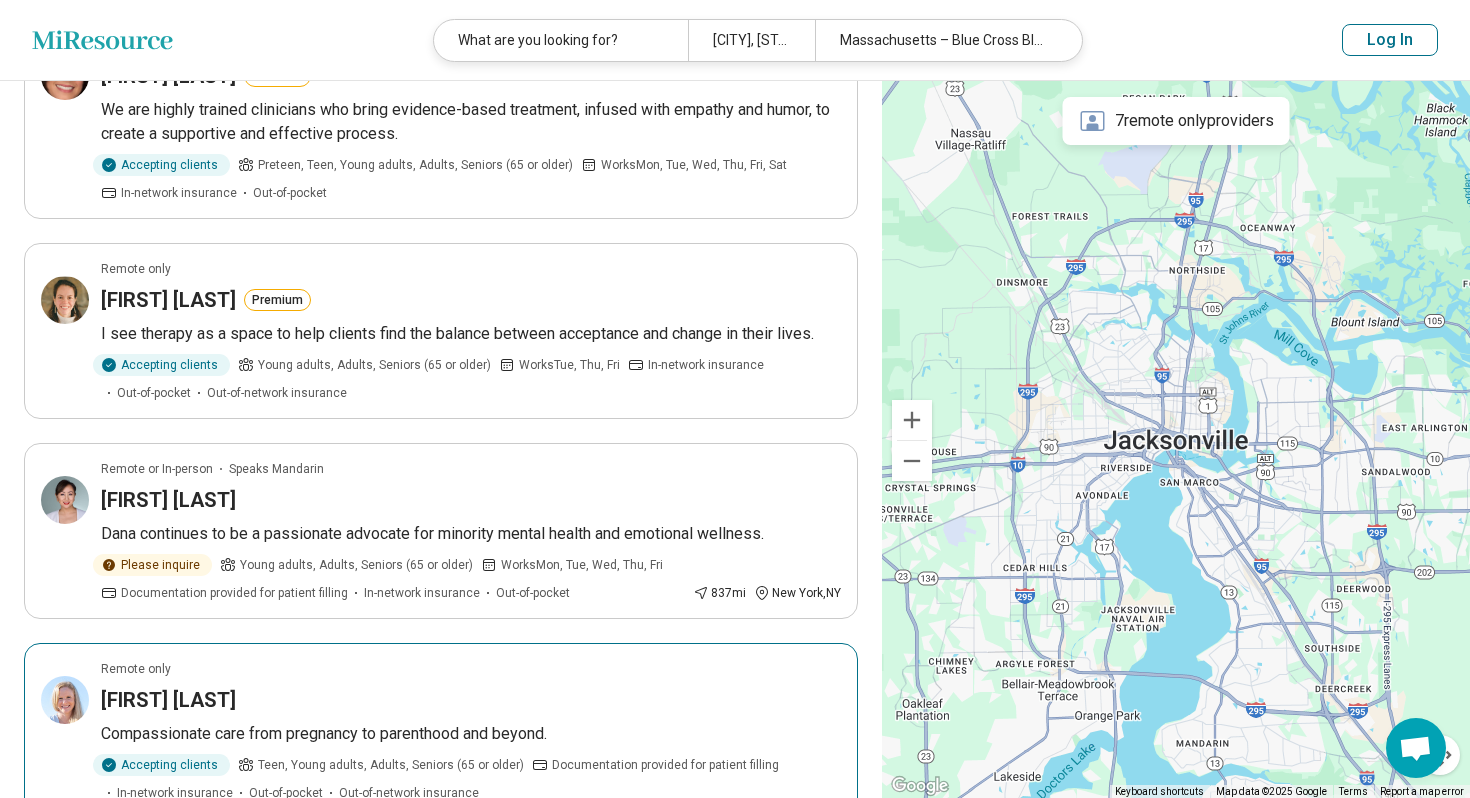 scroll, scrollTop: 0, scrollLeft: 0, axis: both 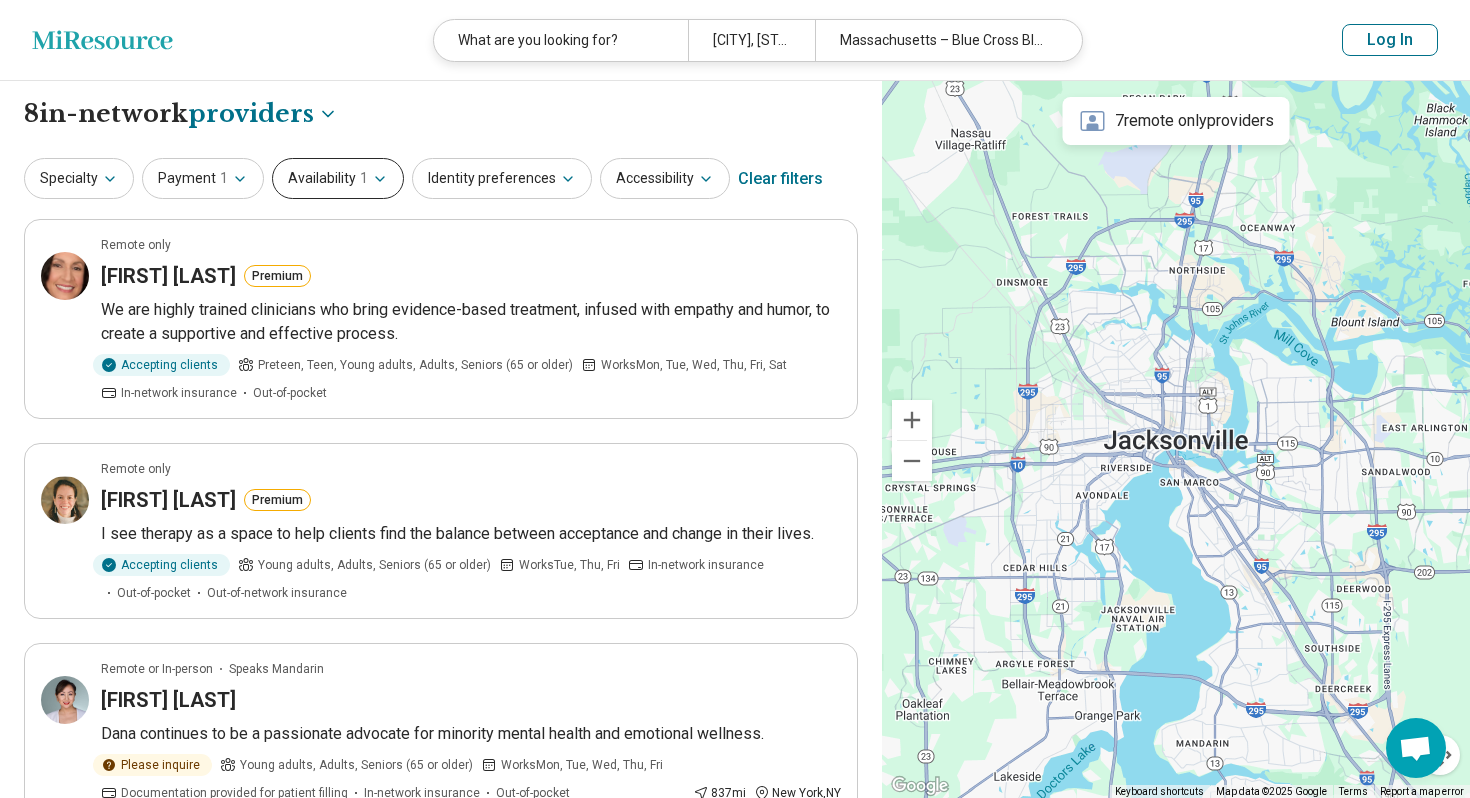 click 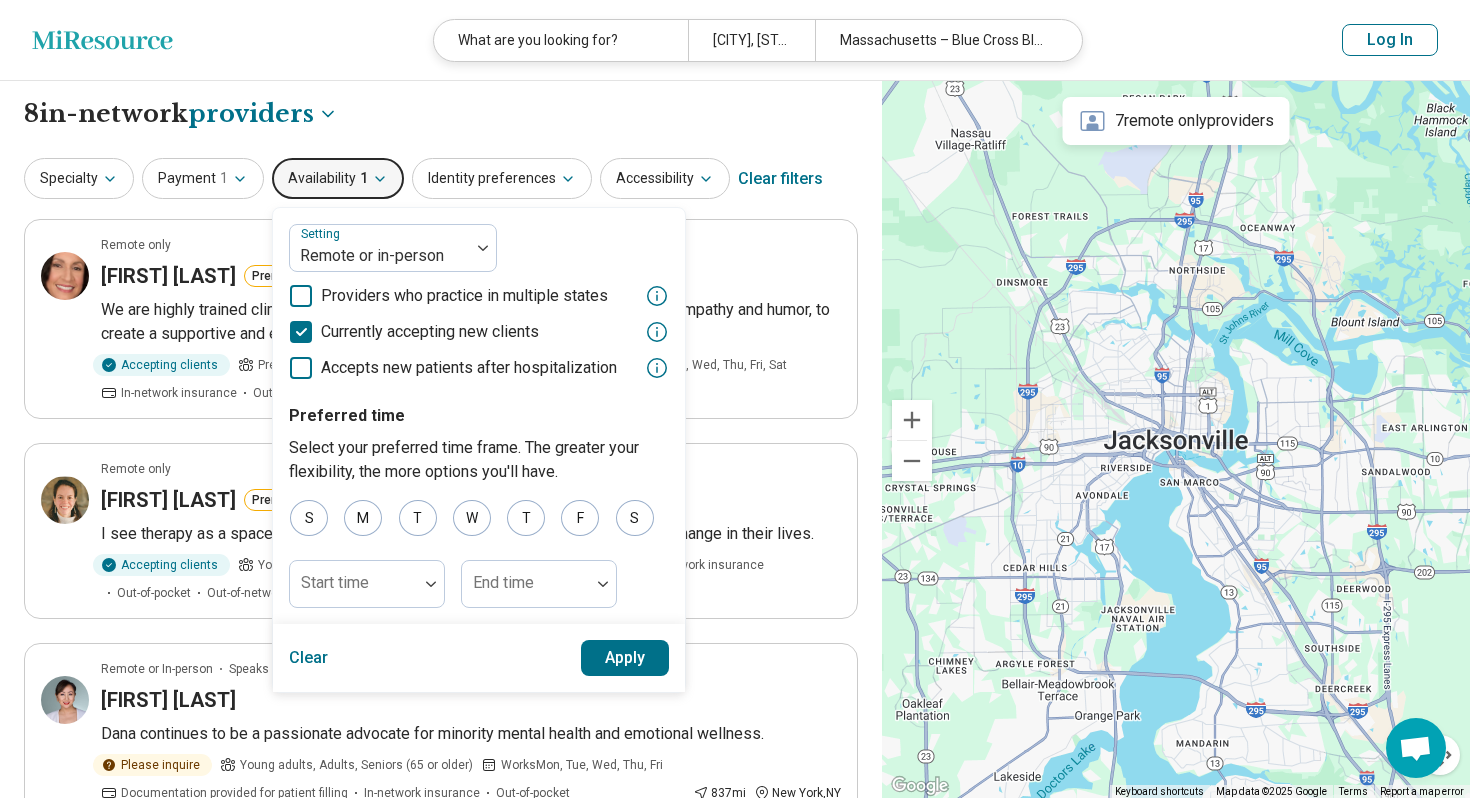 click 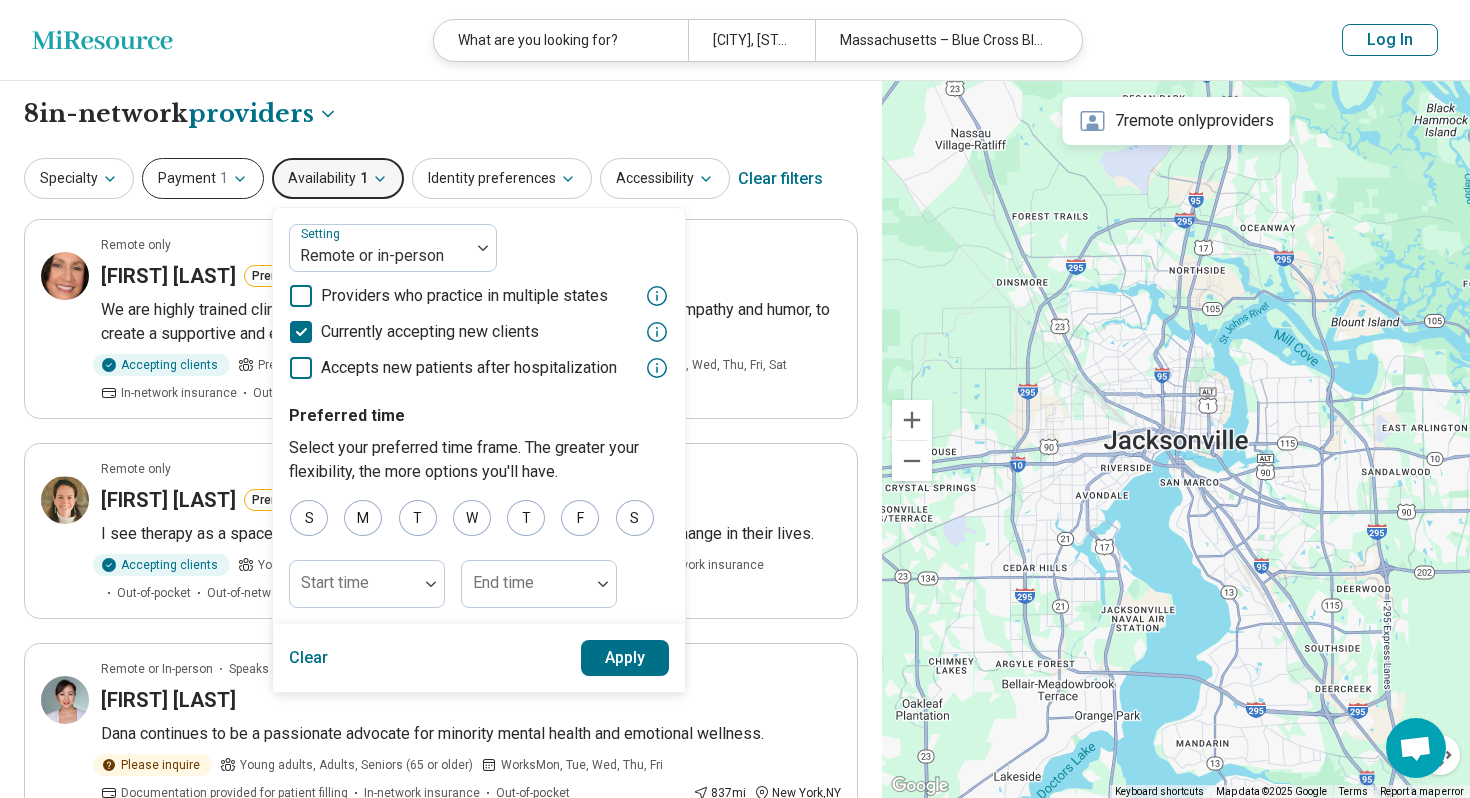 click on "1" at bounding box center [224, 178] 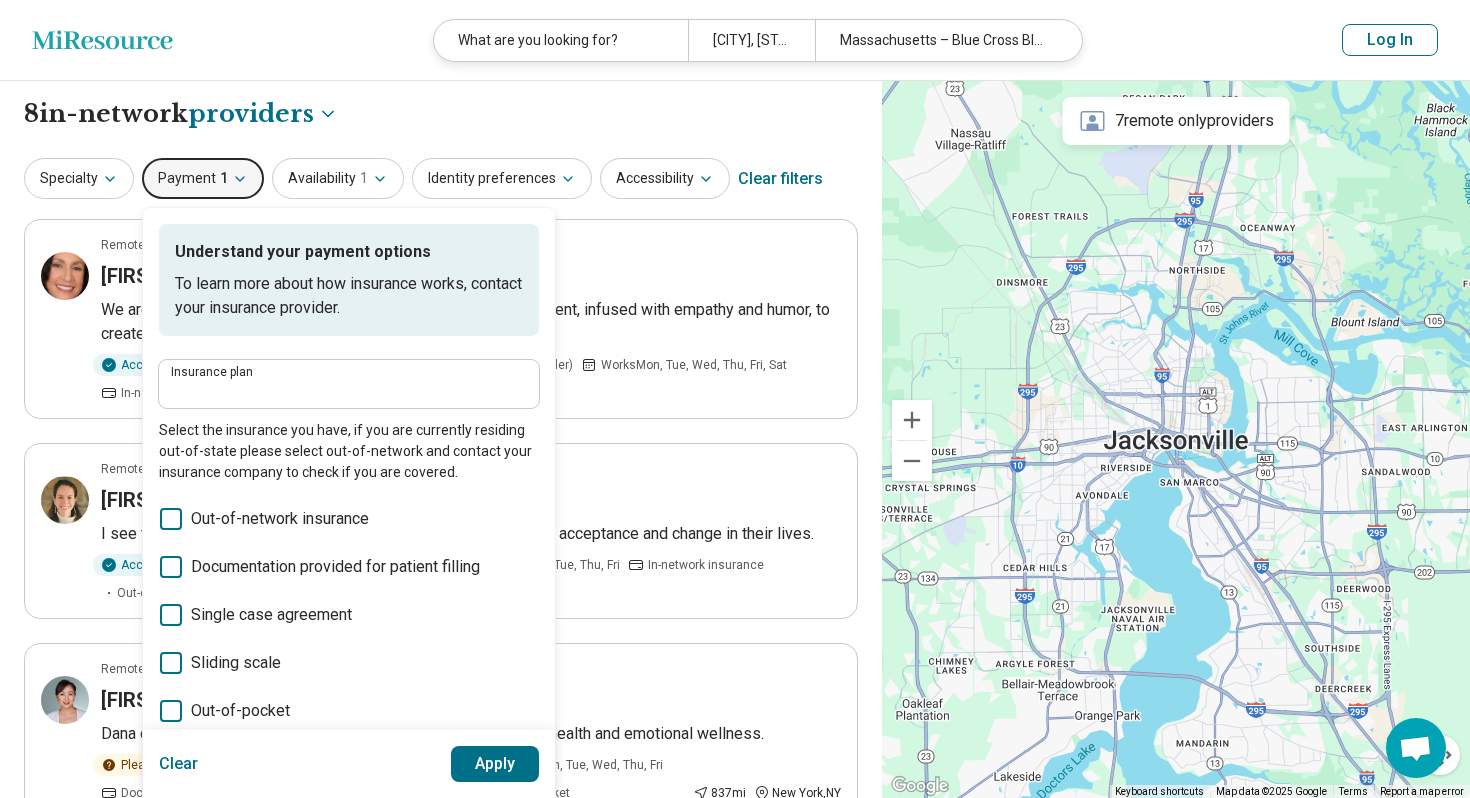 type on "**********" 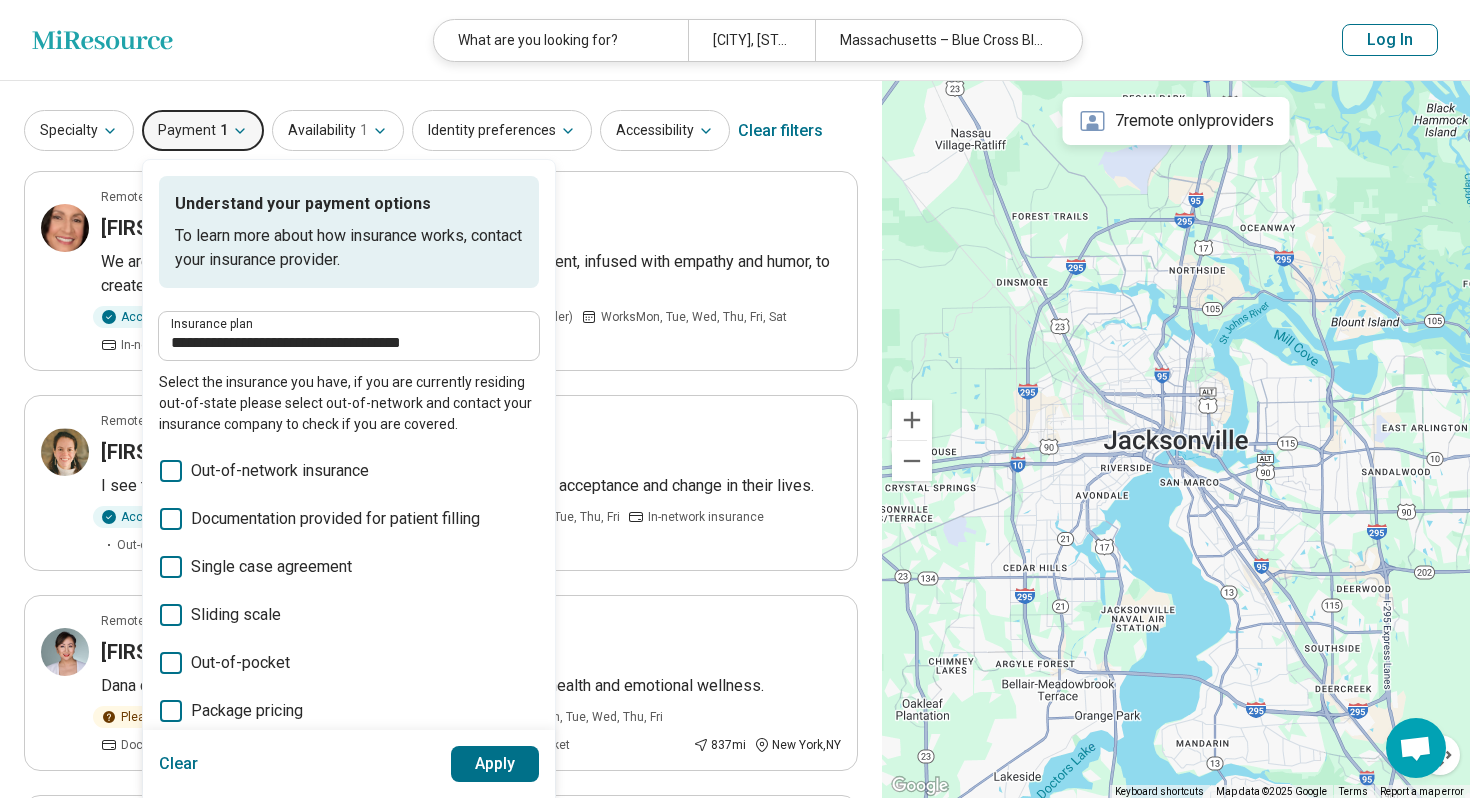 scroll, scrollTop: 51, scrollLeft: 0, axis: vertical 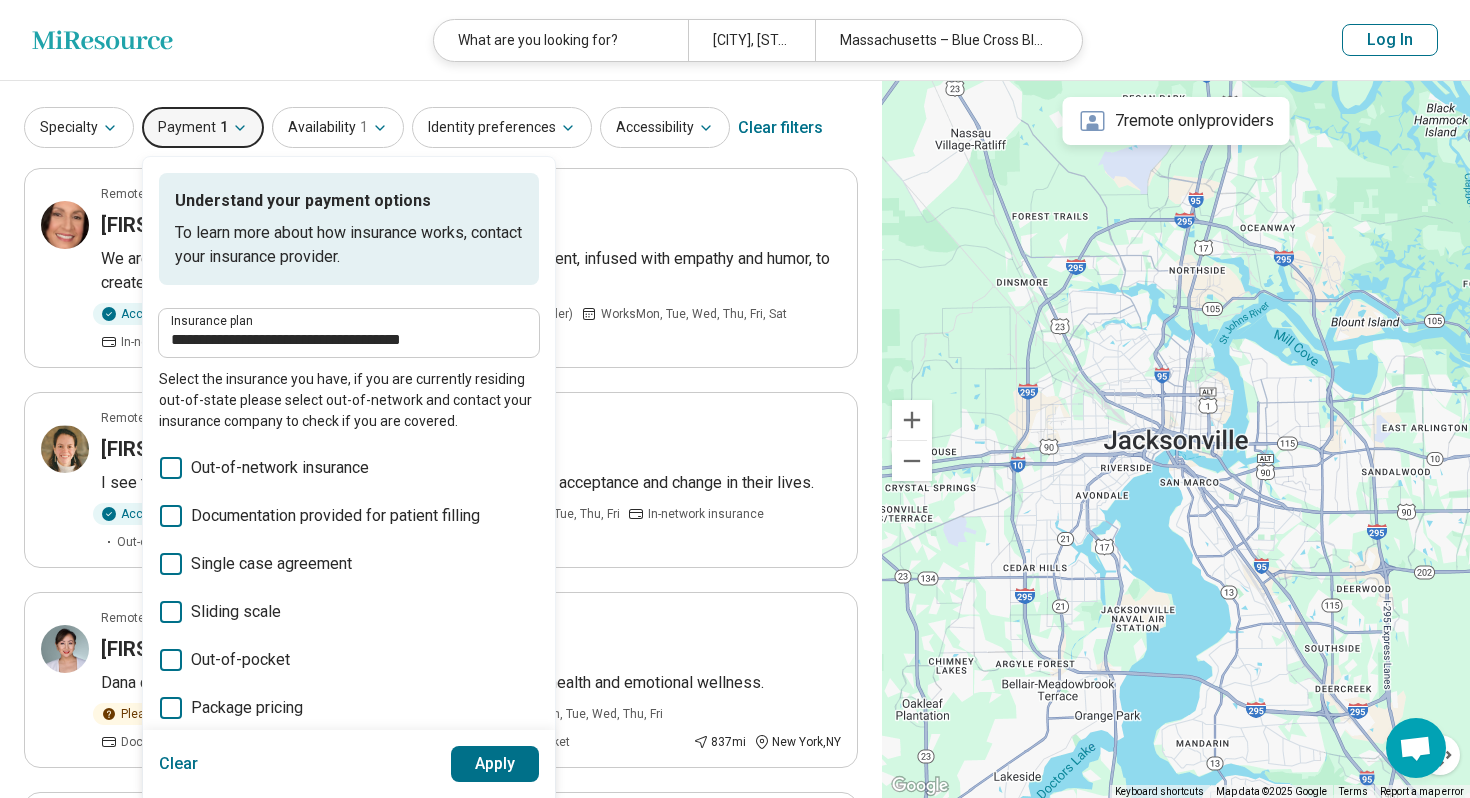 click on "**********" at bounding box center (441, 128) 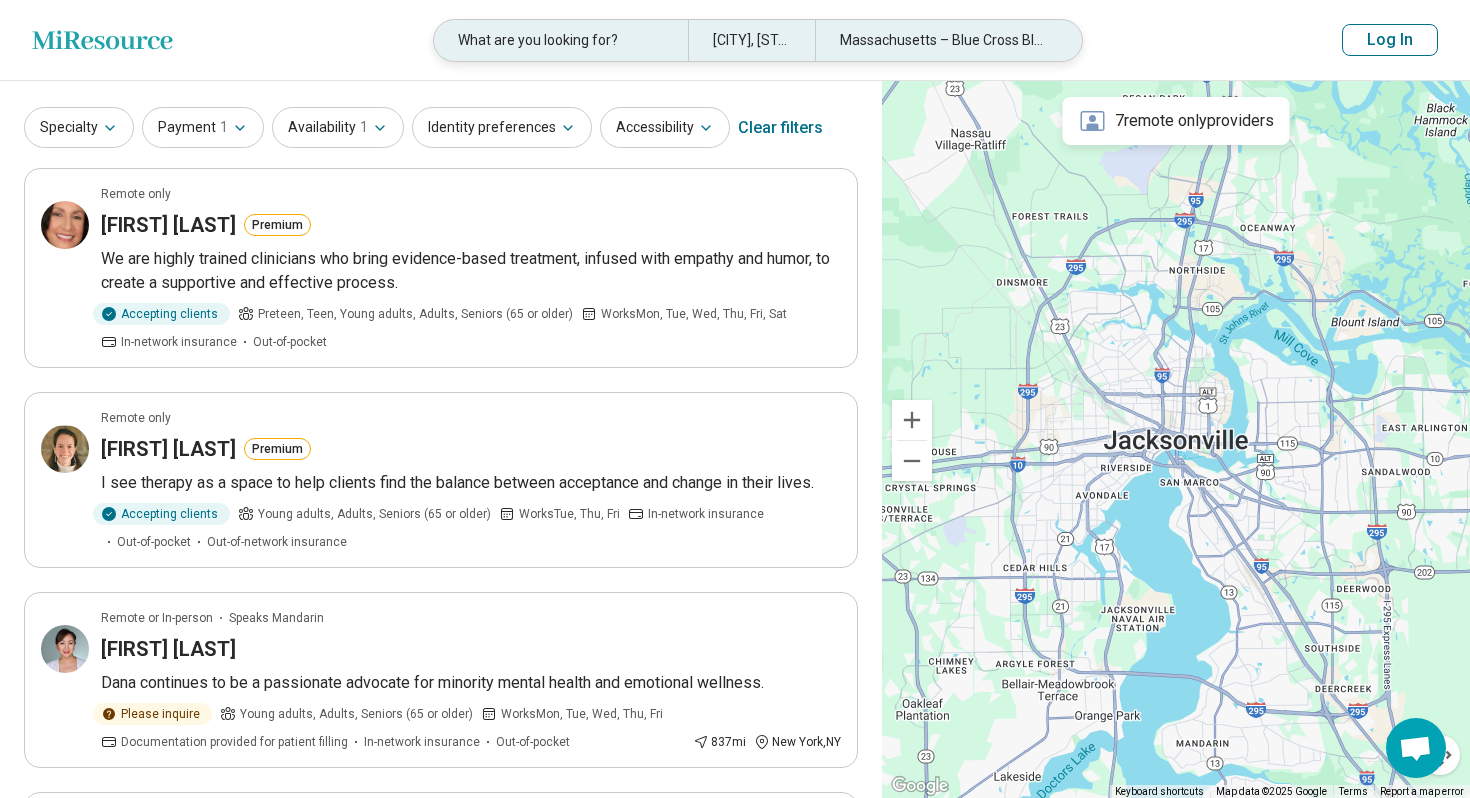 click on "Jacksonville, FL" at bounding box center (751, 40) 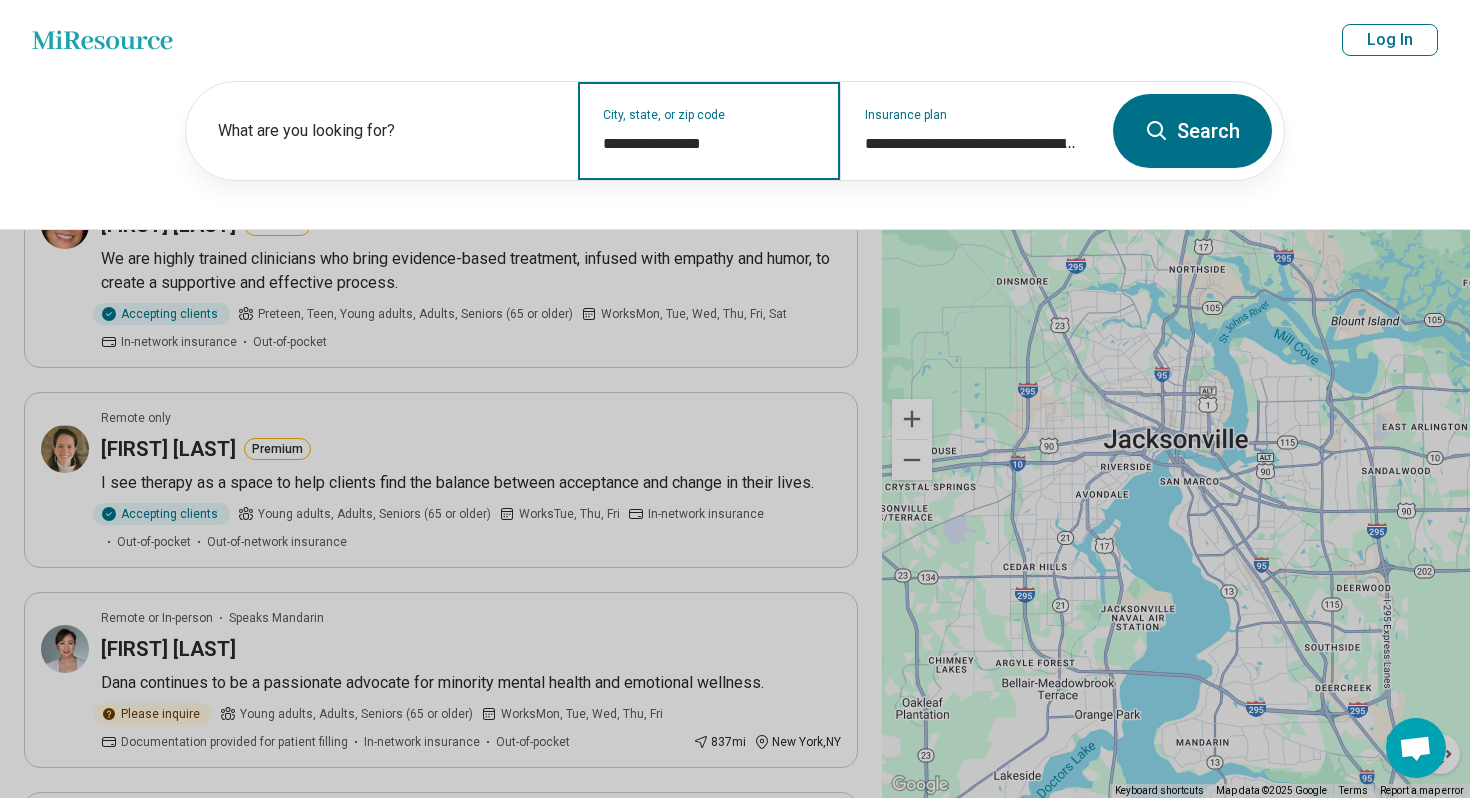 click on "**********" at bounding box center [709, 144] 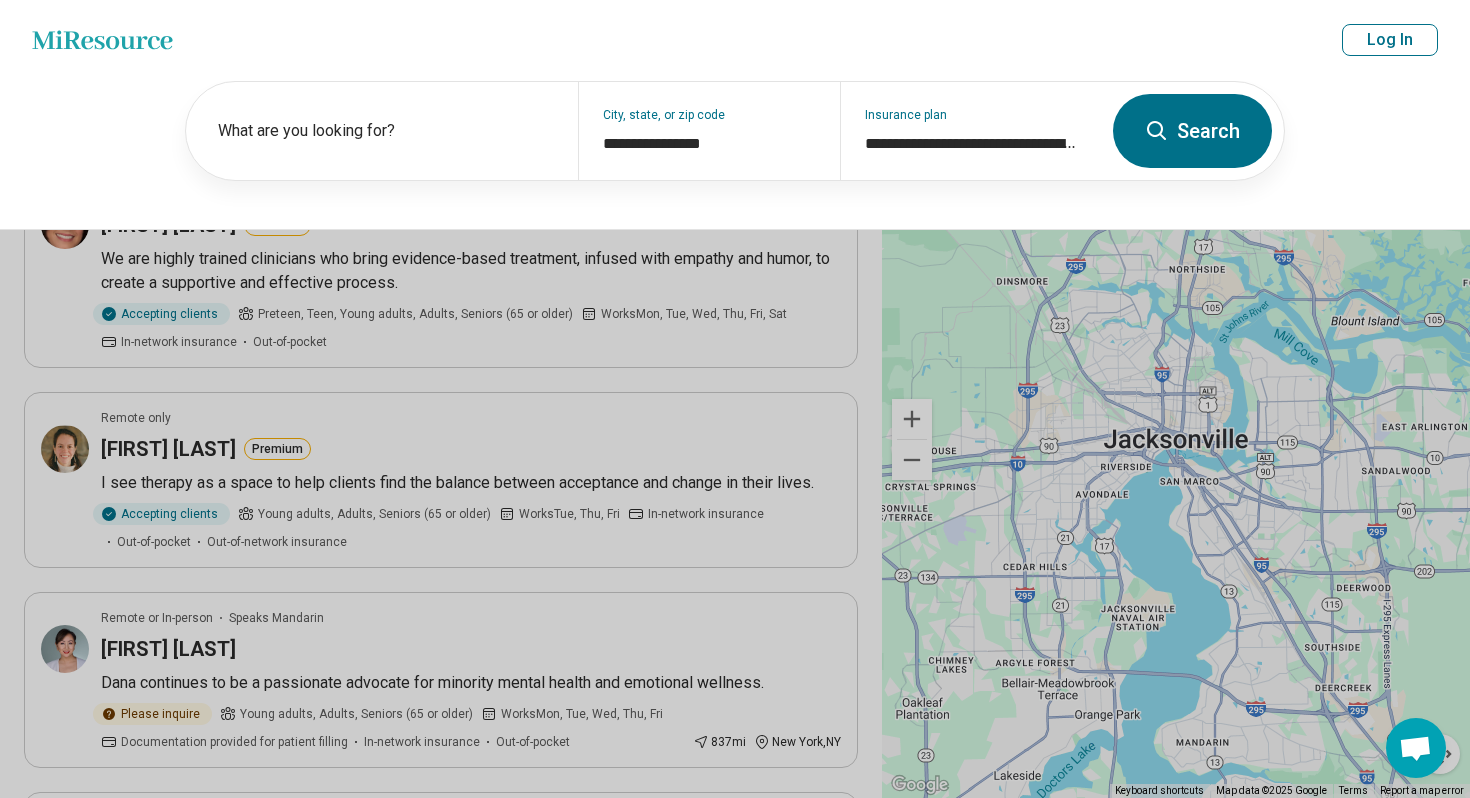 click on "Search" at bounding box center (1192, 131) 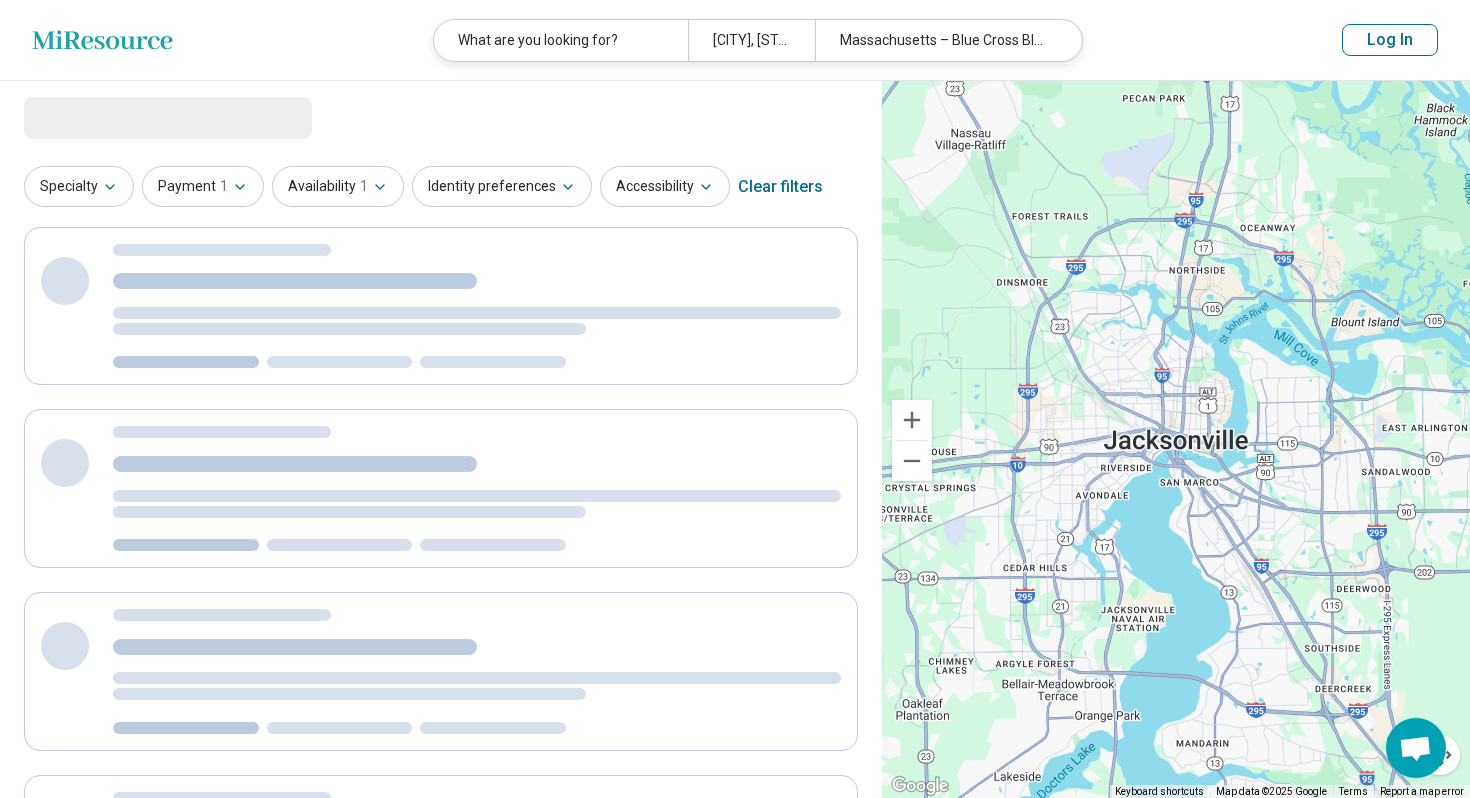 scroll, scrollTop: 0, scrollLeft: 0, axis: both 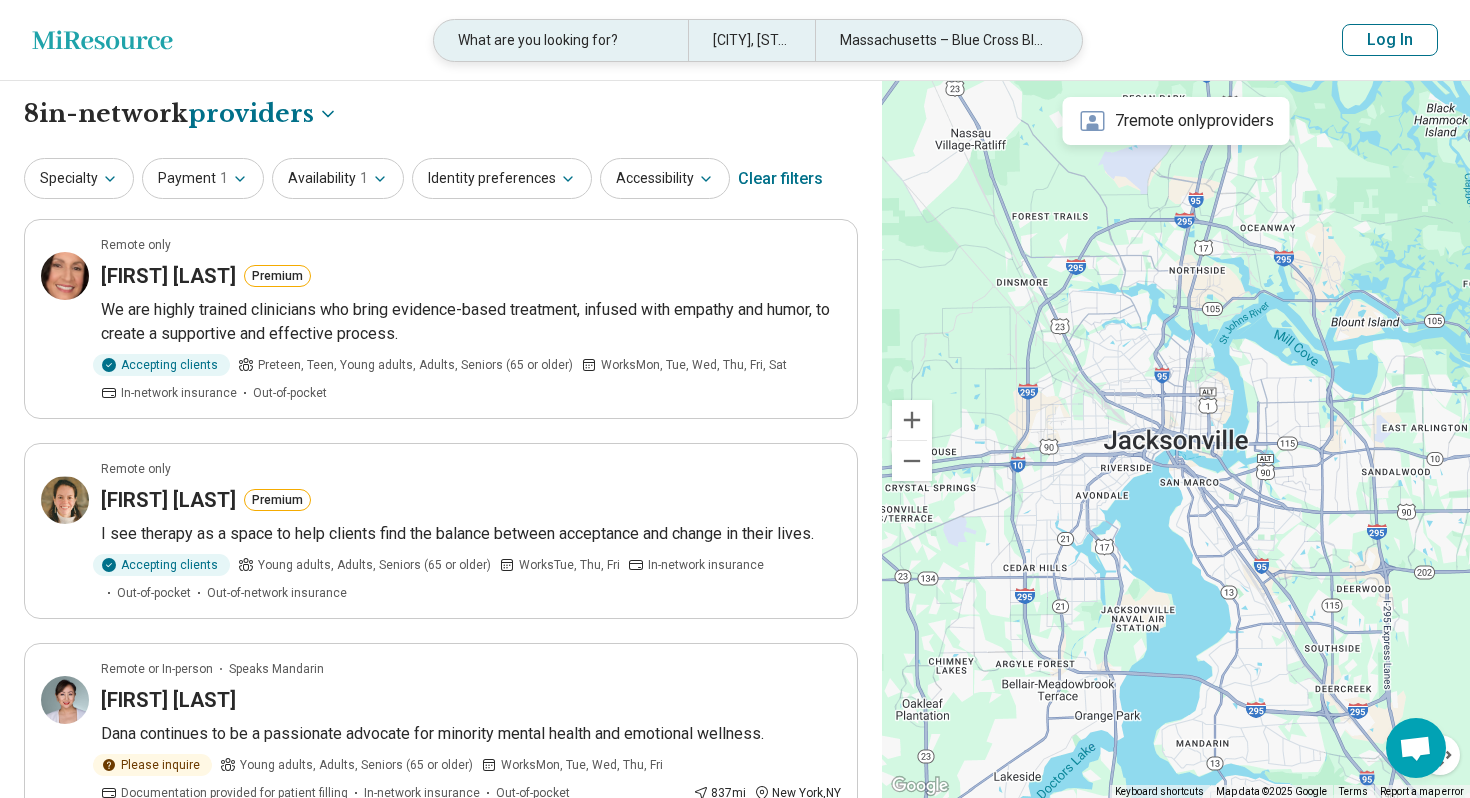 click on "Jacksonville, FL" at bounding box center [751, 40] 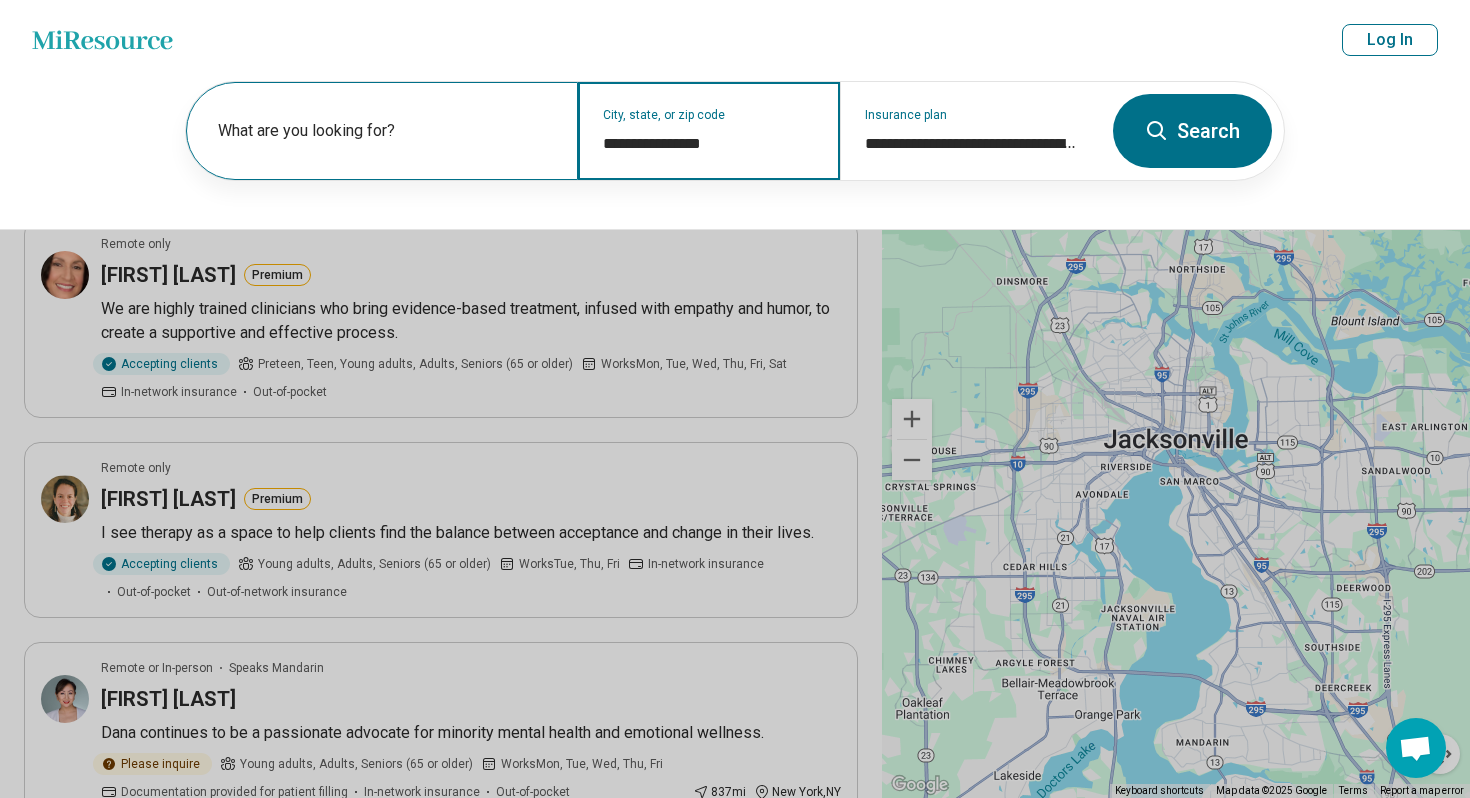 drag, startPoint x: 744, startPoint y: 140, endPoint x: 533, endPoint y: 135, distance: 211.05923 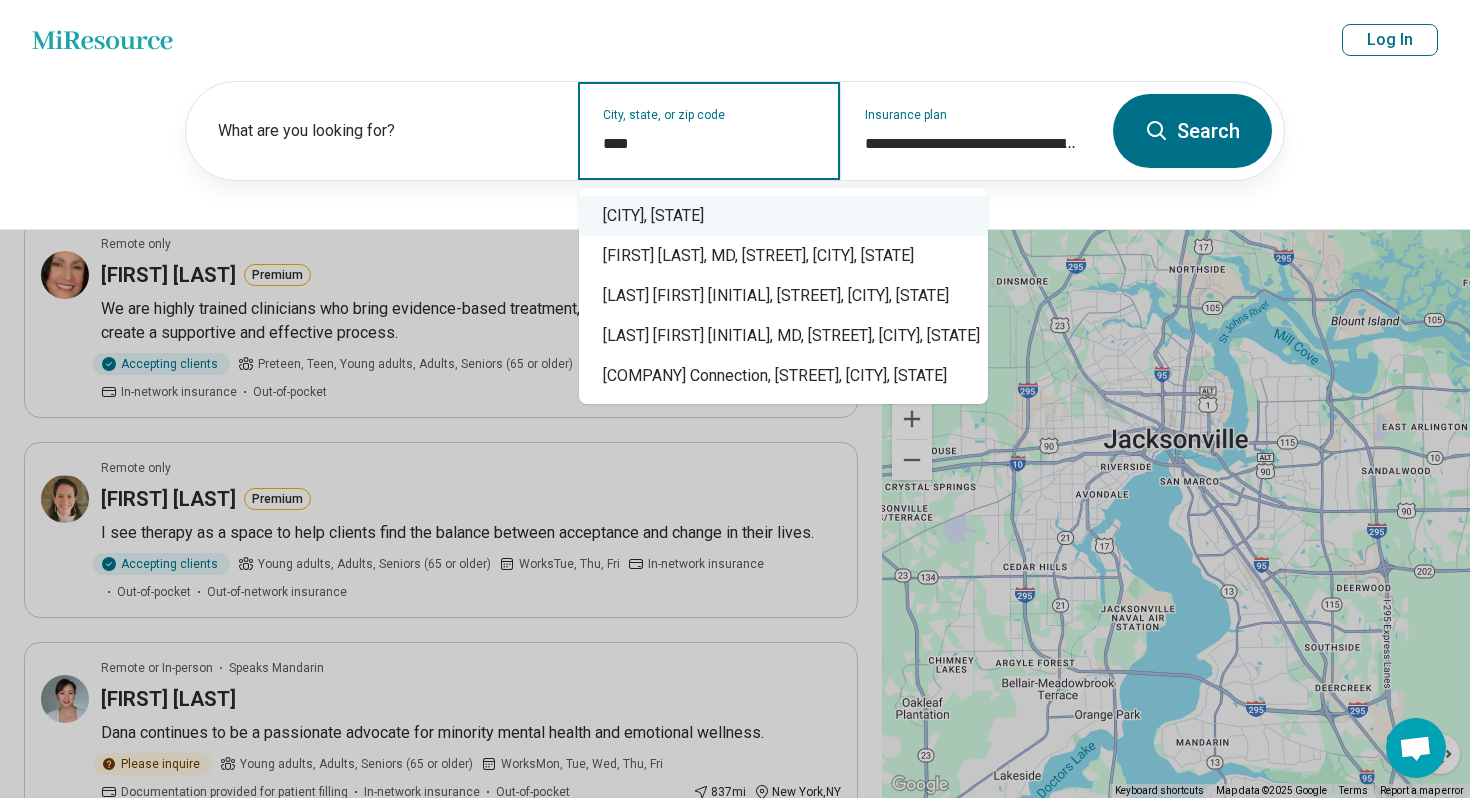 click on "Crawfordville, FL" at bounding box center [783, 216] 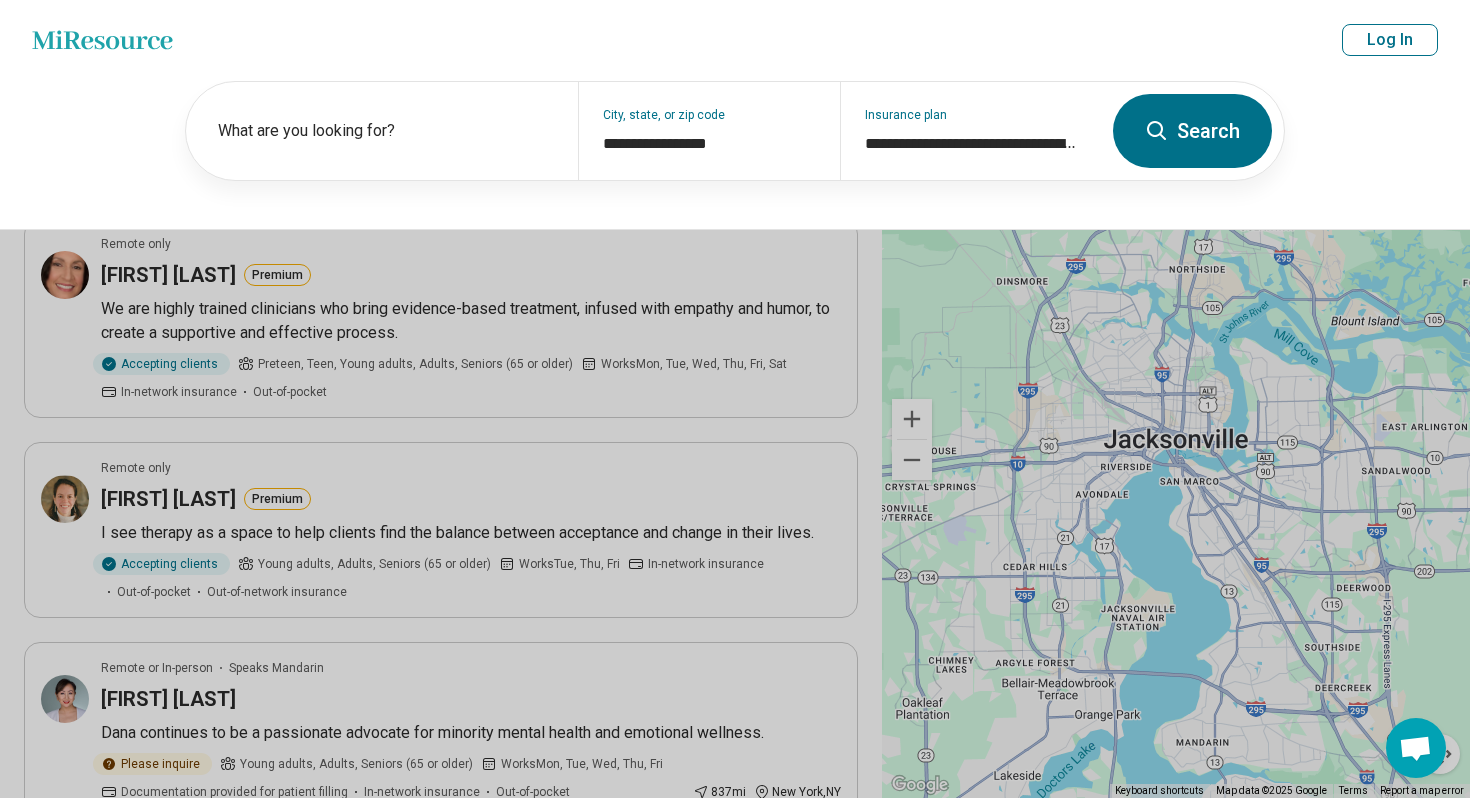click on "Search" at bounding box center [1192, 131] 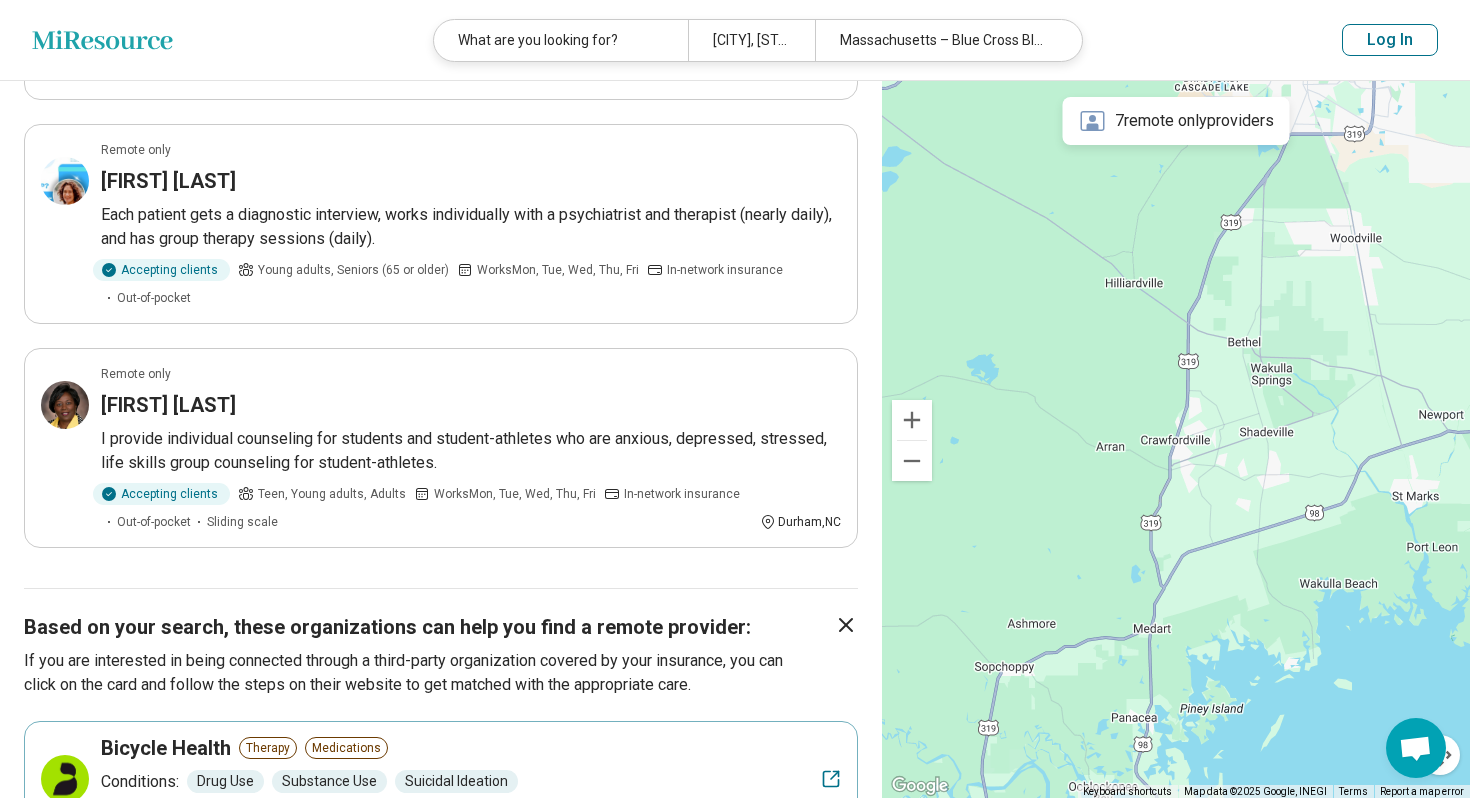 scroll, scrollTop: 1260, scrollLeft: 0, axis: vertical 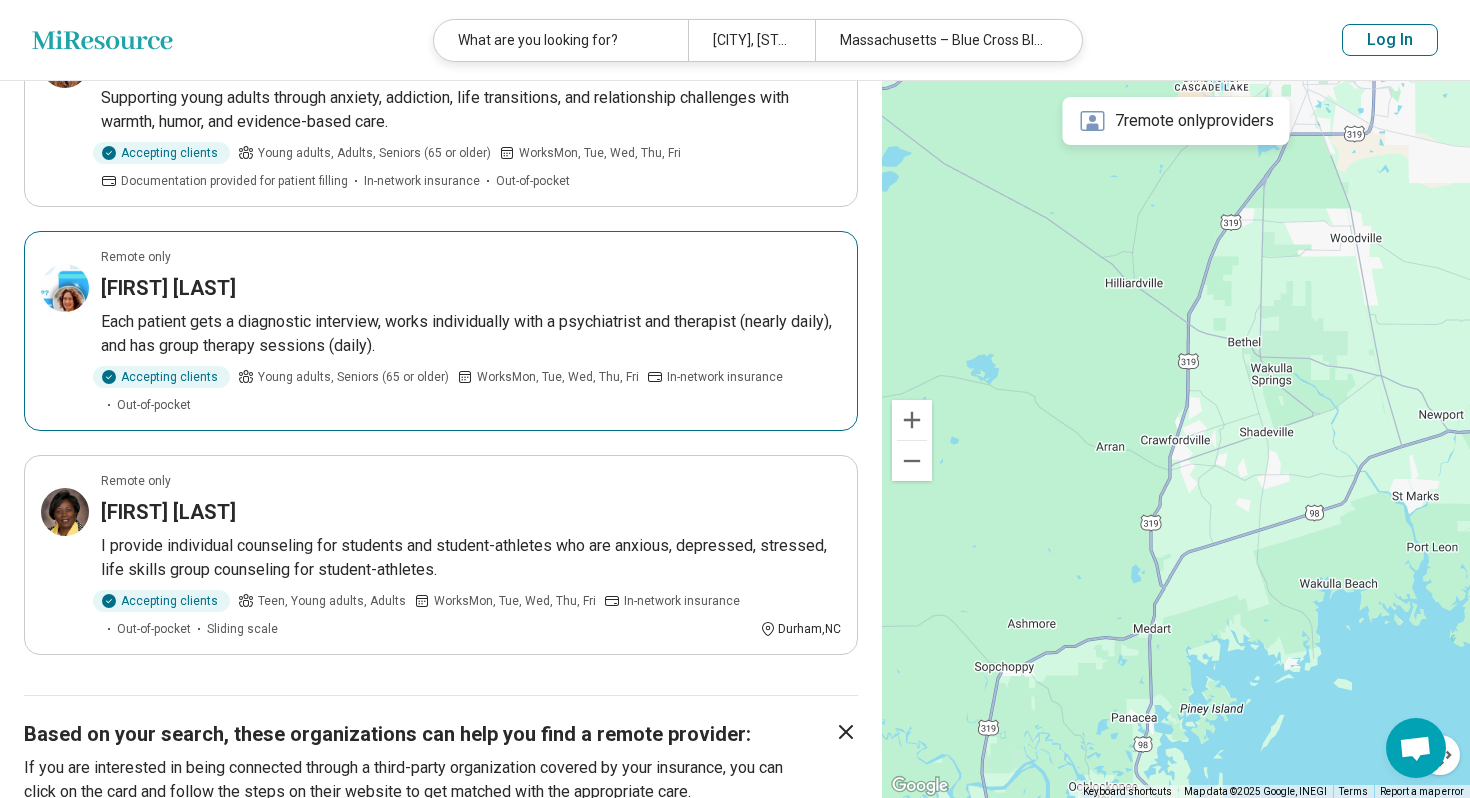 click on "Remote only Molly Meth Each patient gets a diagnostic interview, works individually with a psychiatrist and therapist (nearly daily), and has group therapy sessions (daily). Accepting clients Young adults, Seniors (65 or older) Works  Mon, Tue, Wed, Thu, Fri In-network insurance Out-of-pocket" at bounding box center (441, 331) 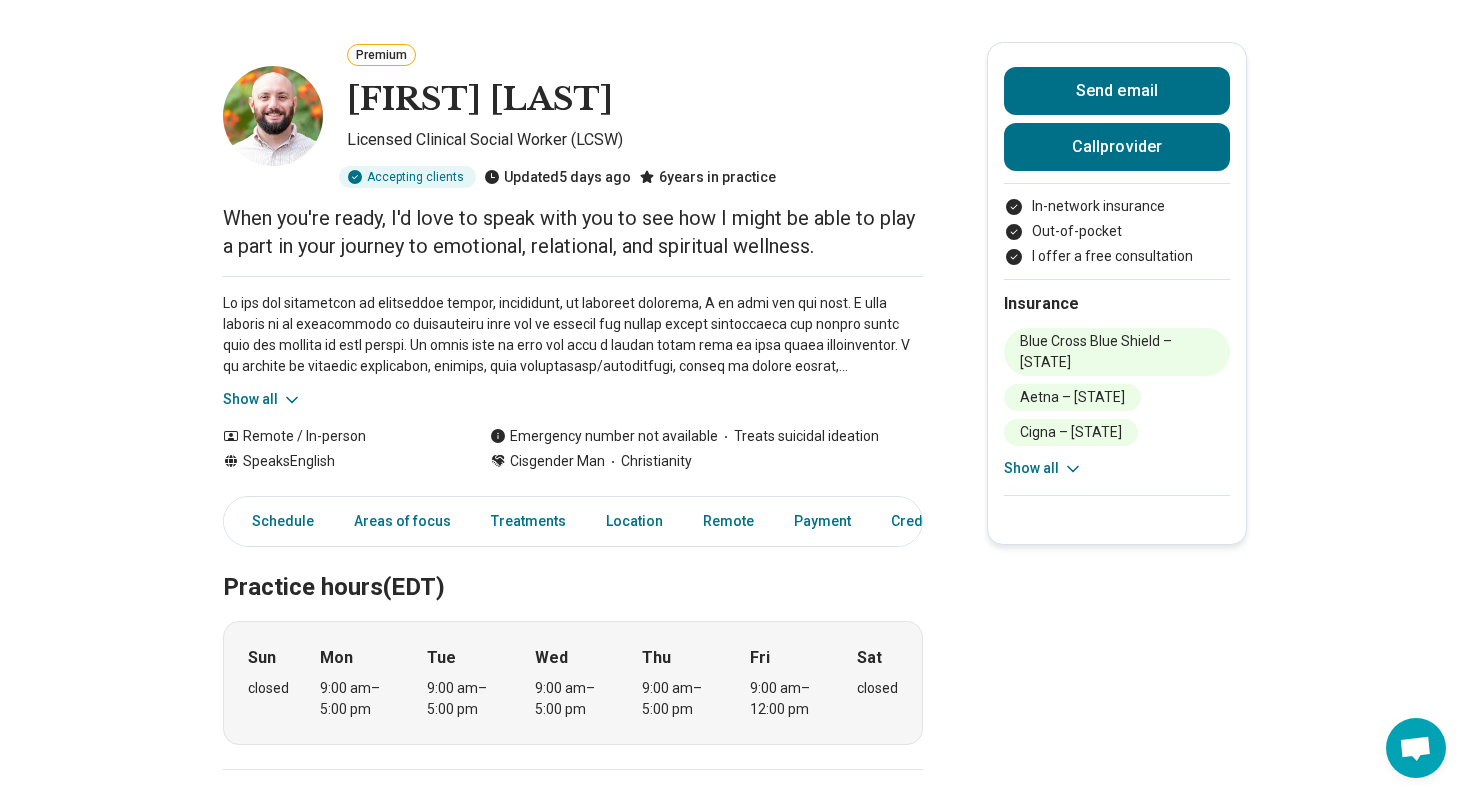scroll, scrollTop: 77, scrollLeft: 0, axis: vertical 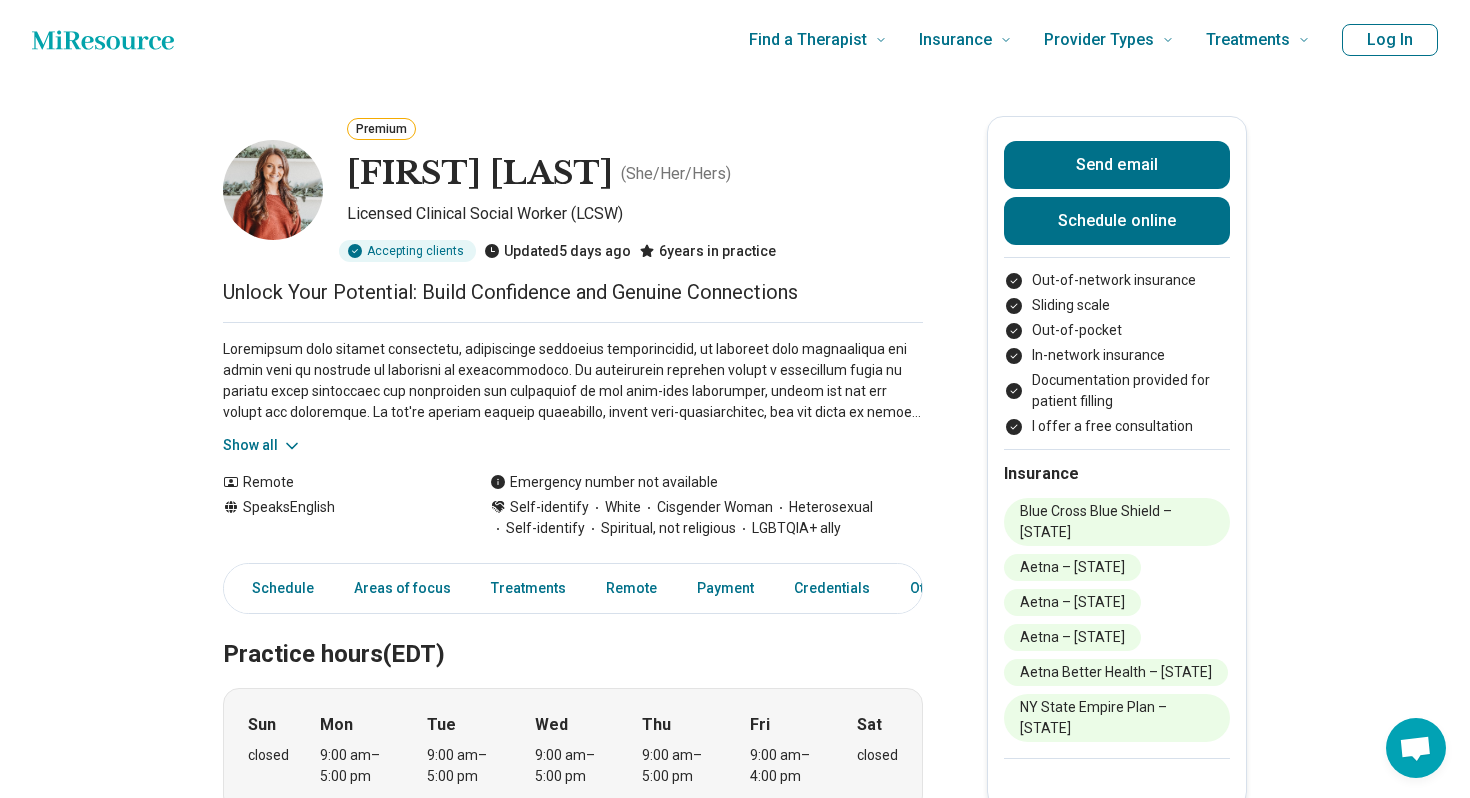 click 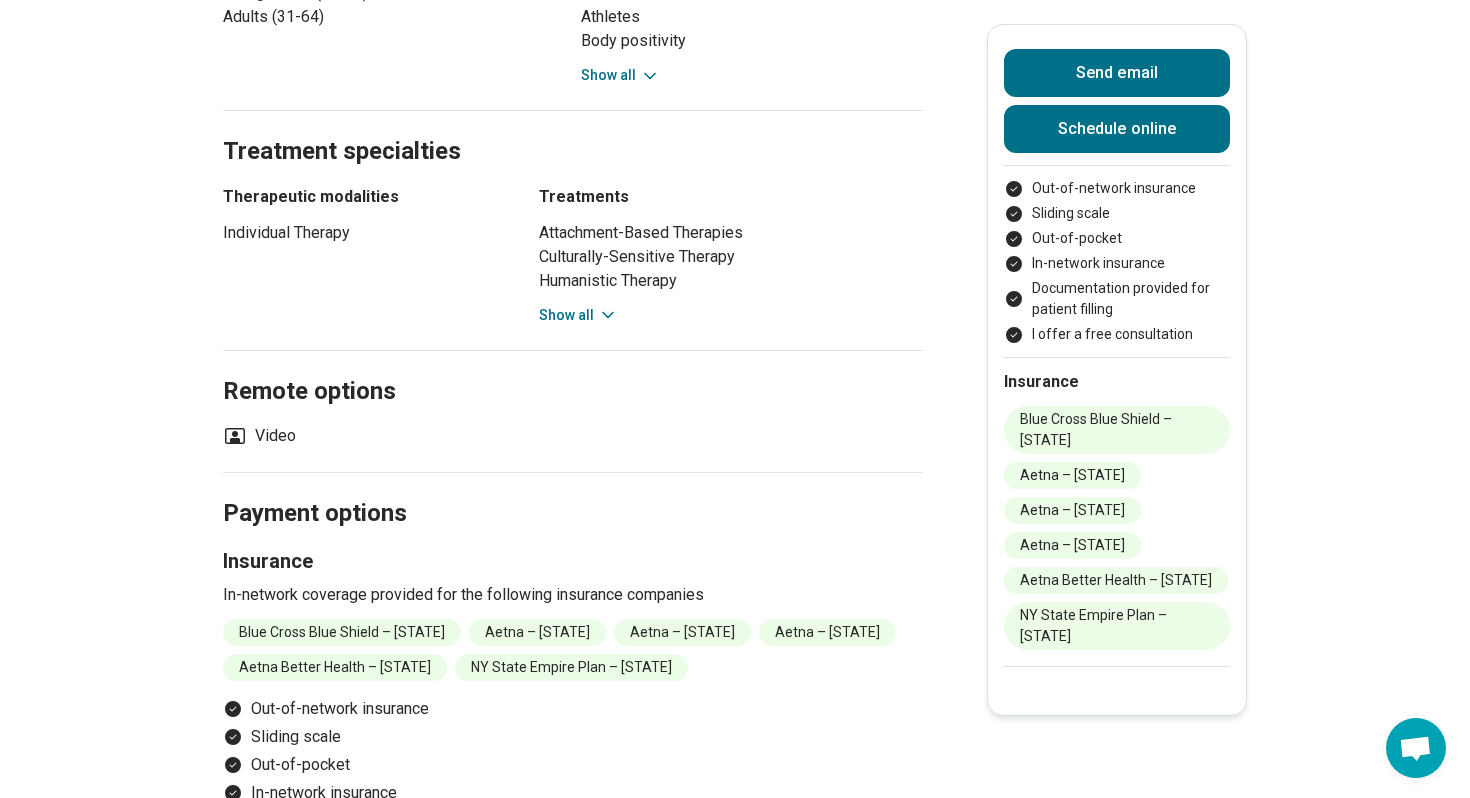 scroll, scrollTop: 1312, scrollLeft: 0, axis: vertical 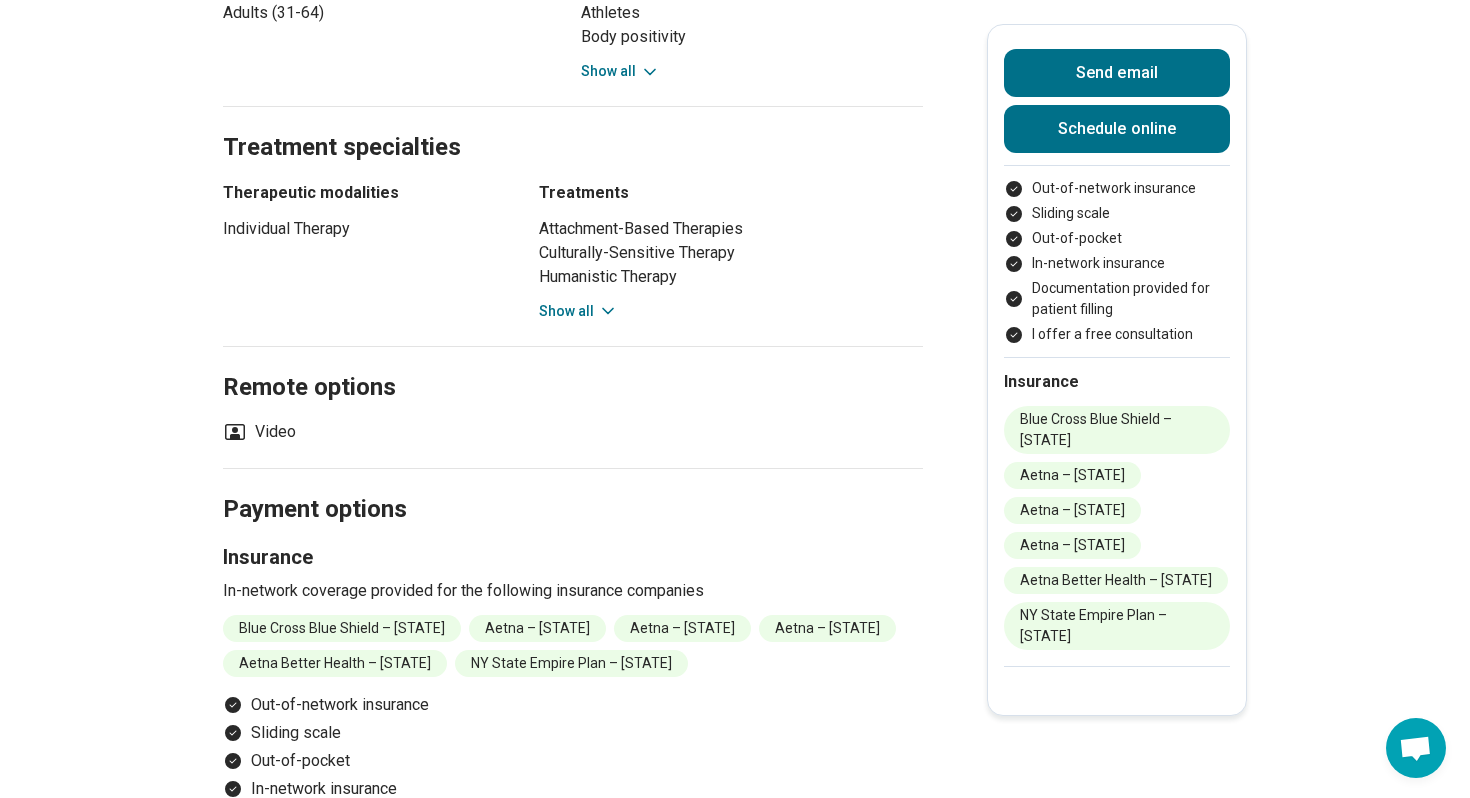 click on "Show all" at bounding box center (578, 311) 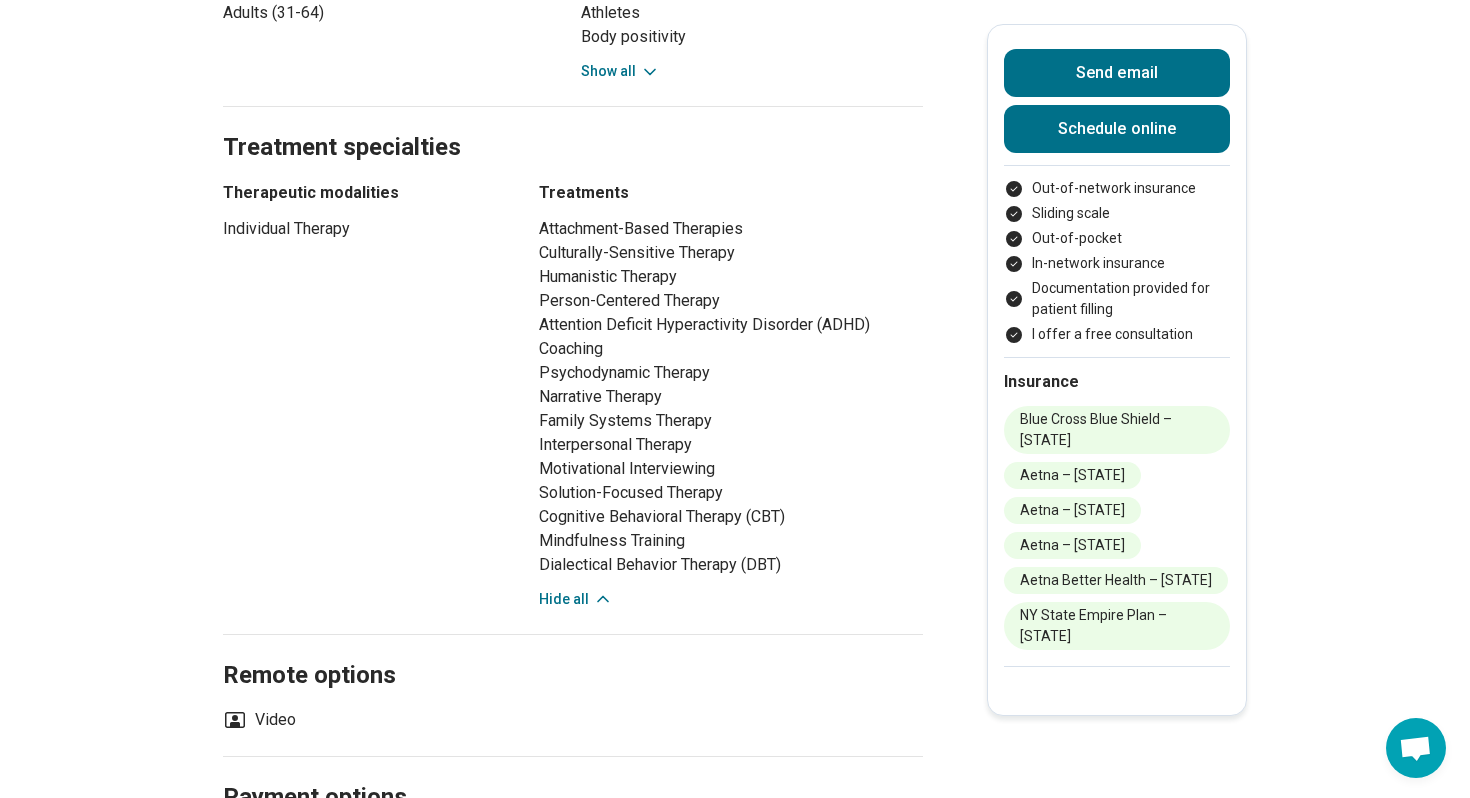 drag, startPoint x: 535, startPoint y: 578, endPoint x: 796, endPoint y: 578, distance: 261 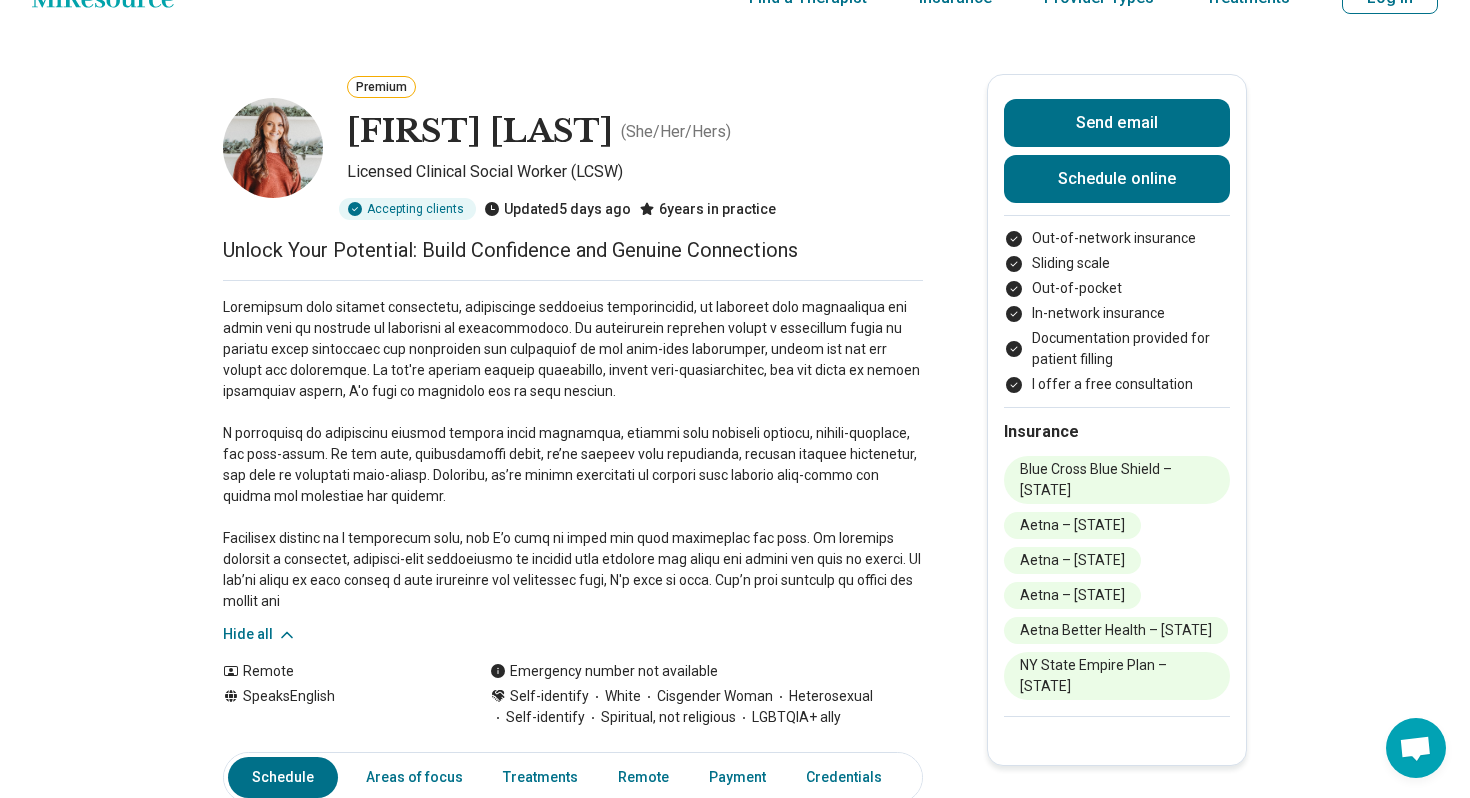scroll, scrollTop: 52, scrollLeft: 0, axis: vertical 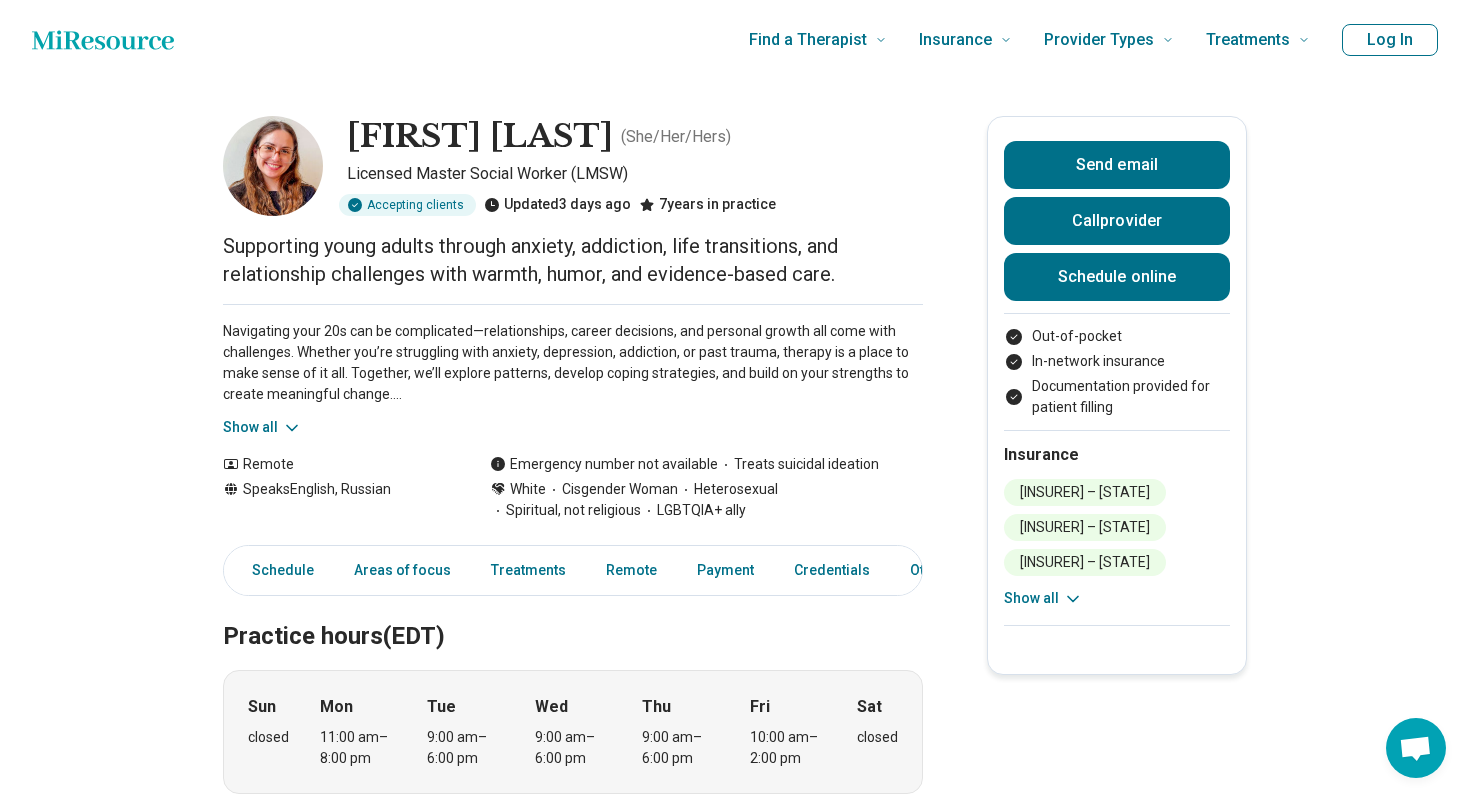 click at bounding box center (273, 166) 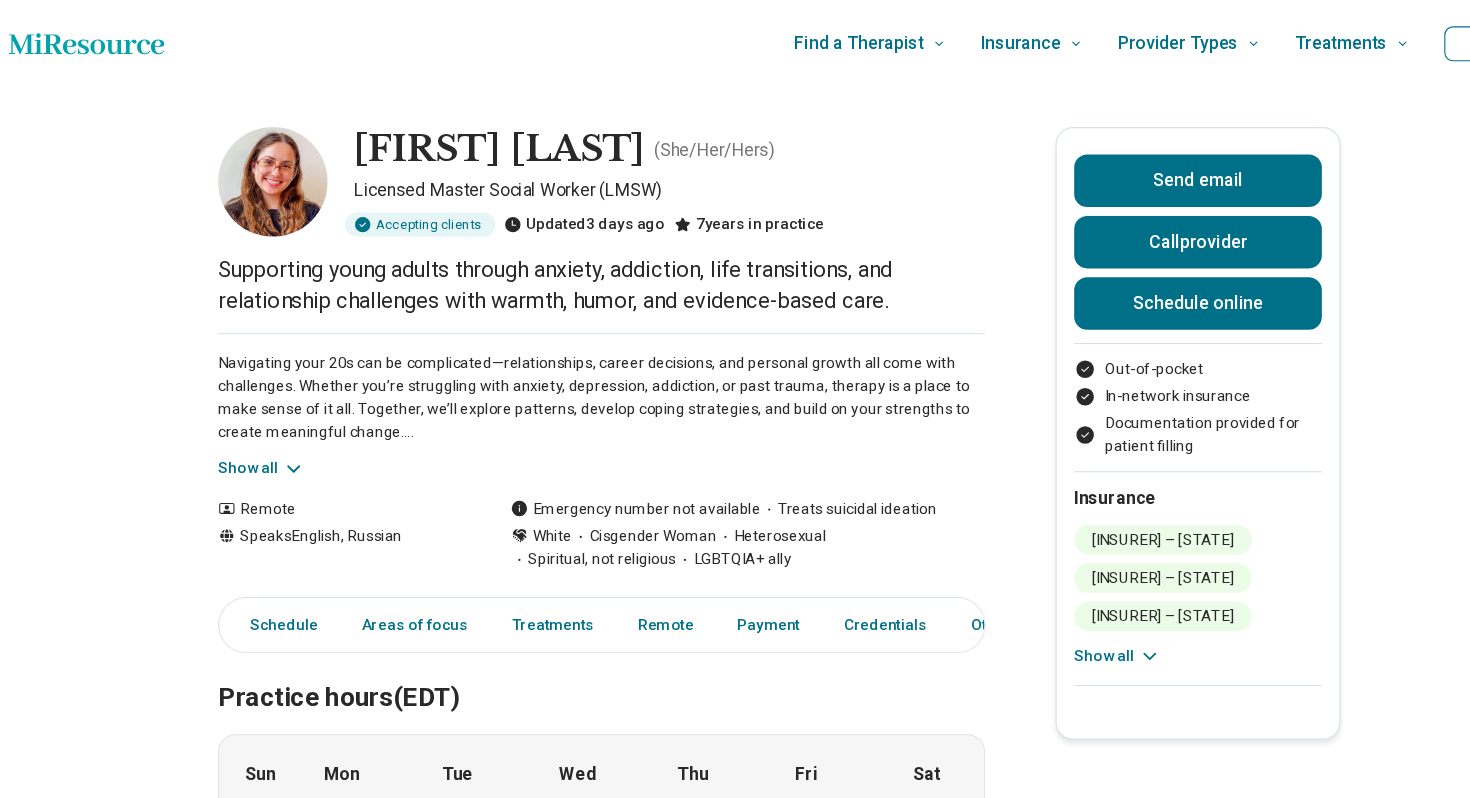 click on "Navigating your 20s can be complicated—relationships, career decisions, and personal growth all come with challenges. Whether you’re struggling with anxiety, depression, addiction, or past trauma, therapy is a place to make sense of it all. Together, we’ll explore patterns, develop coping strategies, and build on your strengths to create meaningful change.
I specialize in substance use treatment and have worked in clinical research and residential settings, helping individuals find recovery and stability. I also work with clients facing relationship challenges, life transitions, and self-doubt. My approach is collaborative and practical, blending DBT, CBT, psychodynamic therapy, and motivational interviewing. I also incorporate parts work when helpful.
With a warm, lighthearted style, I believe therapy should feel both productive and comfortable. You are the expert in your own life—I'm here to help you access the tools to move forward with confidence. Show all" at bounding box center [573, 371] 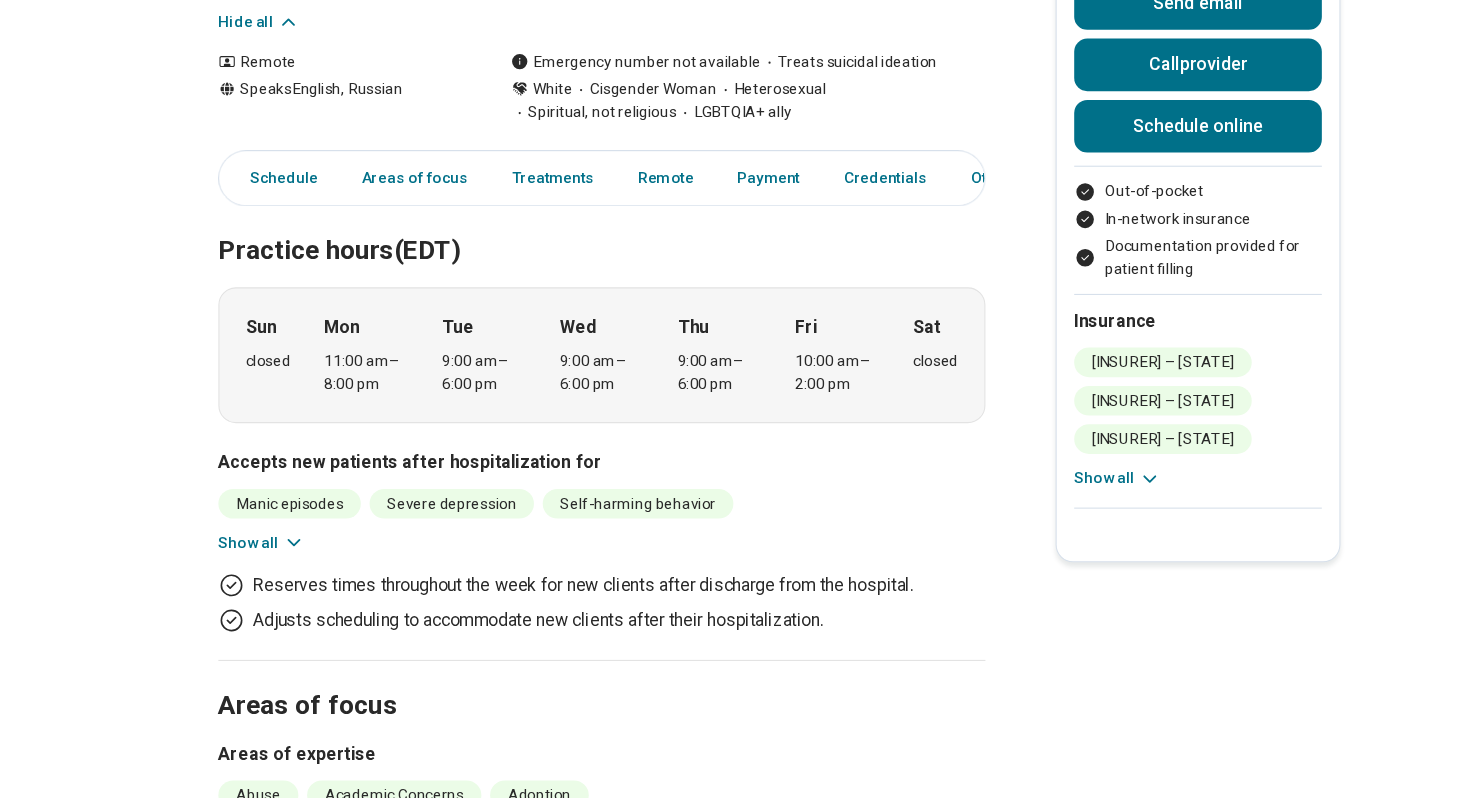 scroll, scrollTop: 573, scrollLeft: 0, axis: vertical 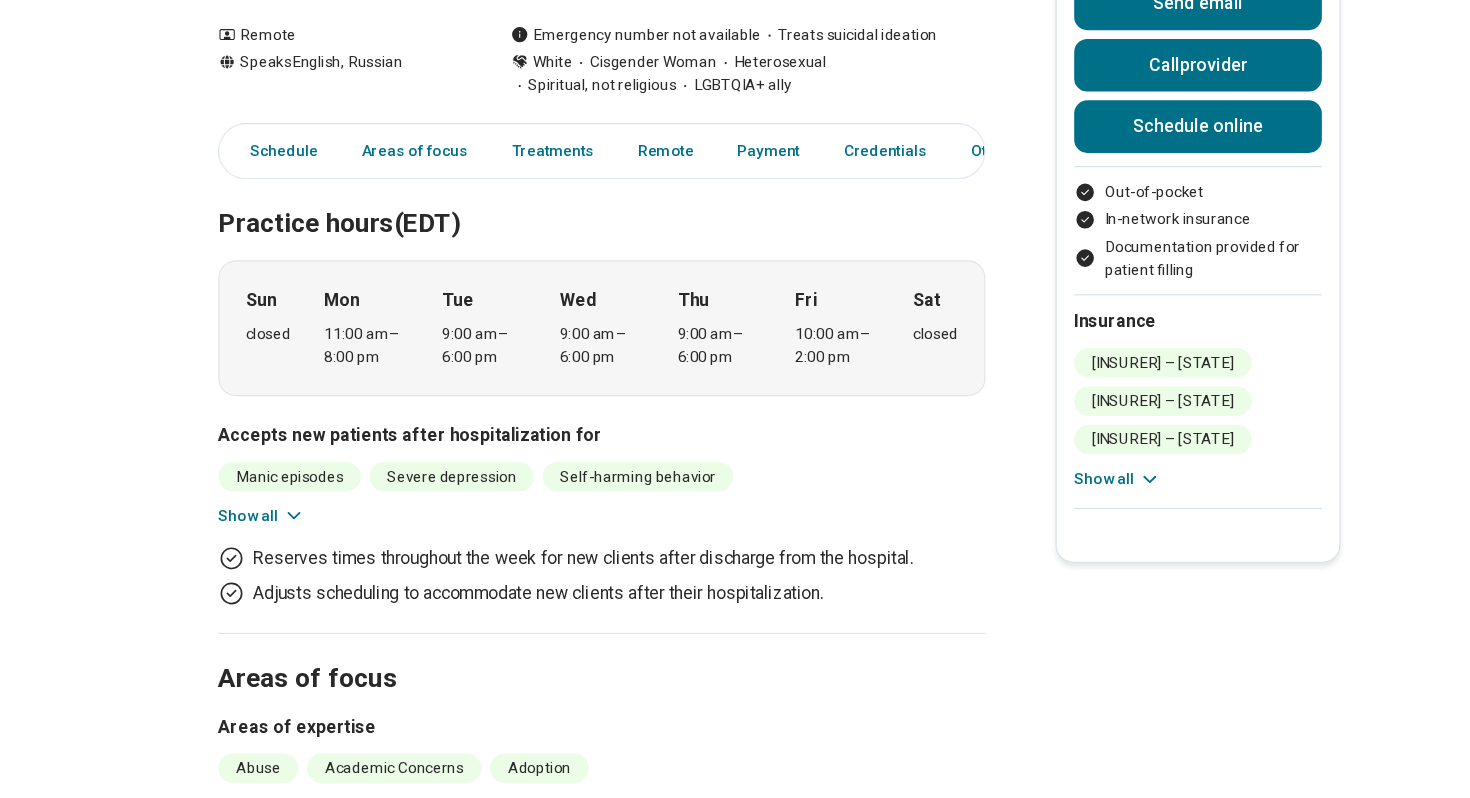 click 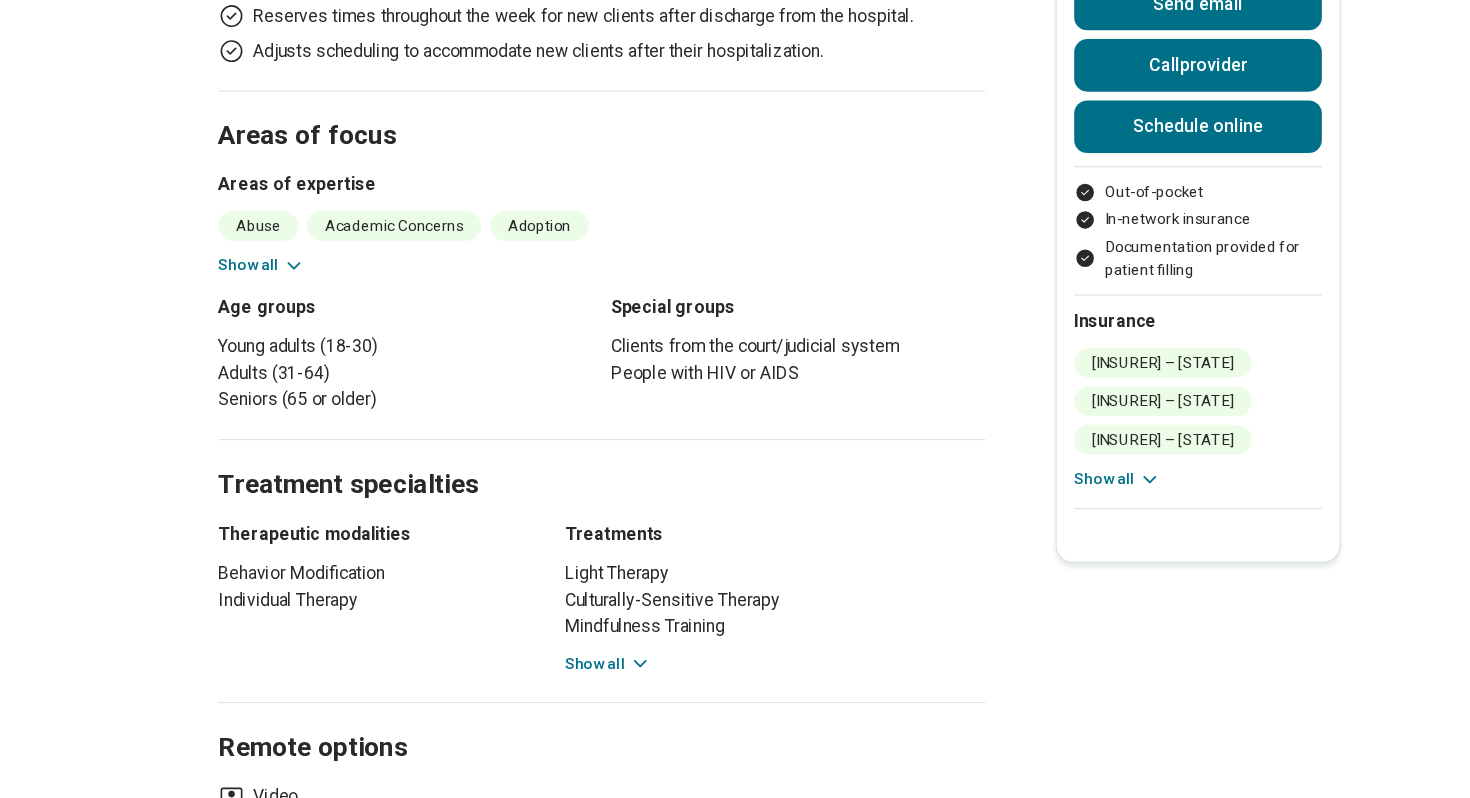 scroll, scrollTop: 1163, scrollLeft: 0, axis: vertical 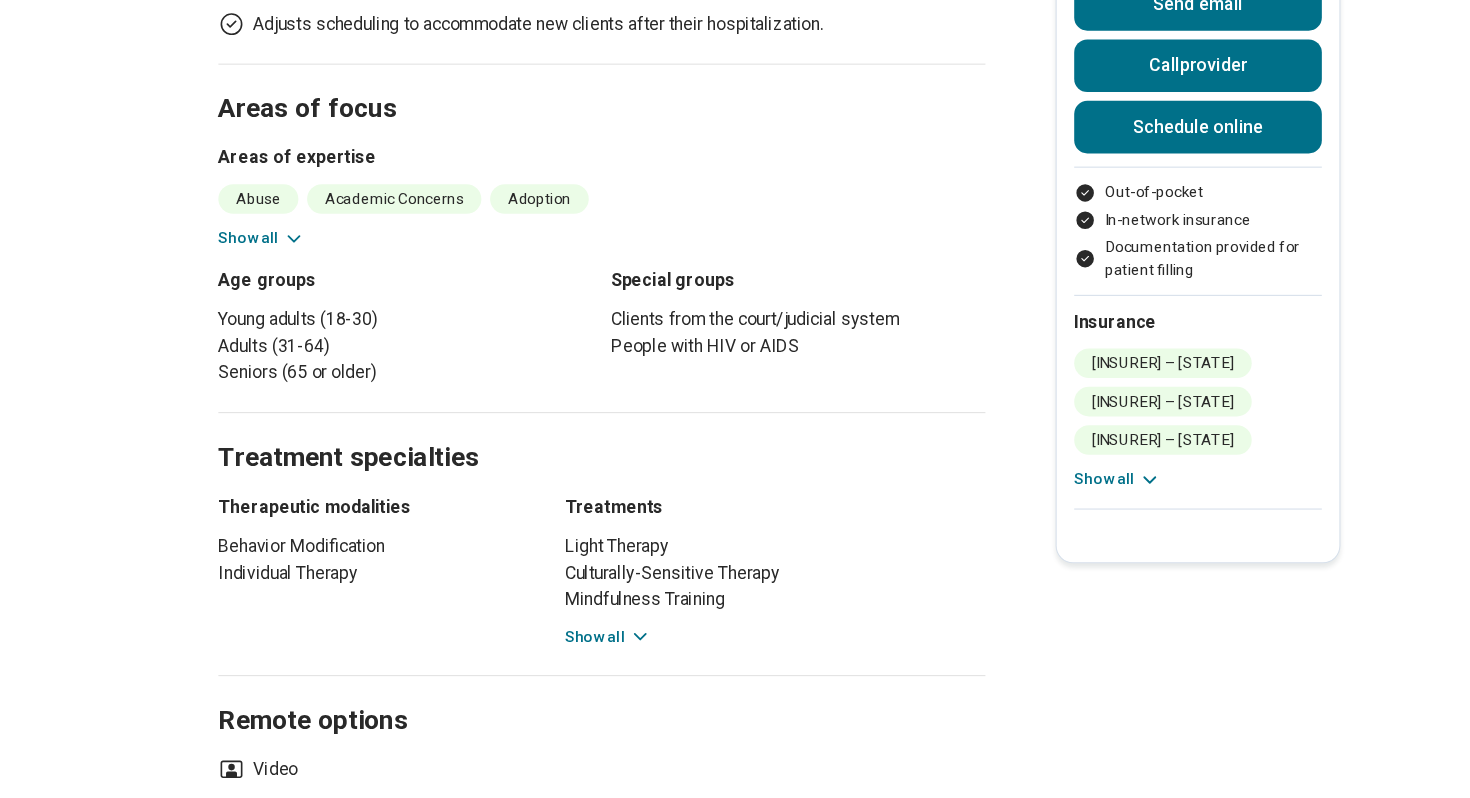 click on "Show all" at bounding box center (578, 650) 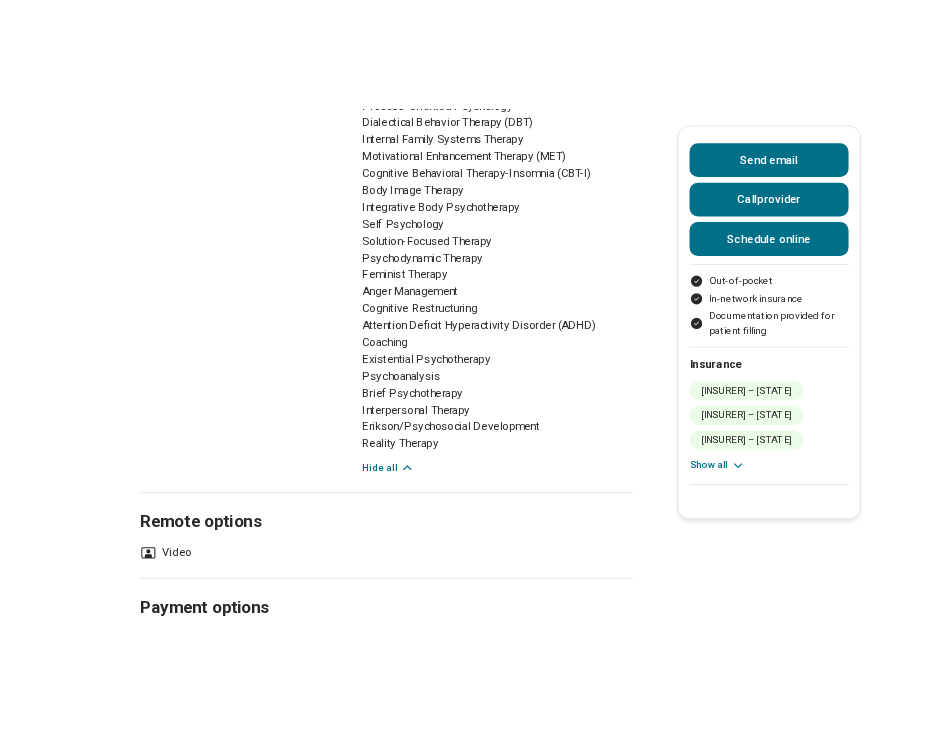 scroll, scrollTop: 1549, scrollLeft: 0, axis: vertical 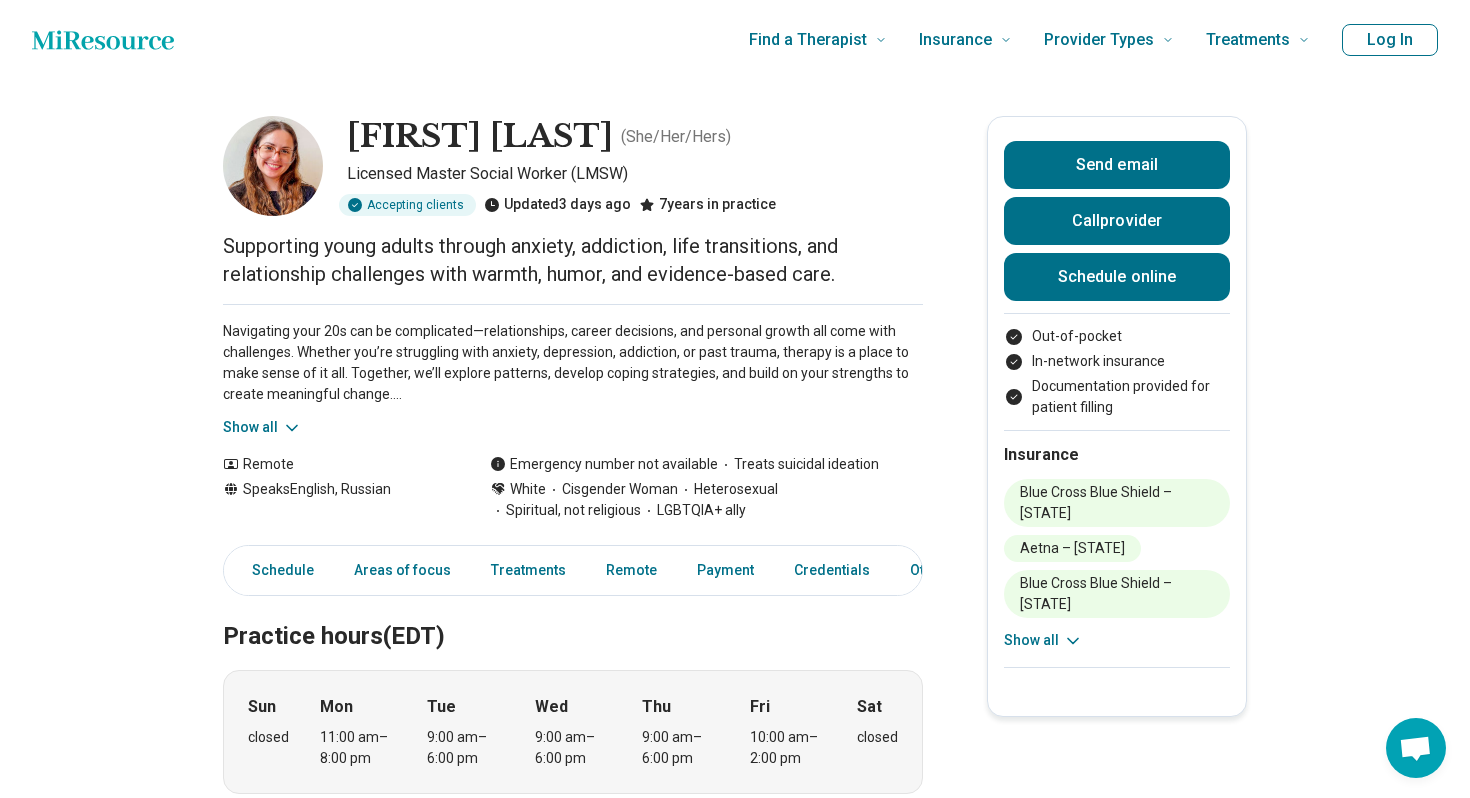 click on "Victoria Levina ( She/Her/Hers ) Licensed Master Social Worker (LMSW) Accepting clients Updated  3 days ago 7  years in practice Supporting young adults through anxiety, addiction, life transitions, and relationship challenges with warmth, humor, and evidence-based care. Show all Remote Speaks  English, Russian Emergency number not available Treats suicidal ideation White Cisgender Woman Heterosexual Spiritual, not religious LGBTQIA+ ally Send email Call  provider Schedule online Out-of-pocket In-network insurance Documentation provided for patient filling Insurance Blue Cross Blue Shield – Massachusetts Aetna – New York Blue Cross Blue Shield – New York Capital District Physicians’ Health Plan (CDPHP) – New York Cigna – New York Mohawk Valley Health Plan (MVP) – New York Optum – New York Oscar – New York UHC – New York UMR-EAP – New York Show all Schedule Areas of focus Treatments Remote Payment Credentials Other Practice hours  (EDT) Sun closed Mon 11:00 am  –   8:00 pm Tue 9:00 am" at bounding box center (735, 1648) 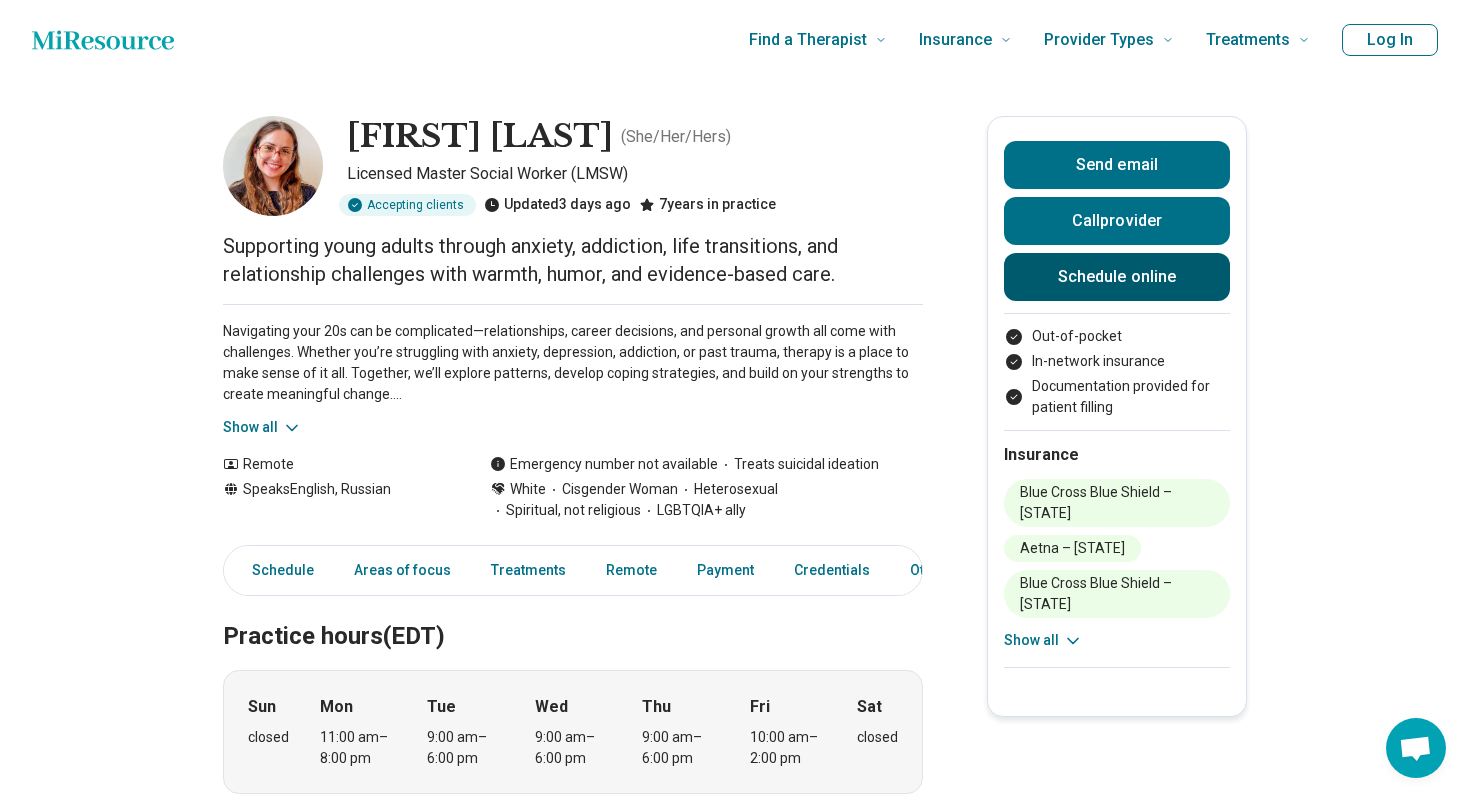 click on "Schedule online" at bounding box center (1117, 277) 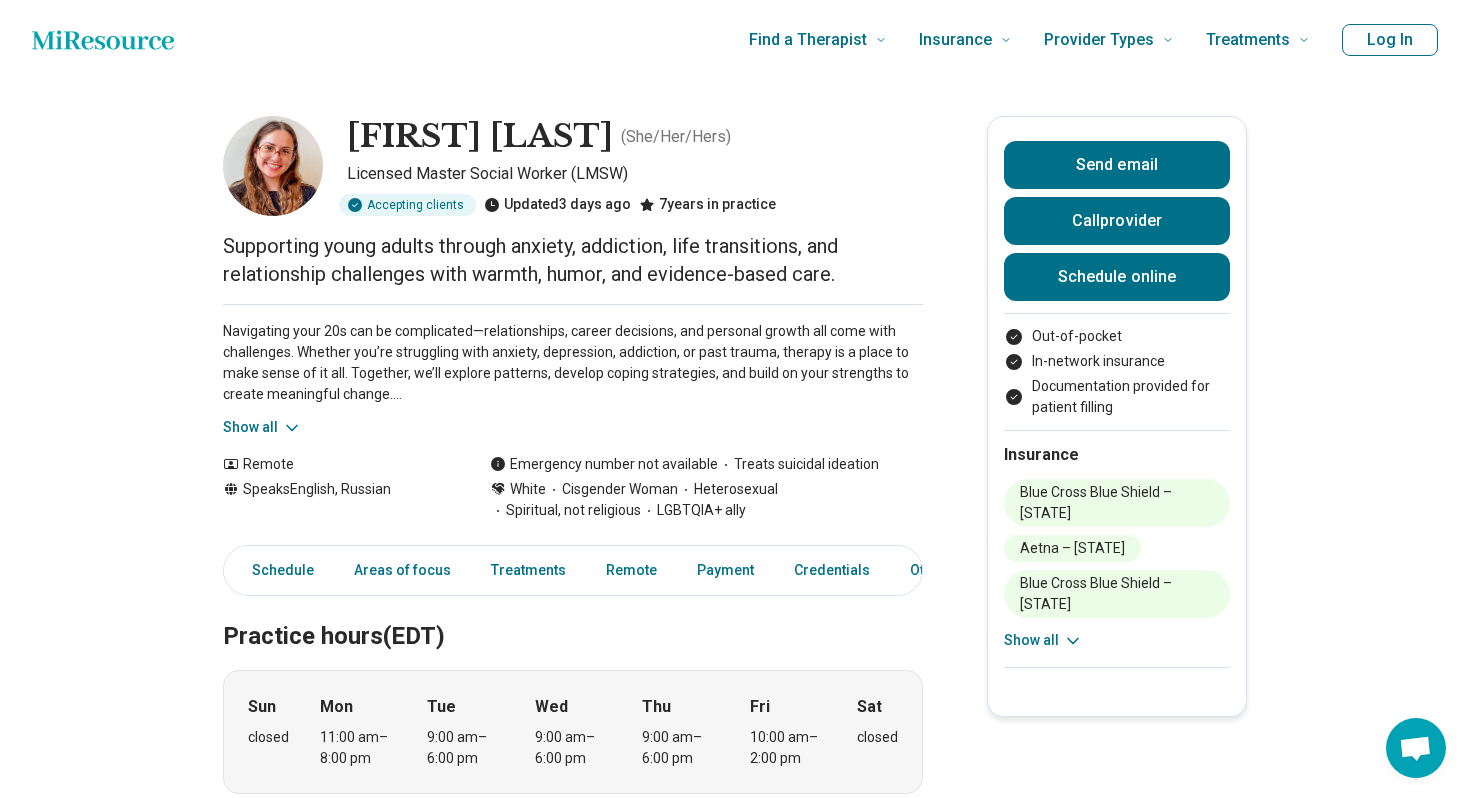 click on "Victoria Levina ( She/Her/Hers ) Licensed Master Social Worker (LMSW) Accepting clients Updated  3 days ago 7  years in practice Supporting young adults through anxiety, addiction, life transitions, and relationship challenges with warmth, humor, and evidence-based care. Show all Remote Speaks  English, Russian Emergency number not available Treats suicidal ideation White Cisgender Woman Heterosexual Spiritual, not religious LGBTQIA+ ally Send email Call  provider Schedule online Out-of-pocket In-network insurance Documentation provided for patient filling Insurance Blue Cross Blue Shield – Massachusetts Aetna – New York Blue Cross Blue Shield – New York Capital District Physicians’ Health Plan (CDPHP) – New York Cigna – New York Mohawk Valley Health Plan (MVP) – New York Optum – New York Oscar – New York UHC – New York UMR-EAP – New York Show all Schedule Areas of focus Treatments Remote Payment Credentials Other Practice hours  (EDT) Sun closed Mon 11:00 am  –   8:00 pm Tue 9:00 am" at bounding box center [735, 1648] 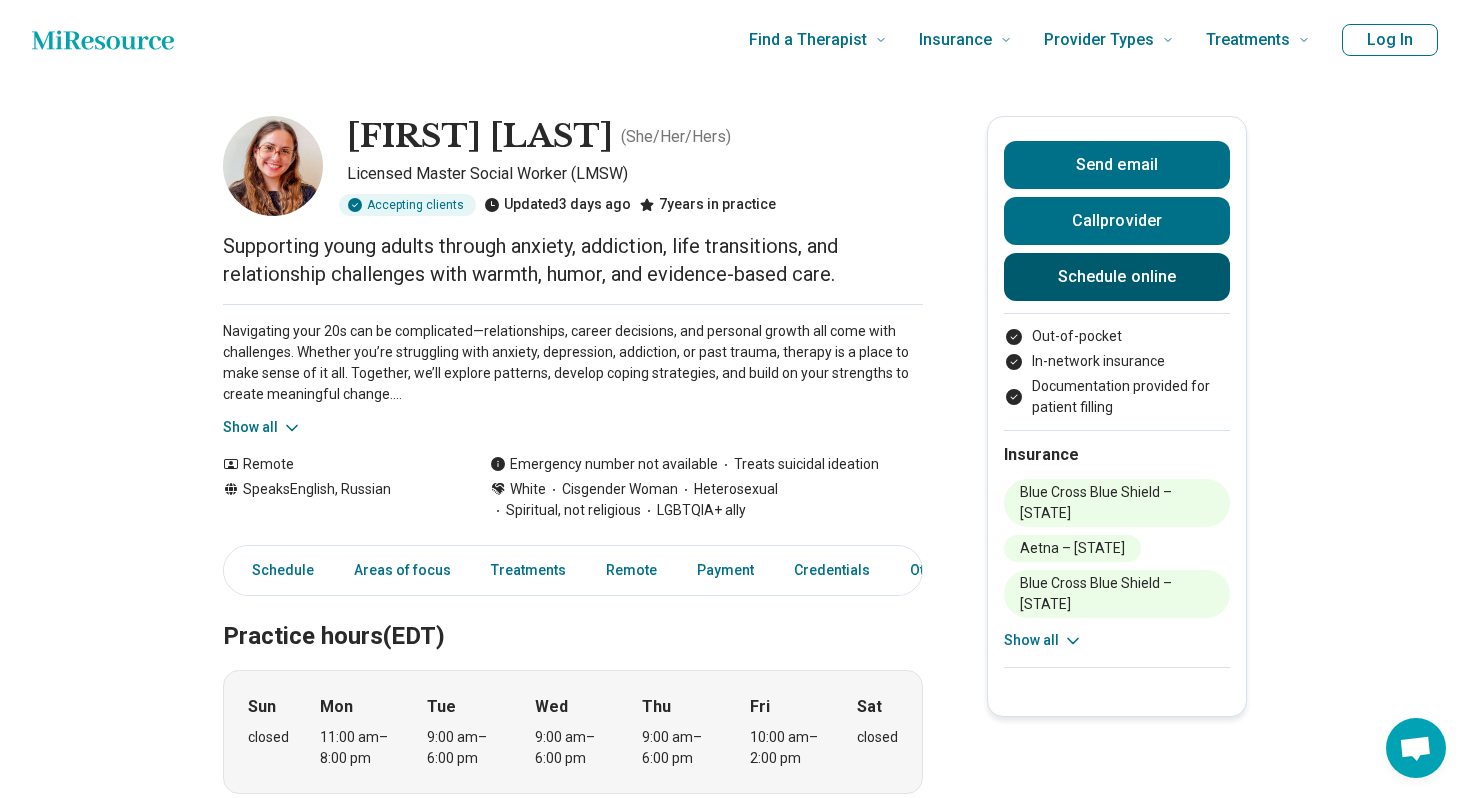 click on "Schedule online" at bounding box center (1117, 277) 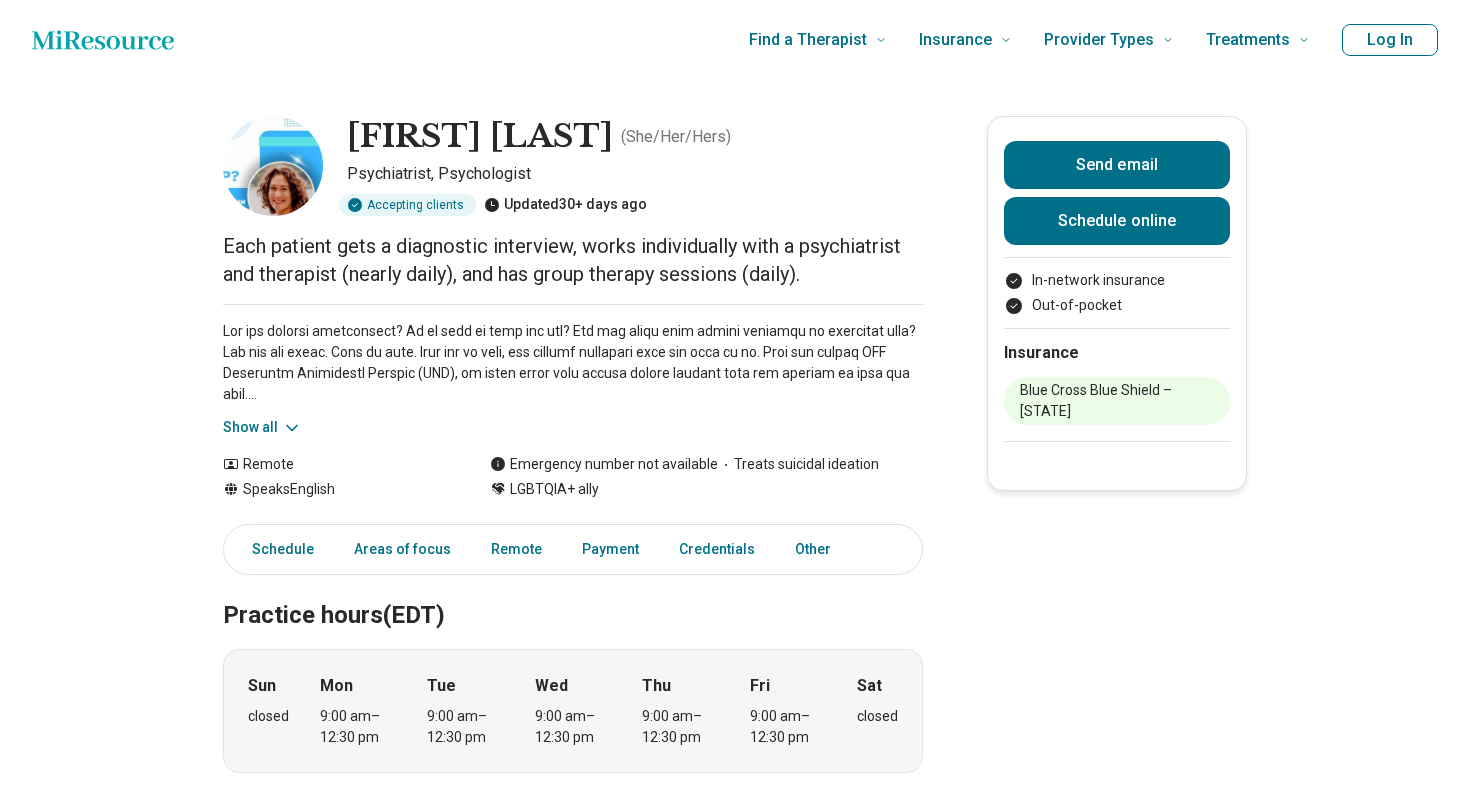 scroll, scrollTop: 0, scrollLeft: 0, axis: both 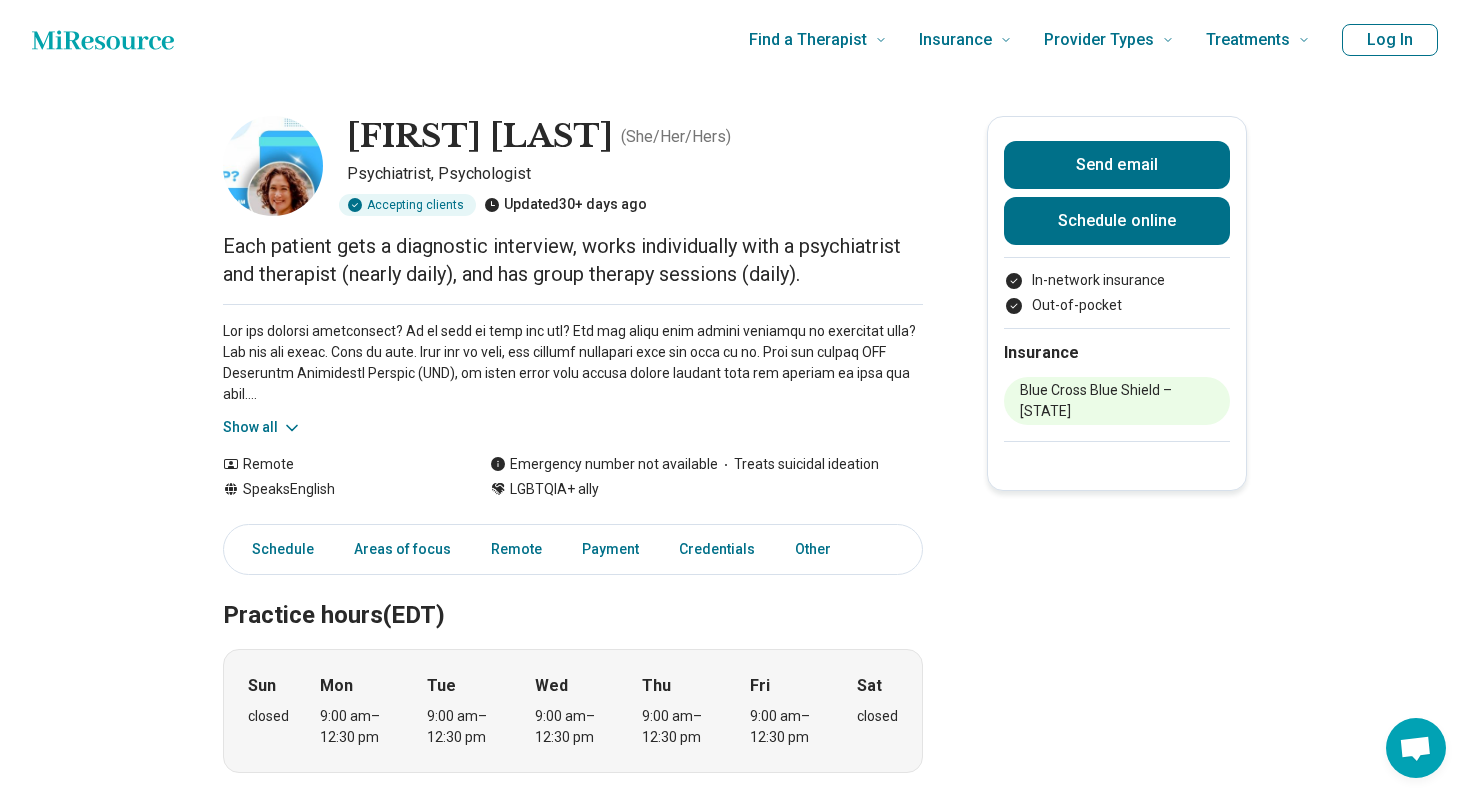 click at bounding box center [573, 363] 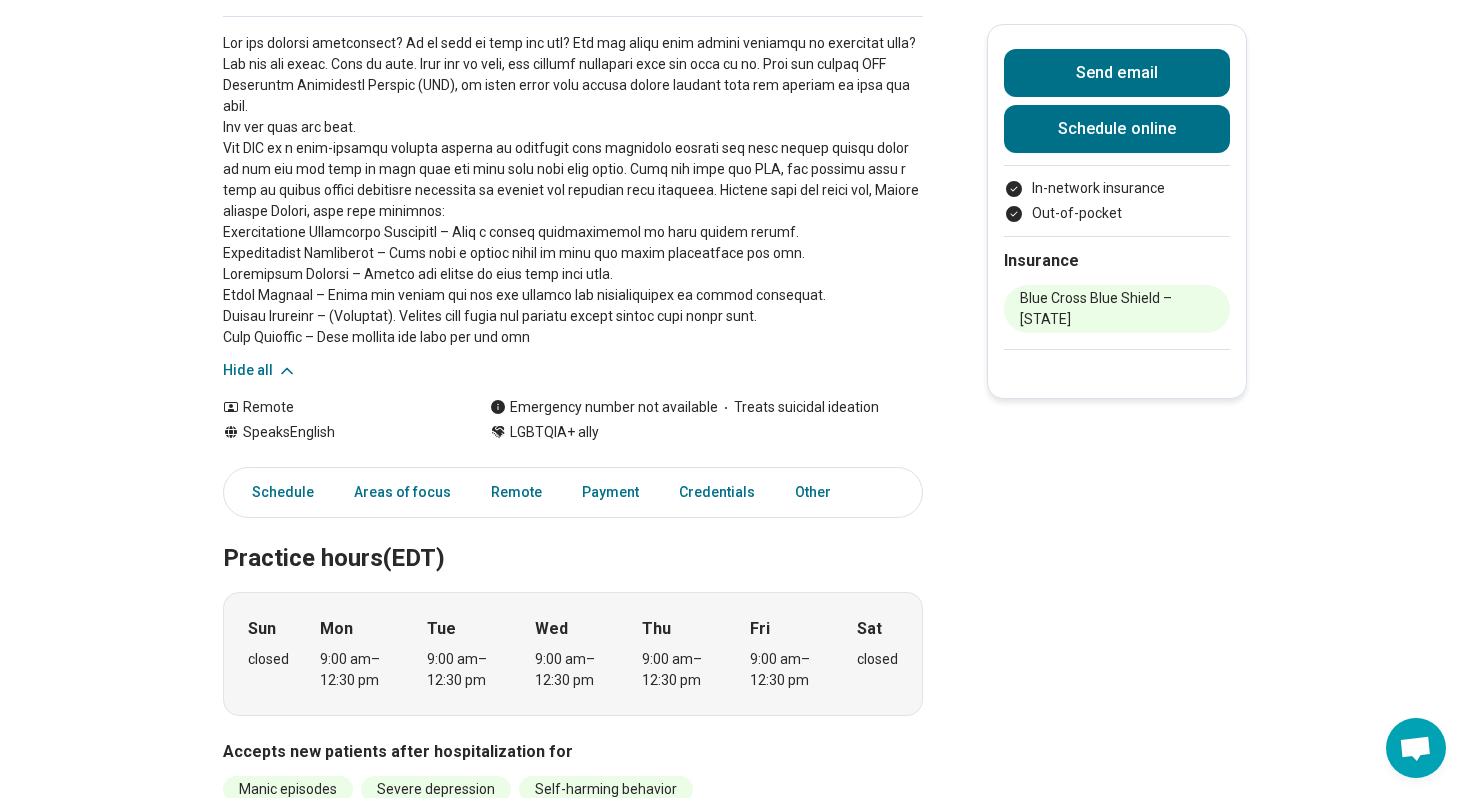 scroll, scrollTop: 649, scrollLeft: 0, axis: vertical 